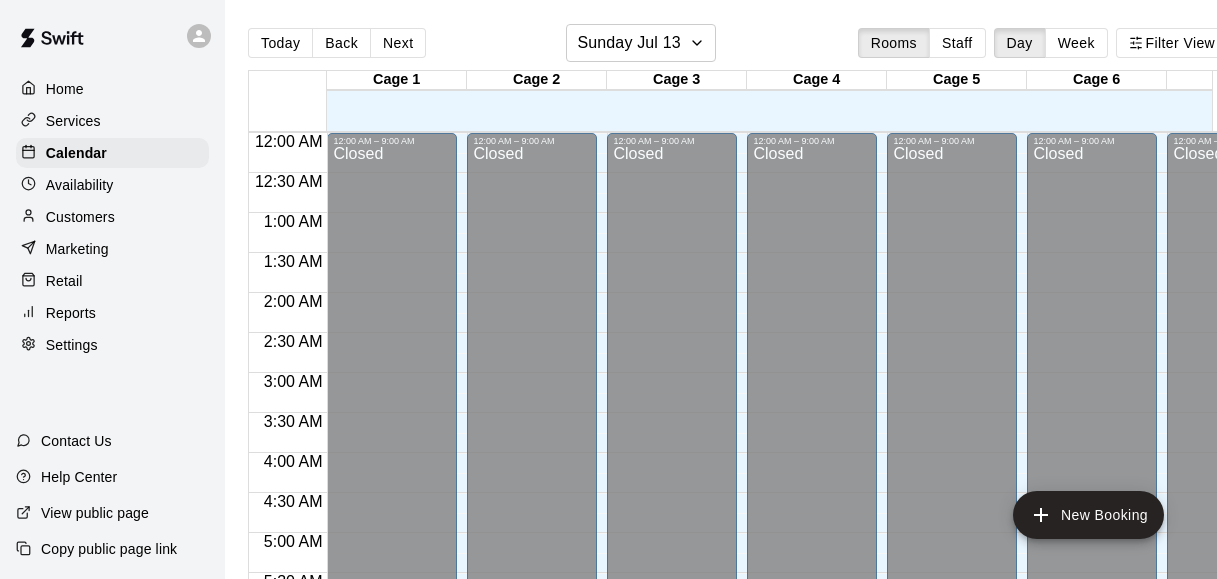 scroll, scrollTop: 0, scrollLeft: 31, axis: horizontal 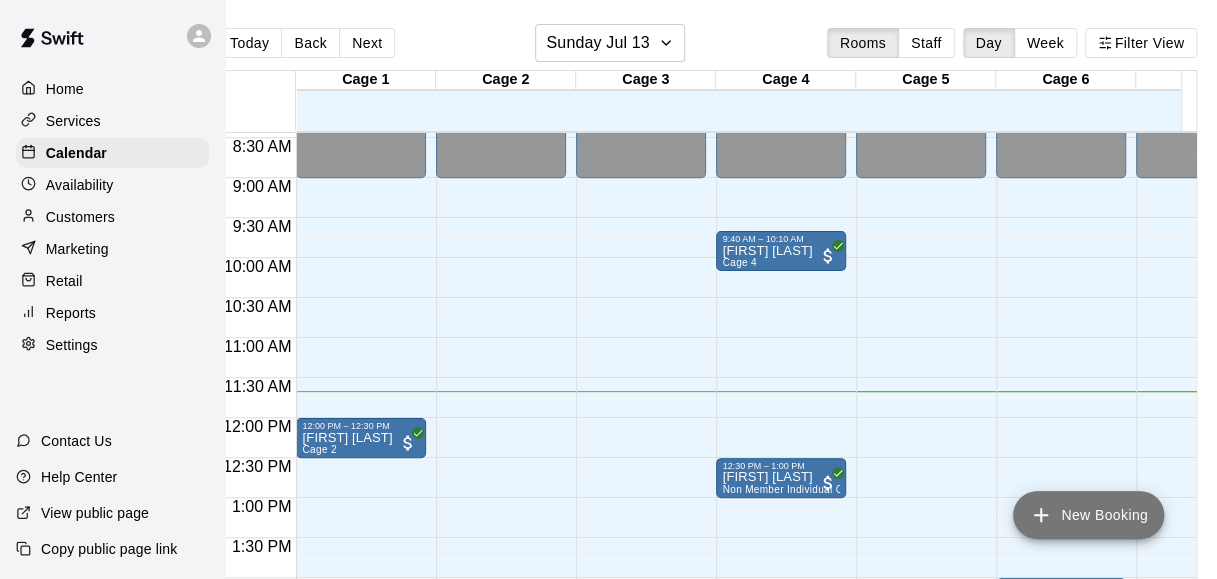 click on "New Booking" at bounding box center (1088, 515) 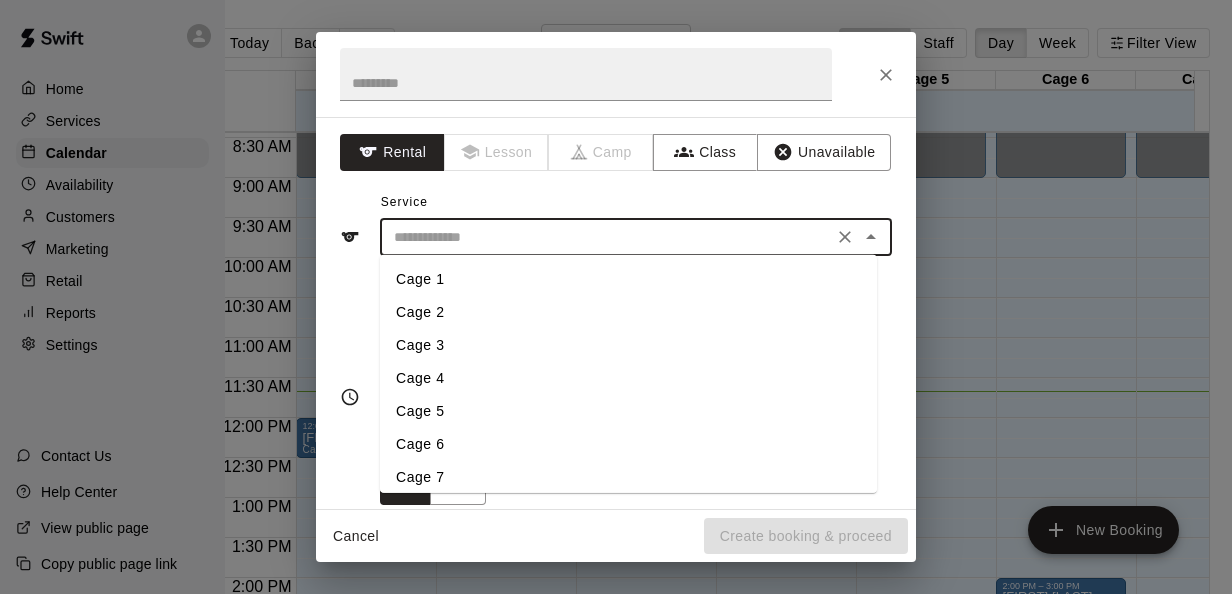 click at bounding box center (606, 237) 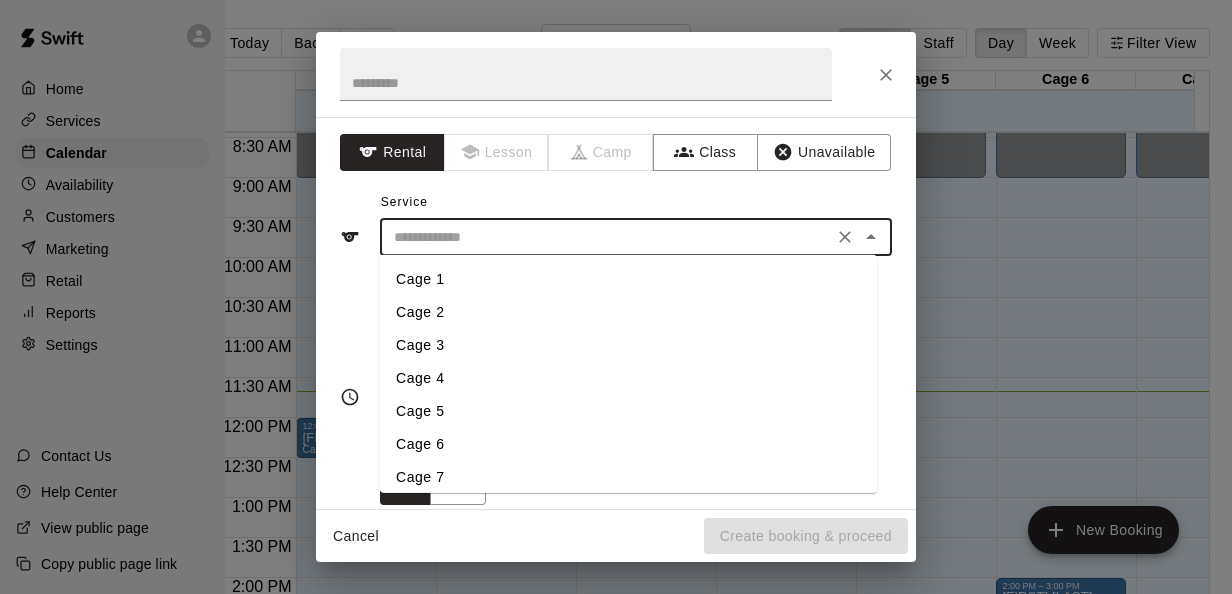 click on "Cage 4" at bounding box center [628, 378] 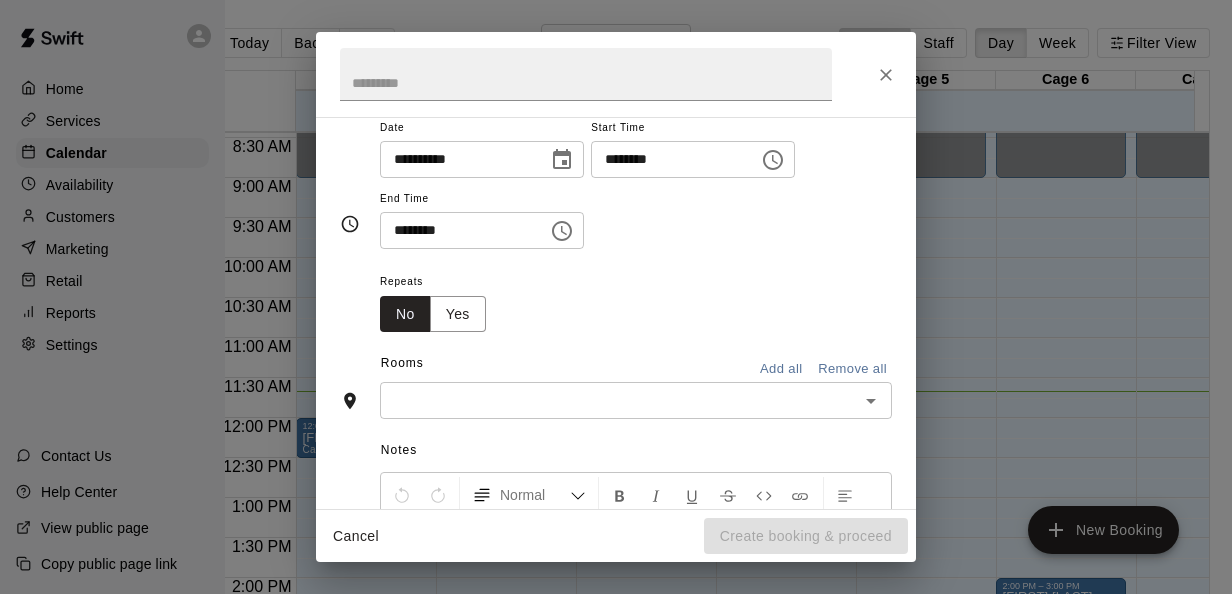 scroll, scrollTop: 166, scrollLeft: 0, axis: vertical 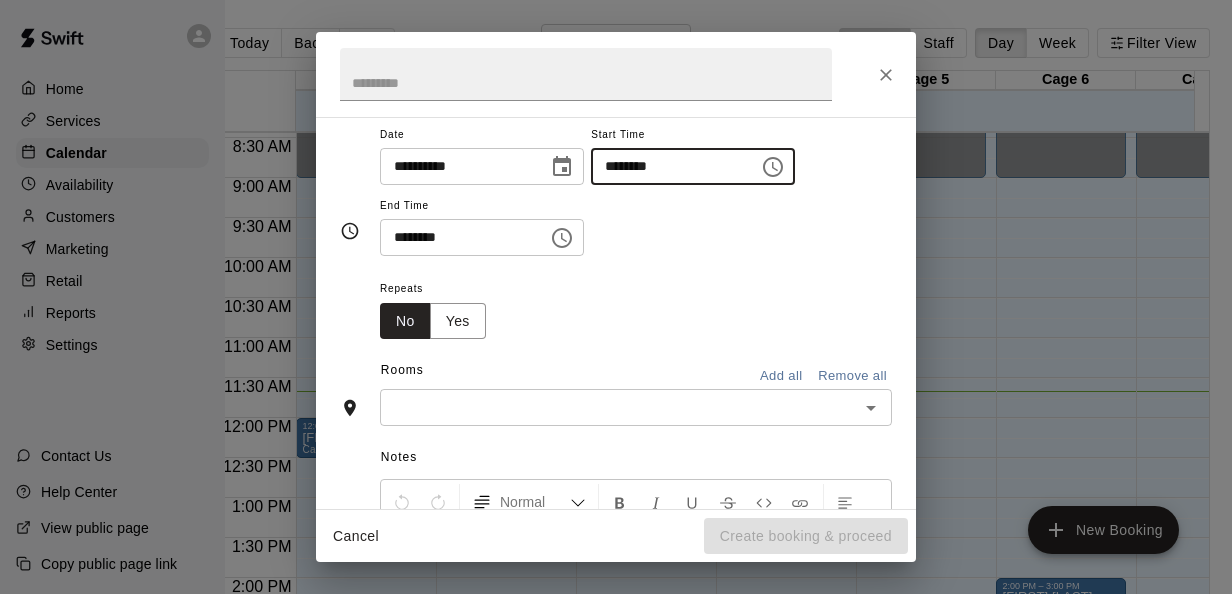 click on "********" at bounding box center [668, 166] 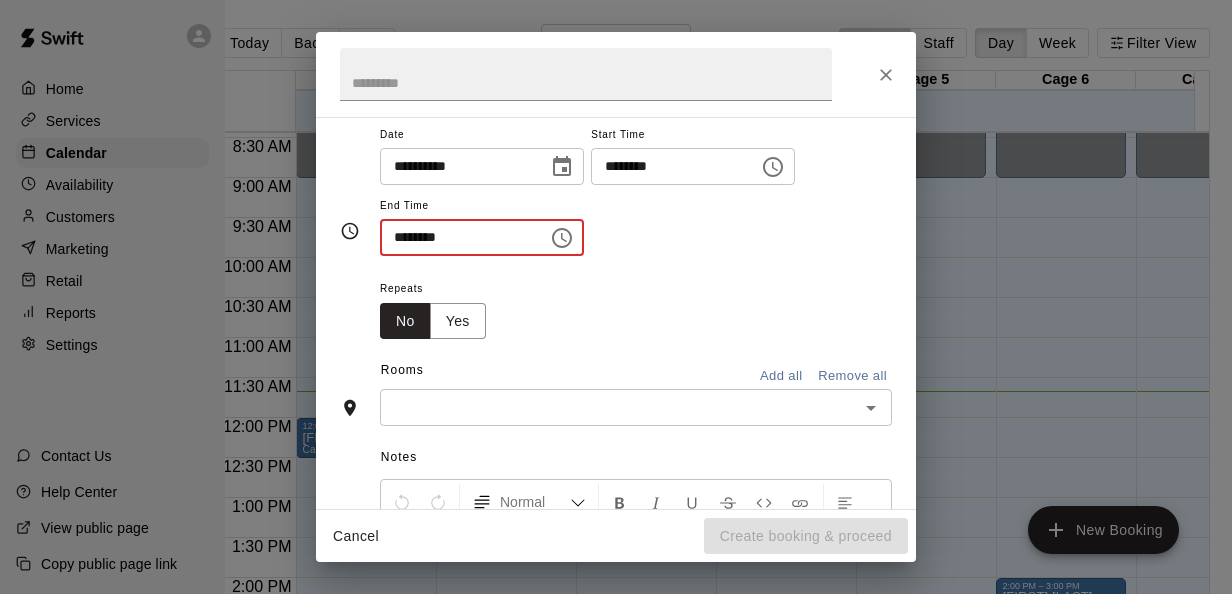 click on "Repeats No Yes" at bounding box center [636, 307] 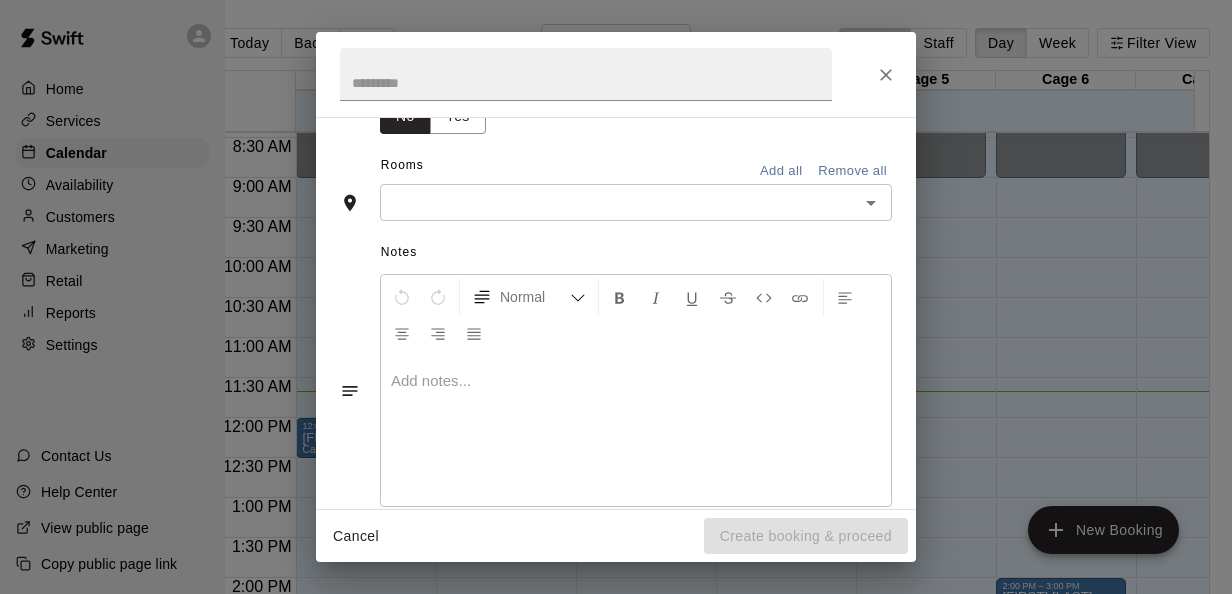 scroll, scrollTop: 375, scrollLeft: 0, axis: vertical 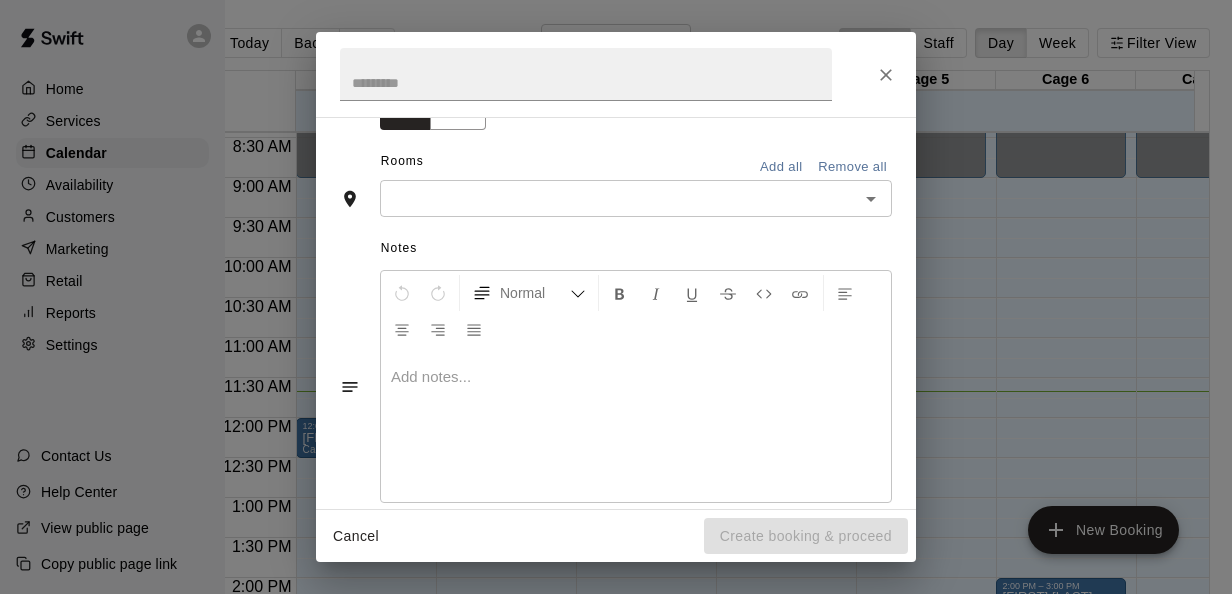 click at bounding box center (619, 198) 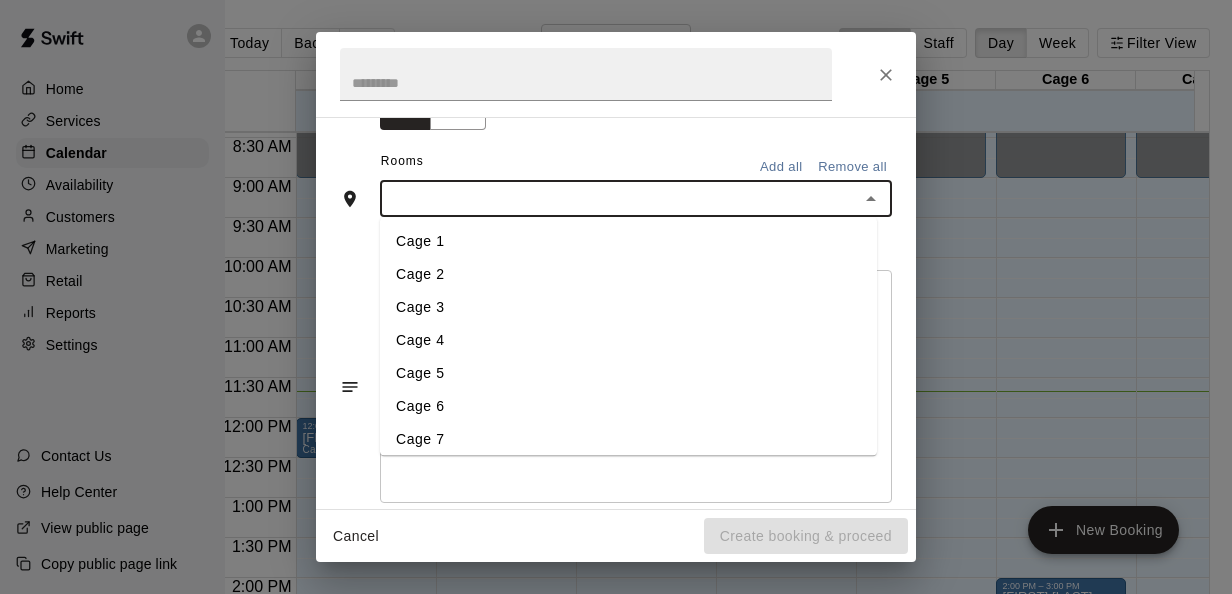 click on "Cage 4" at bounding box center (628, 341) 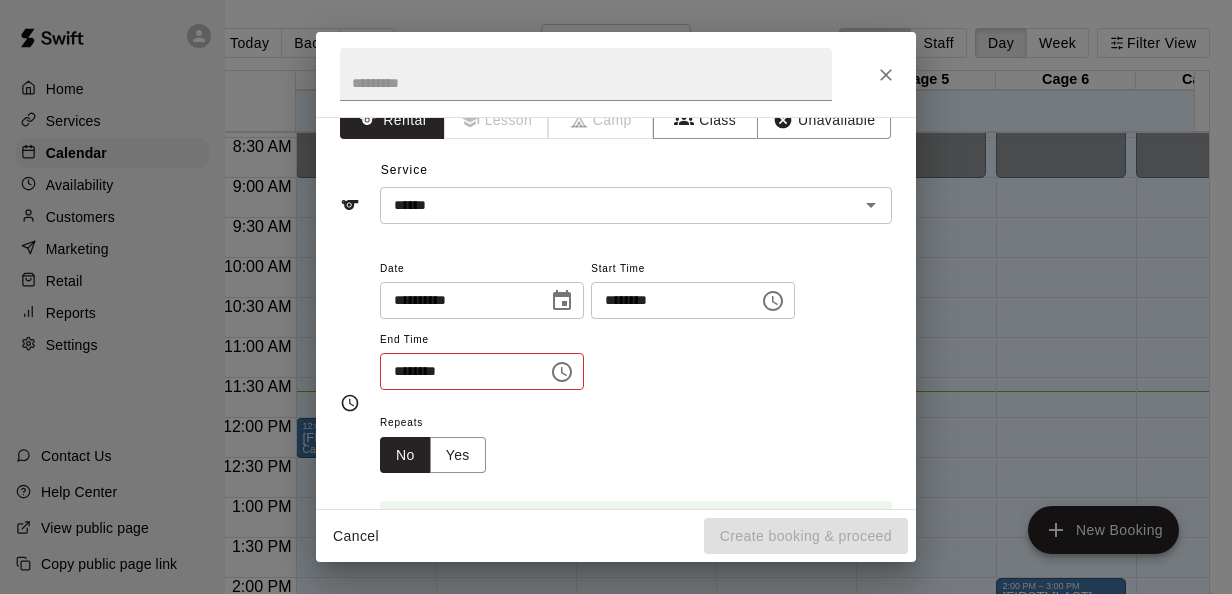 scroll, scrollTop: 30, scrollLeft: 0, axis: vertical 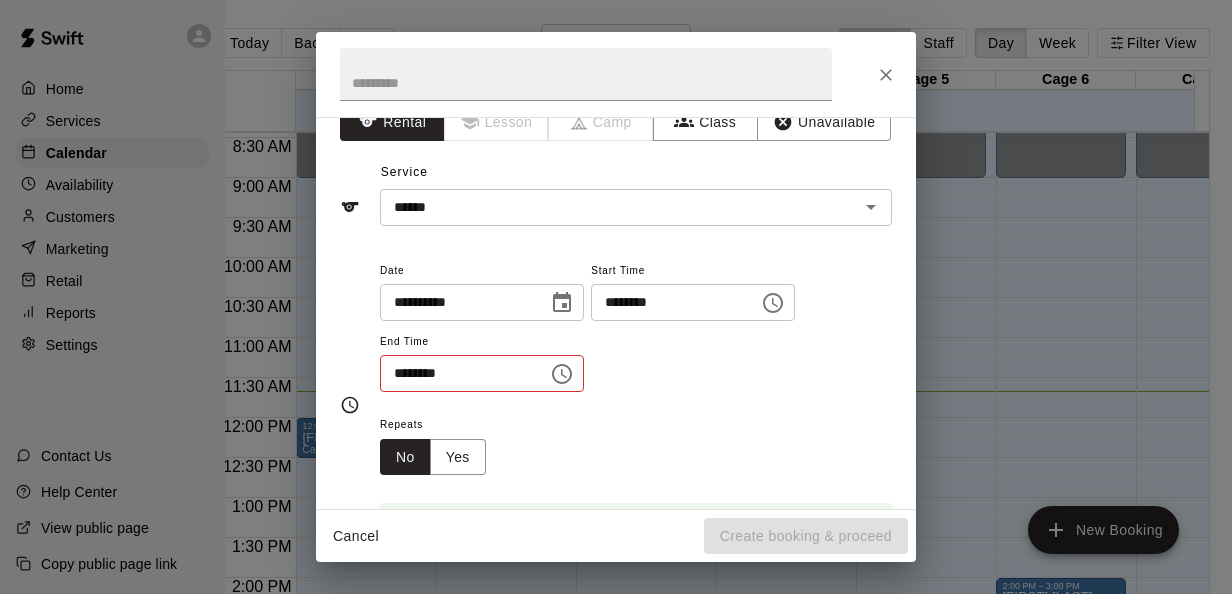 click on "********" at bounding box center (457, 373) 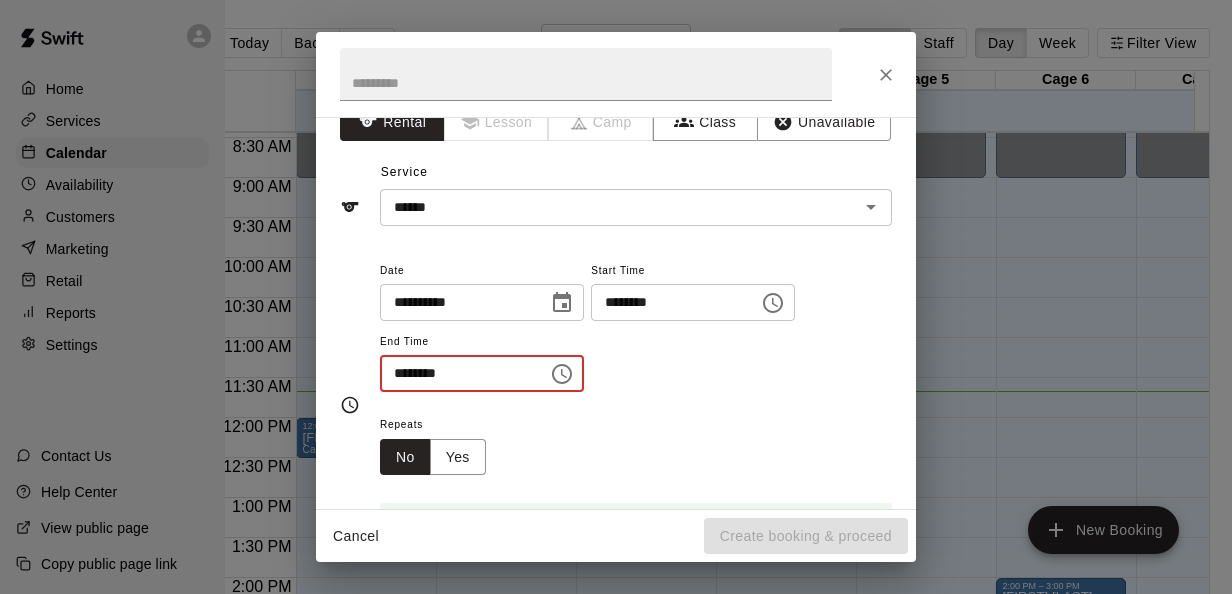 click on "********" at bounding box center [457, 373] 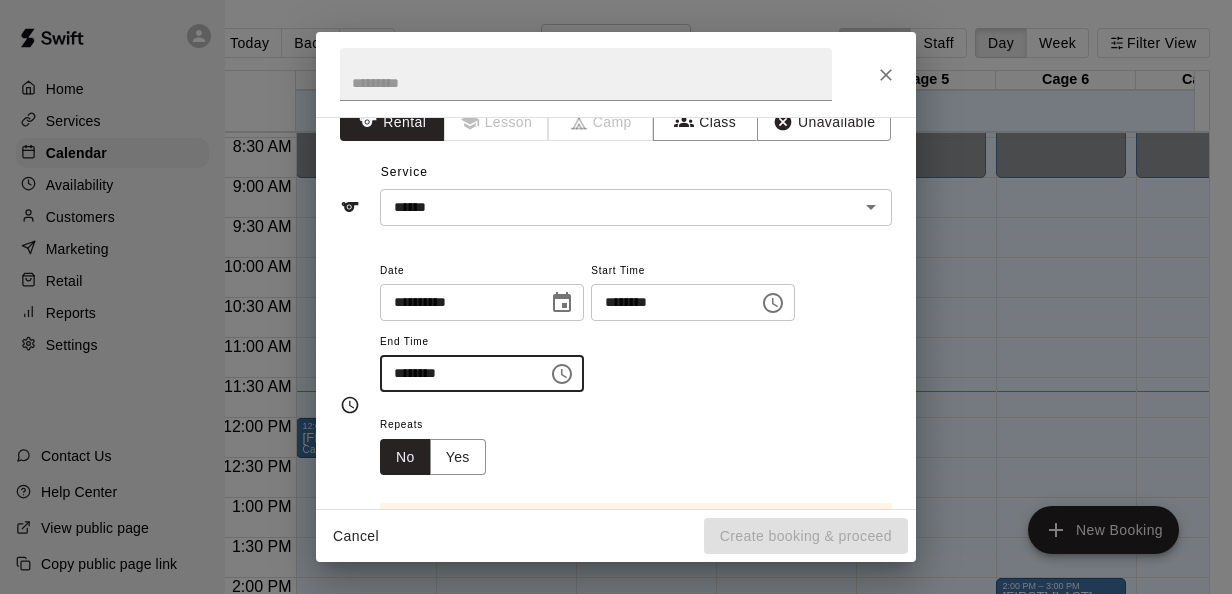 type on "********" 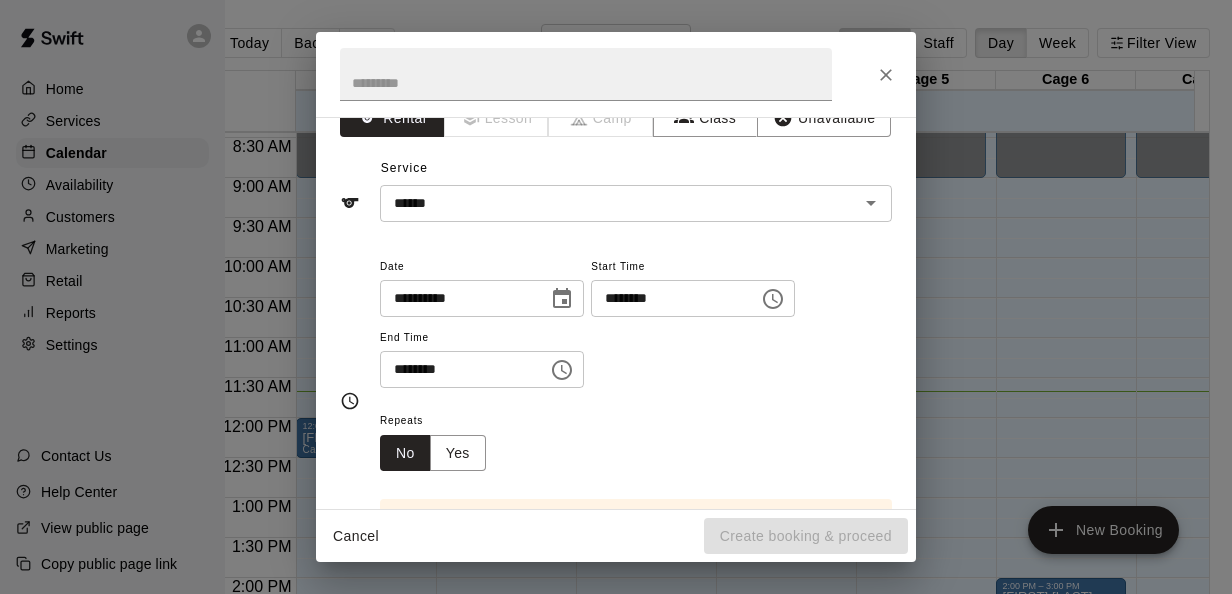 click on "Repeats No Yes" at bounding box center (636, 439) 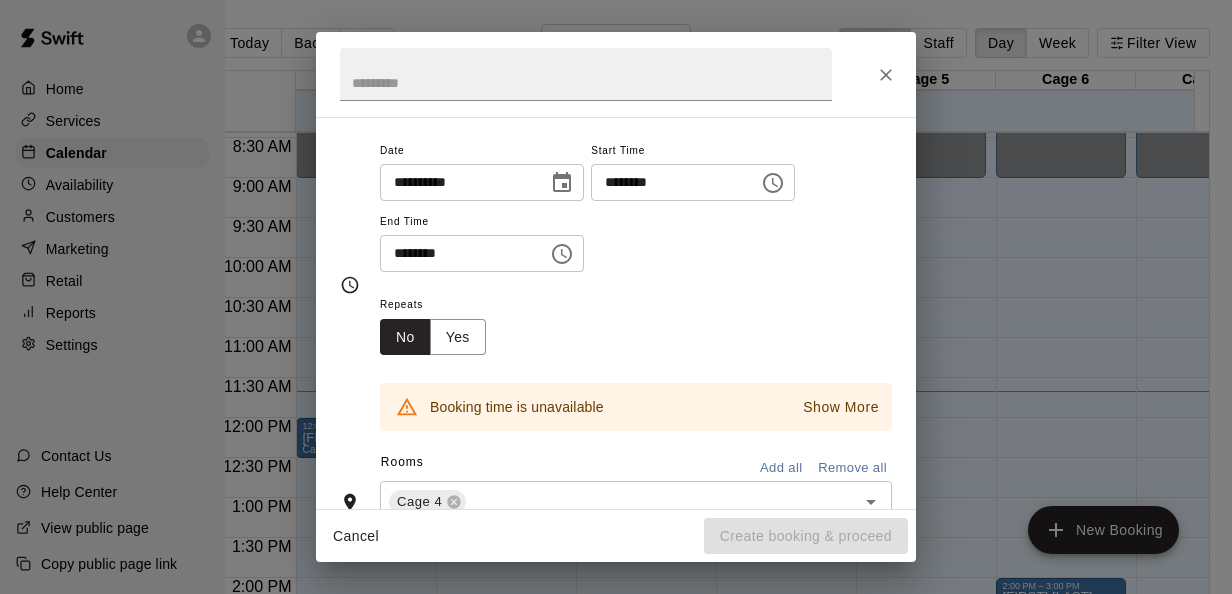 scroll, scrollTop: 72, scrollLeft: 0, axis: vertical 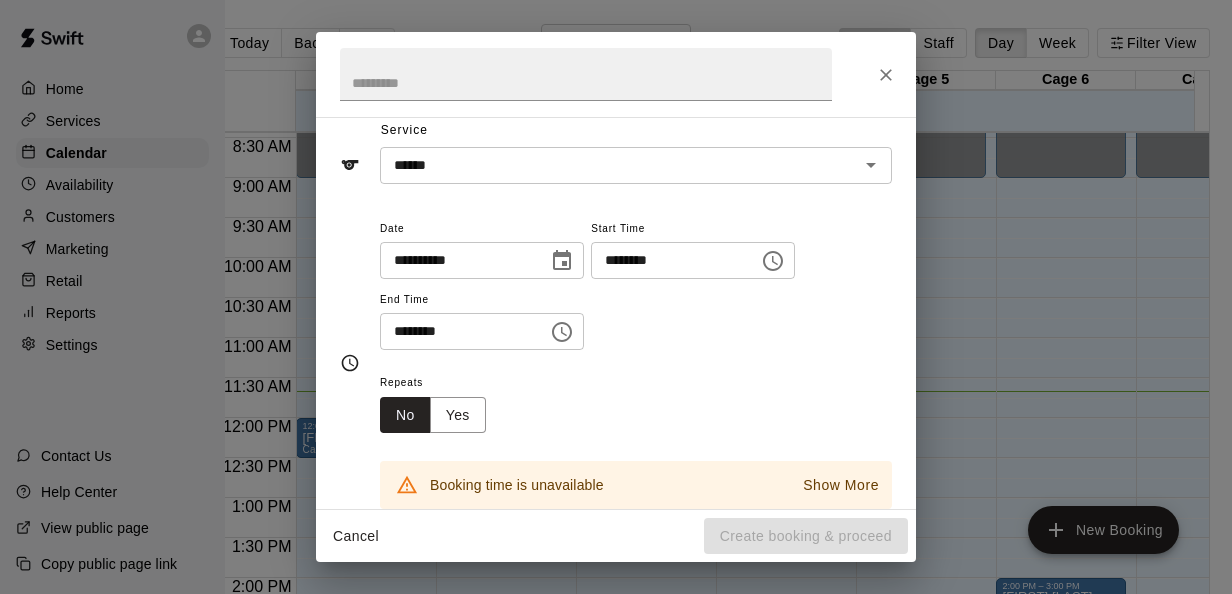 click on "********" at bounding box center (457, 331) 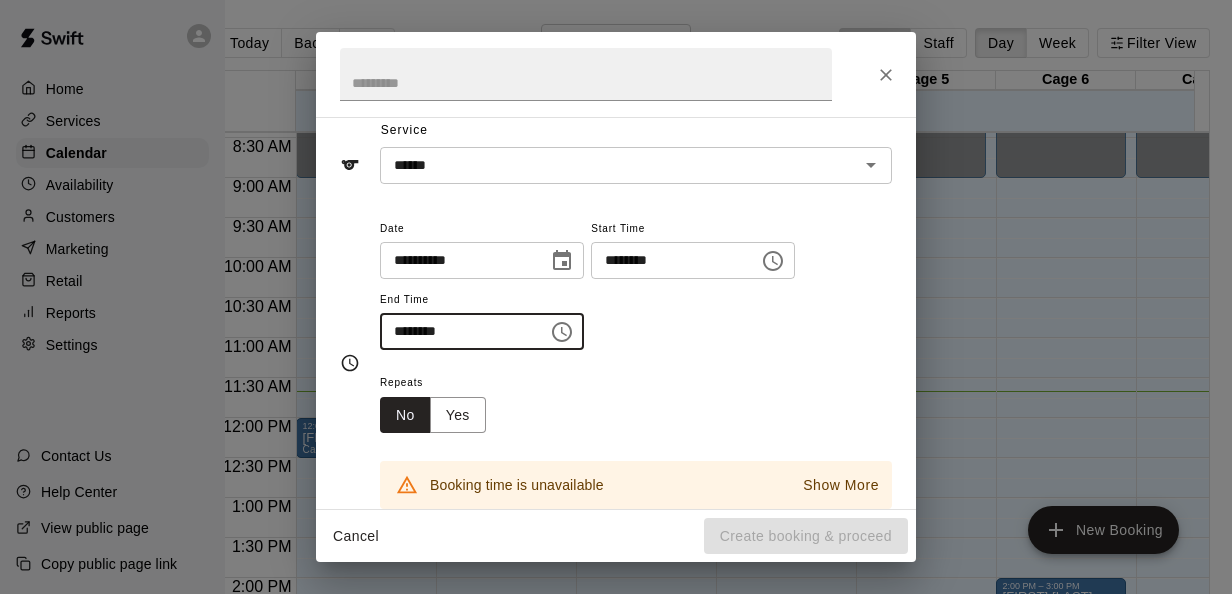 click on "********" at bounding box center (668, 260) 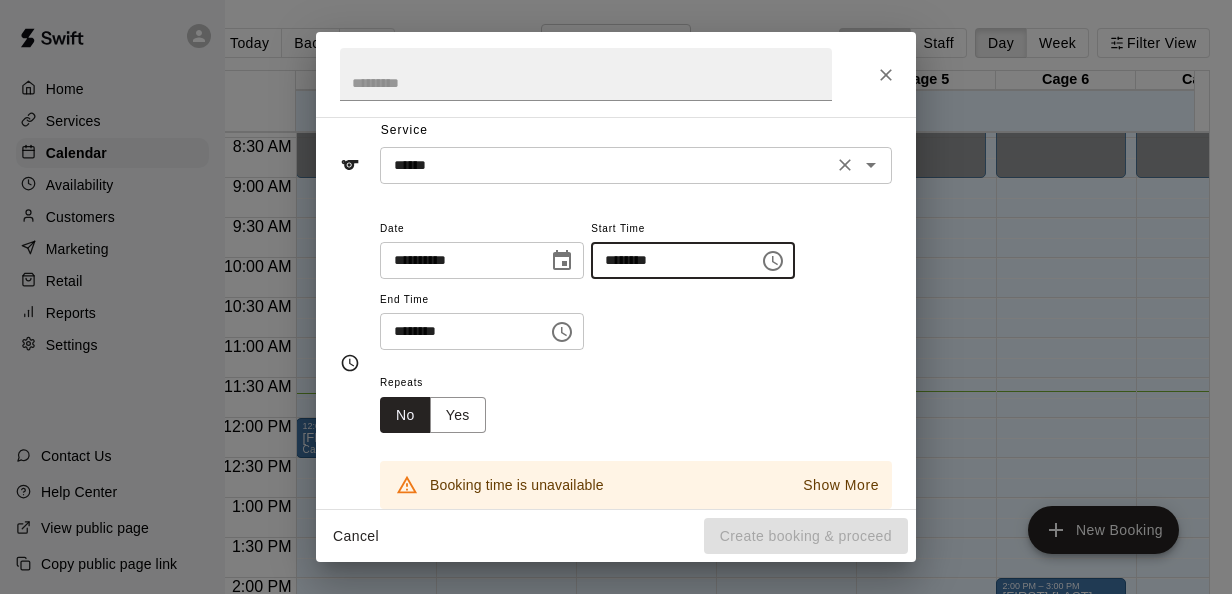 click on "******" at bounding box center (606, 165) 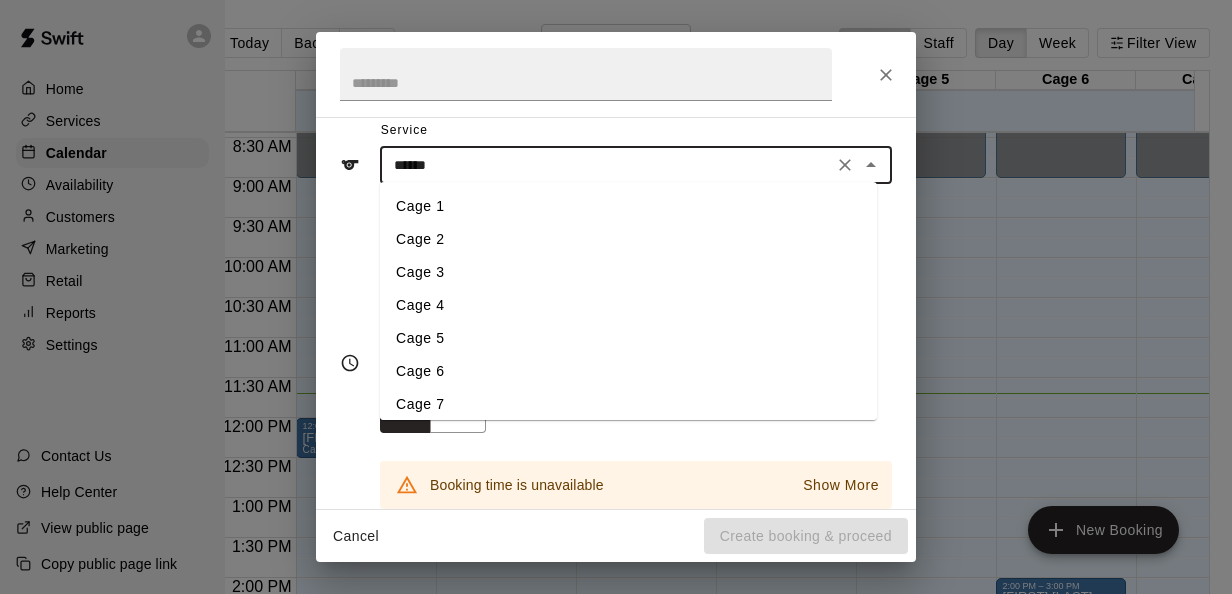 click on "Cage 3" at bounding box center (628, 272) 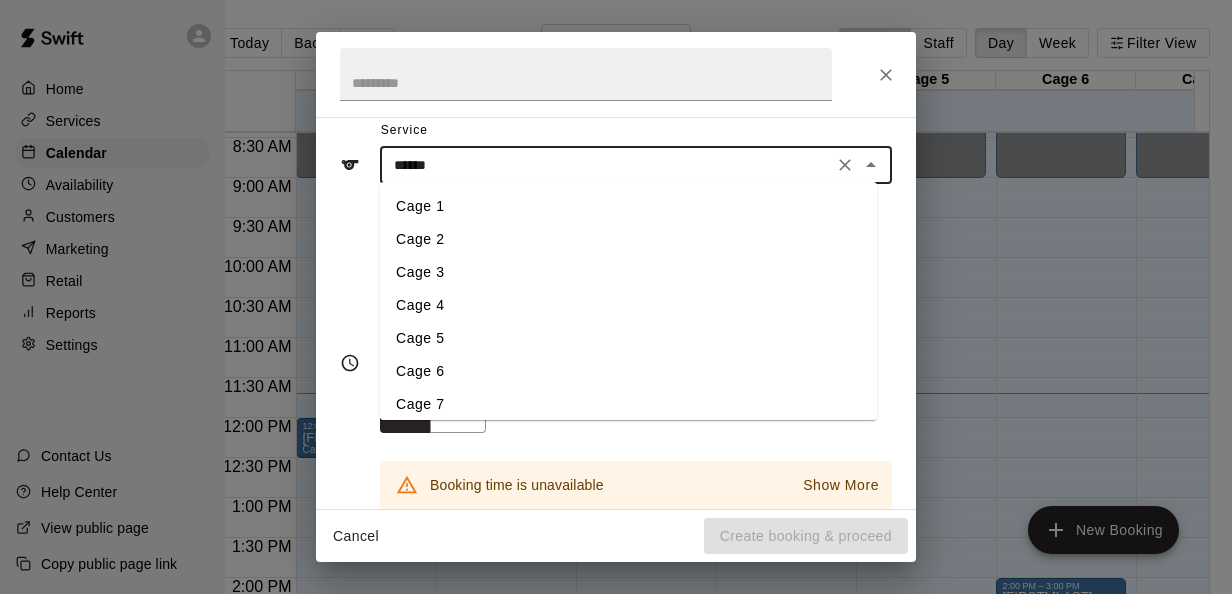 type on "******" 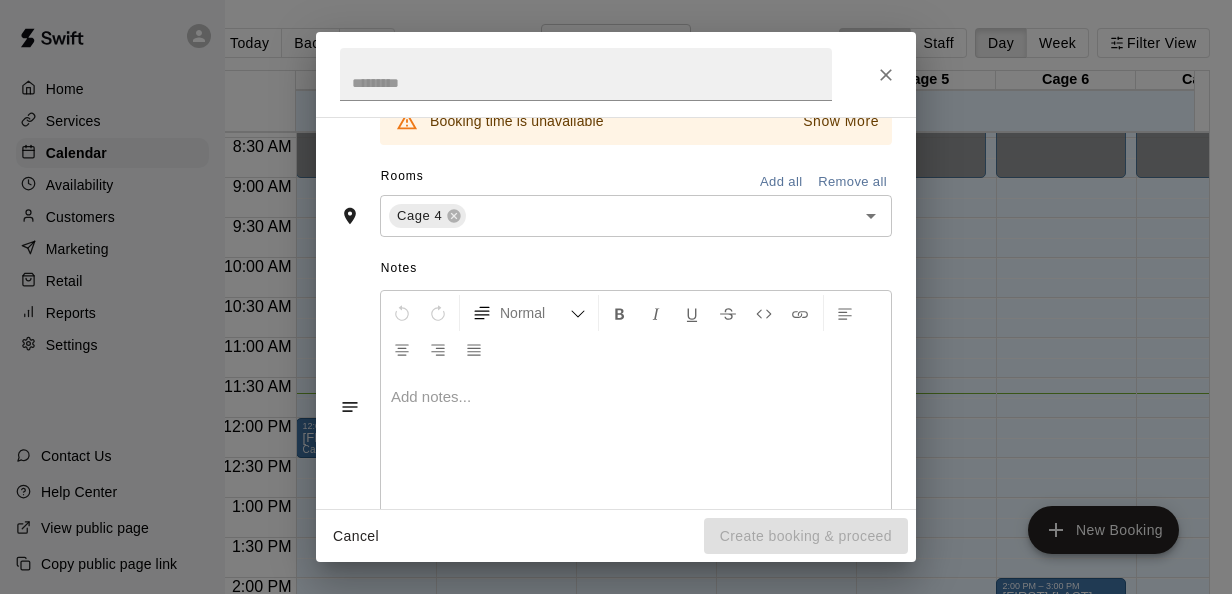 scroll, scrollTop: 440, scrollLeft: 0, axis: vertical 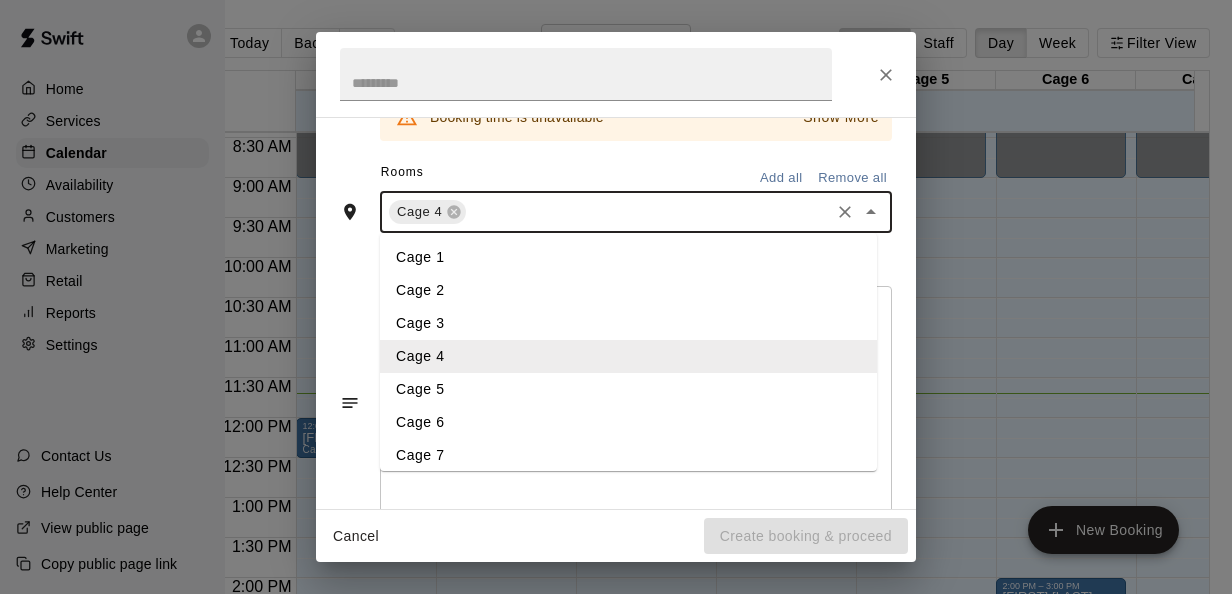 click at bounding box center [648, 212] 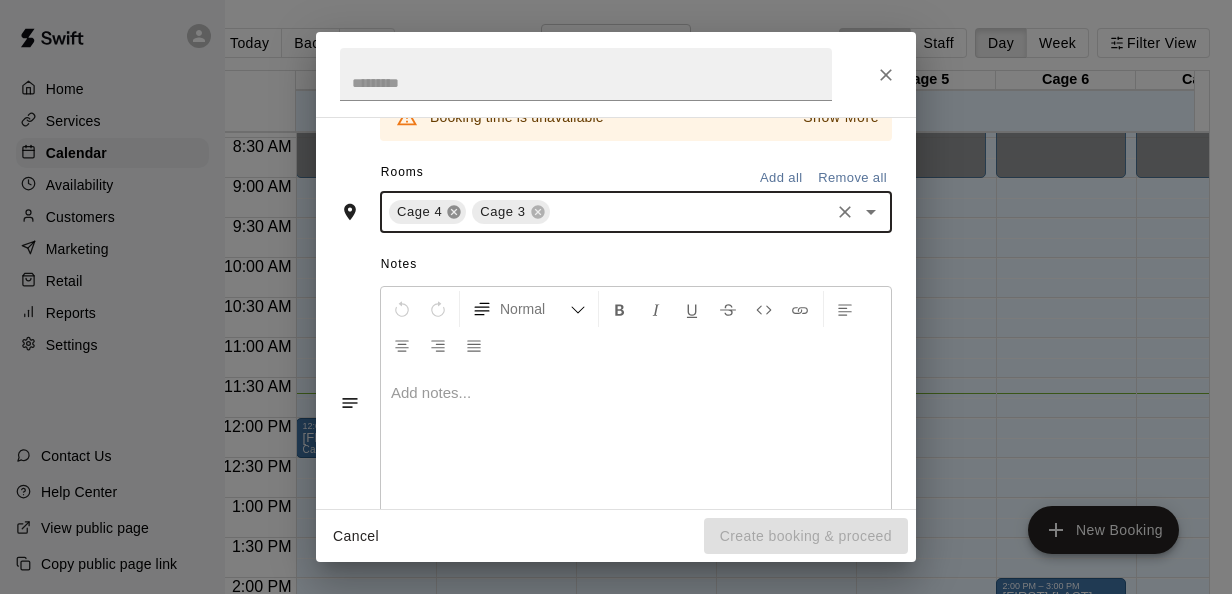 click 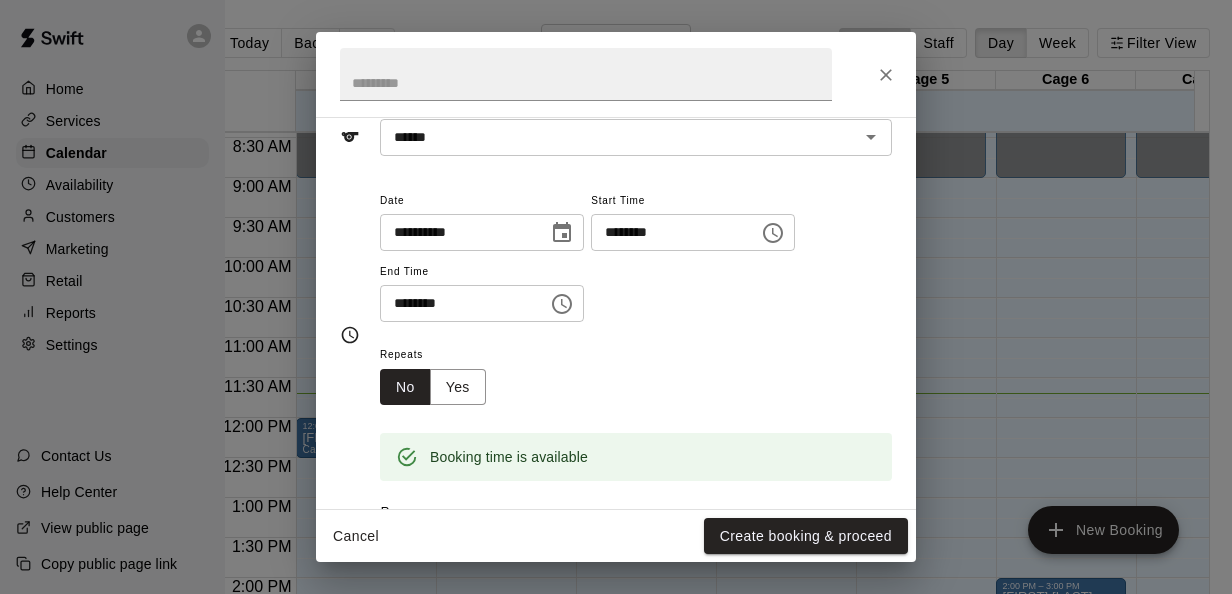 scroll, scrollTop: 0, scrollLeft: 0, axis: both 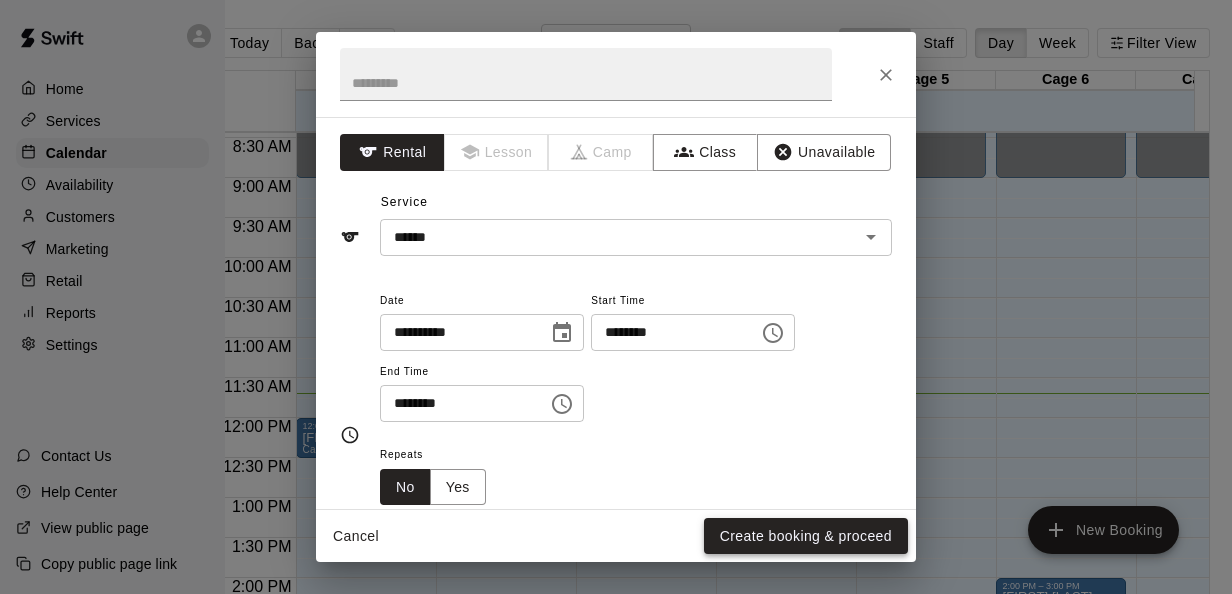 click on "Create booking & proceed" at bounding box center (806, 536) 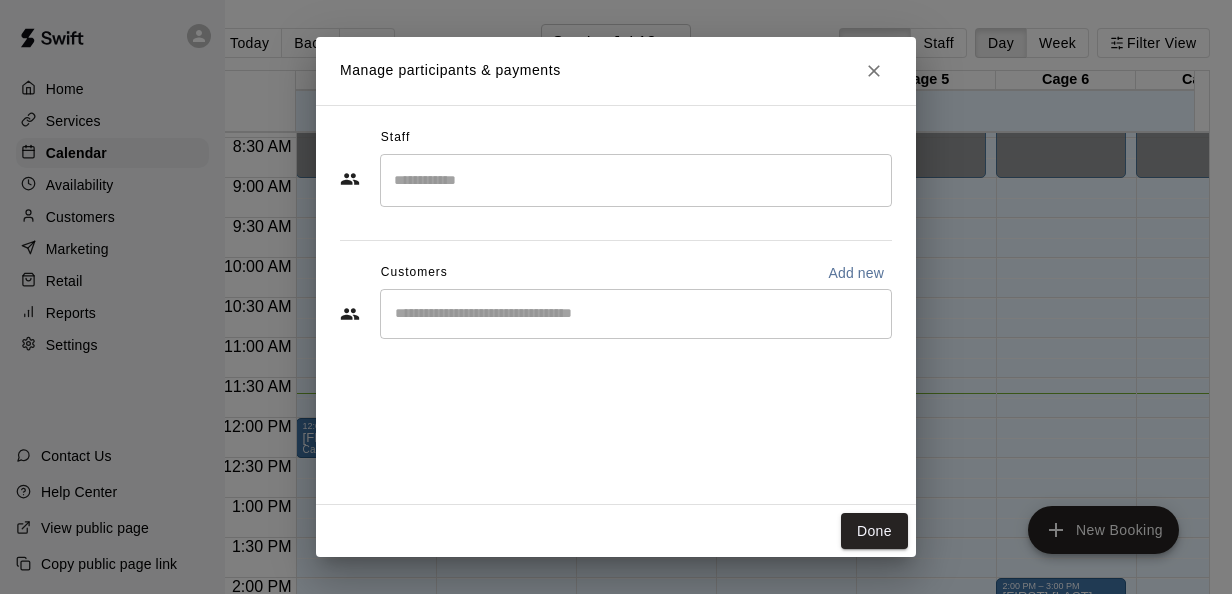 click on "Add new" at bounding box center [856, 273] 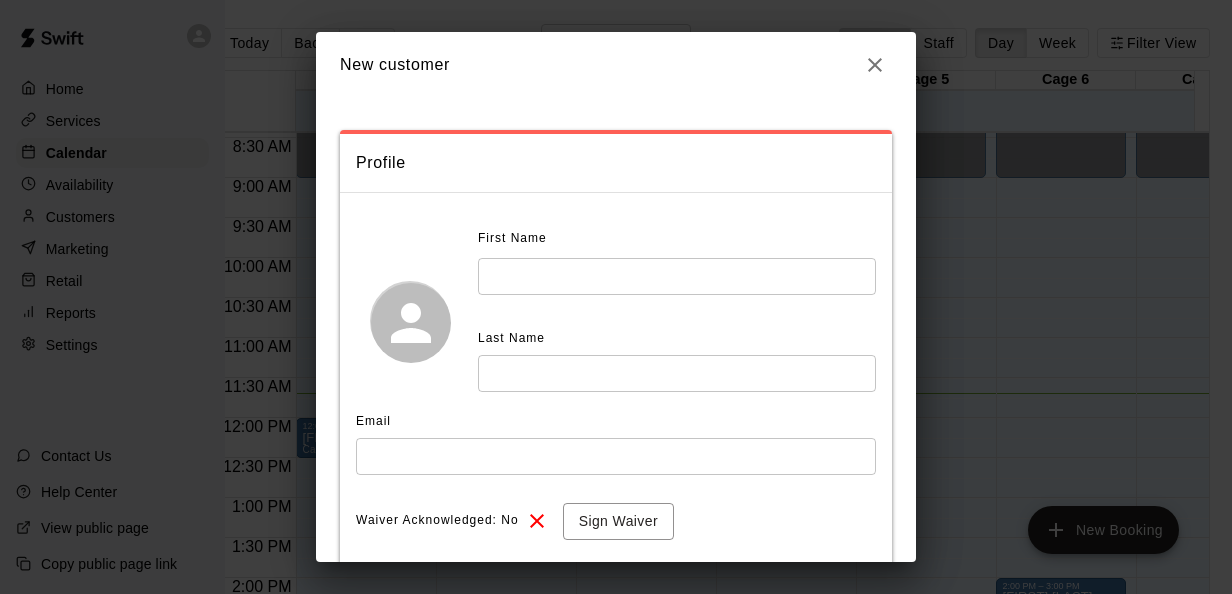 click at bounding box center [677, 276] 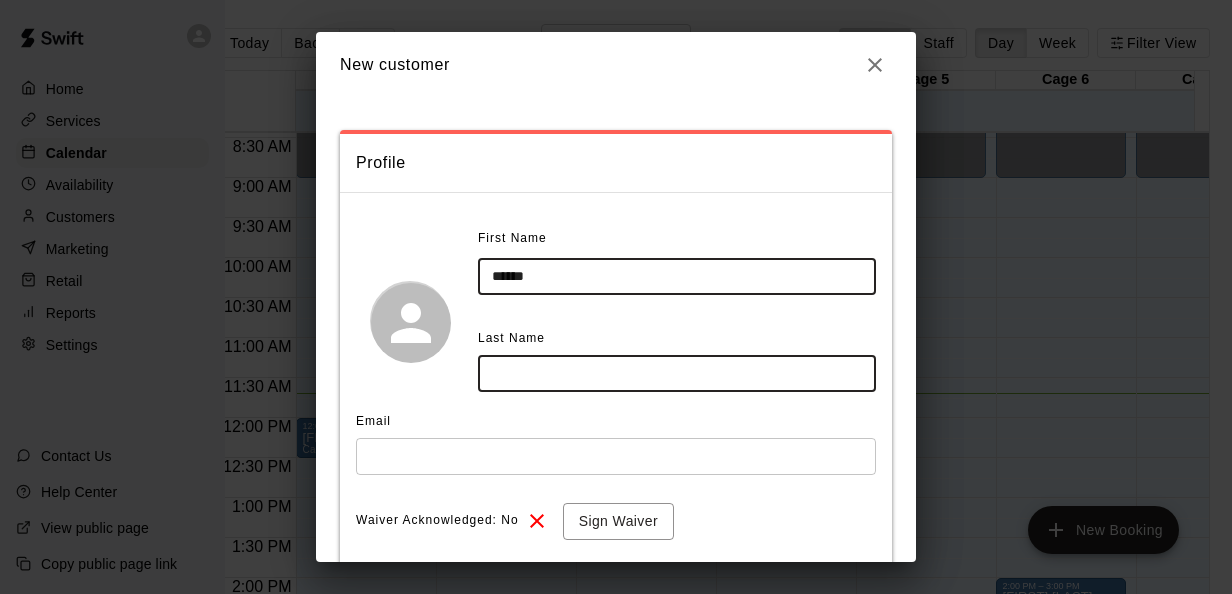 type on "******" 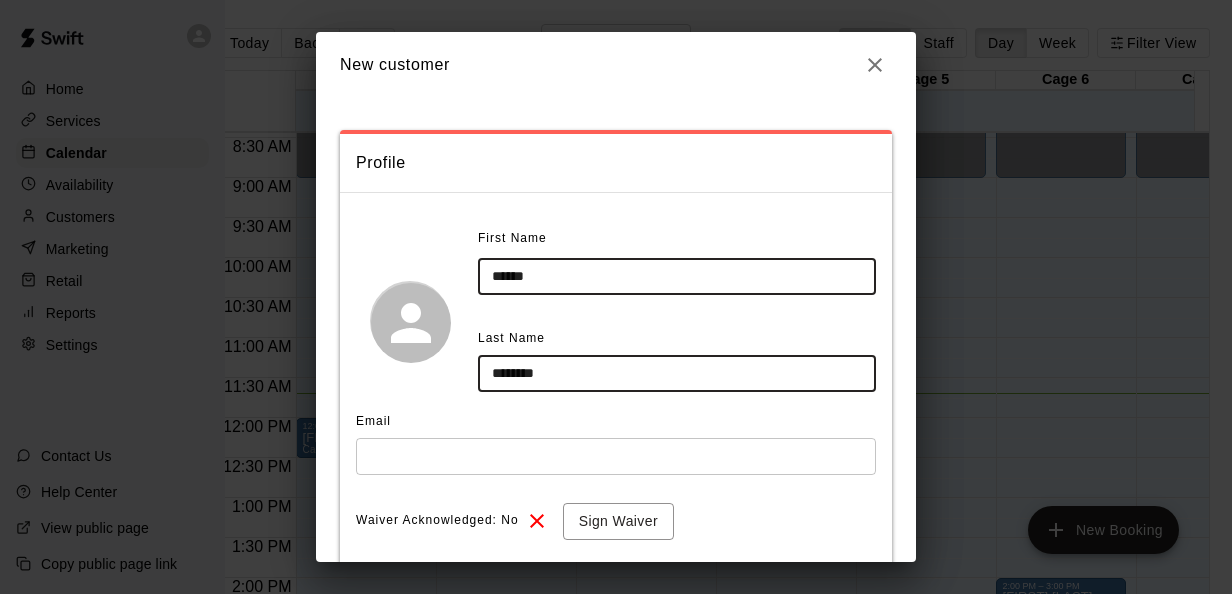scroll, scrollTop: 231, scrollLeft: 0, axis: vertical 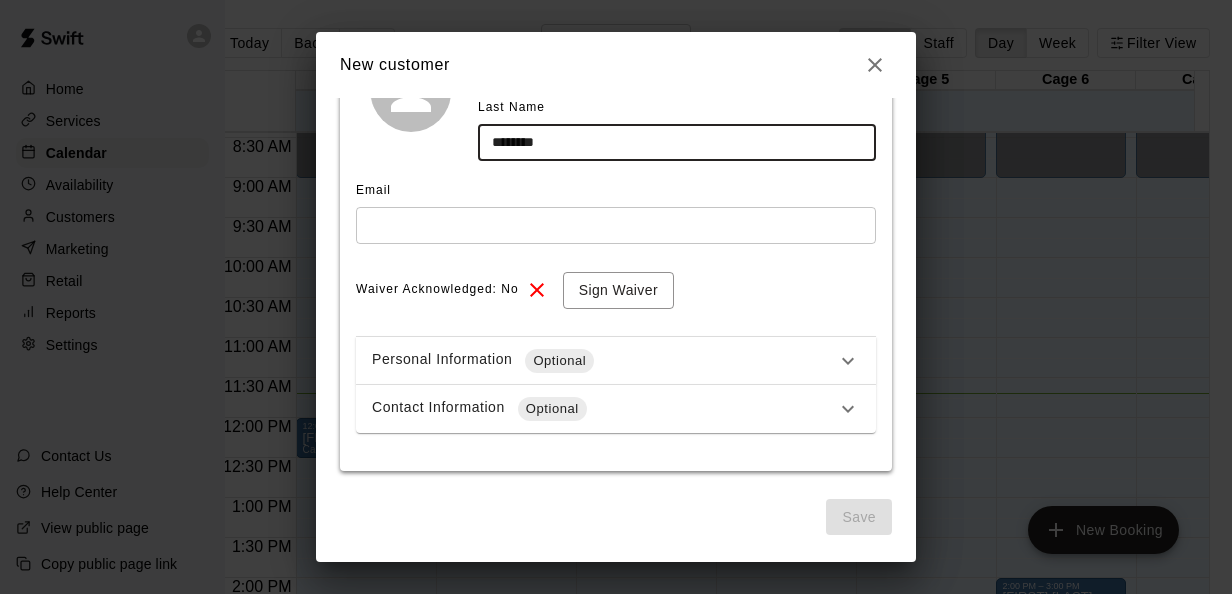 type on "********" 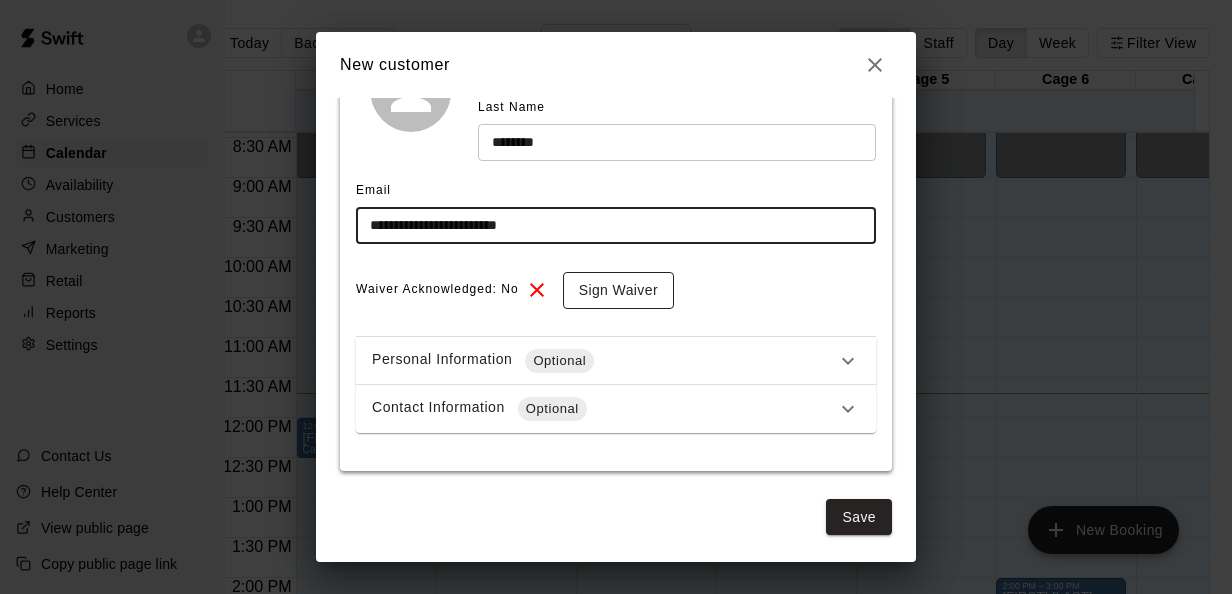 type on "**********" 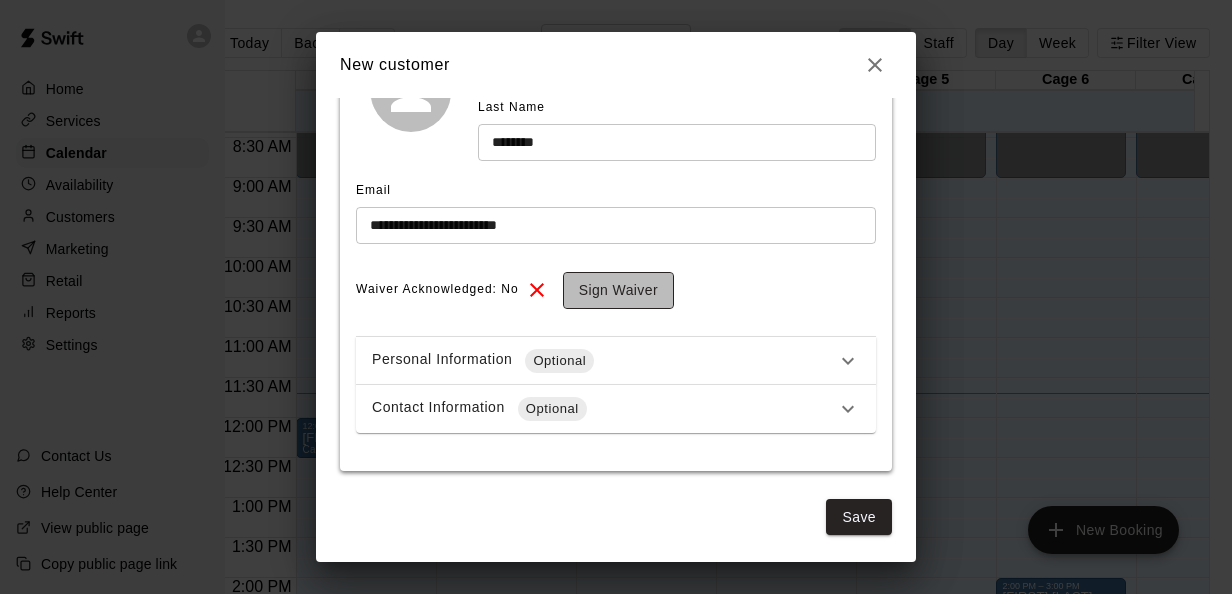 click on "Sign Waiver" at bounding box center [618, 290] 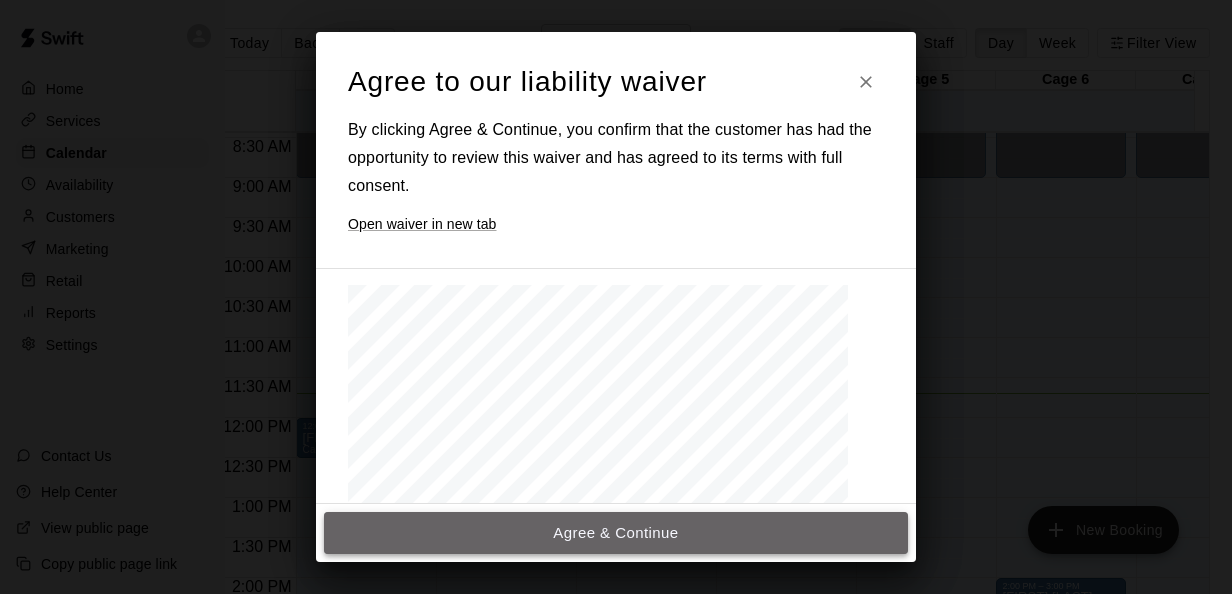 click on "Agree & Continue" at bounding box center [616, 533] 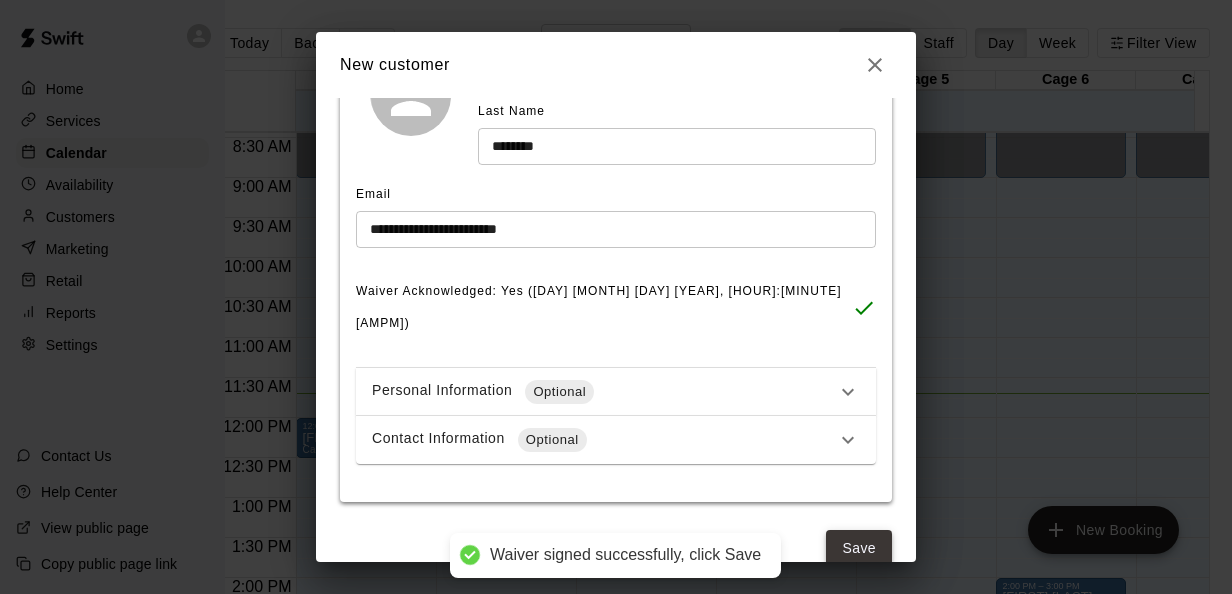 click on "Save" at bounding box center [859, 548] 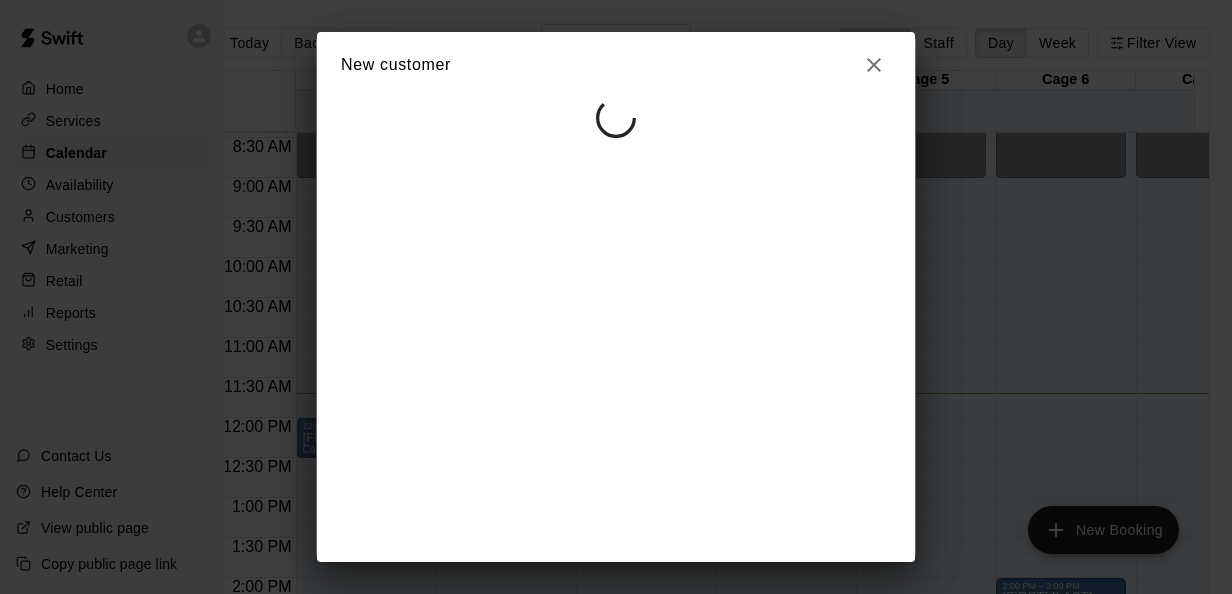 select on "**" 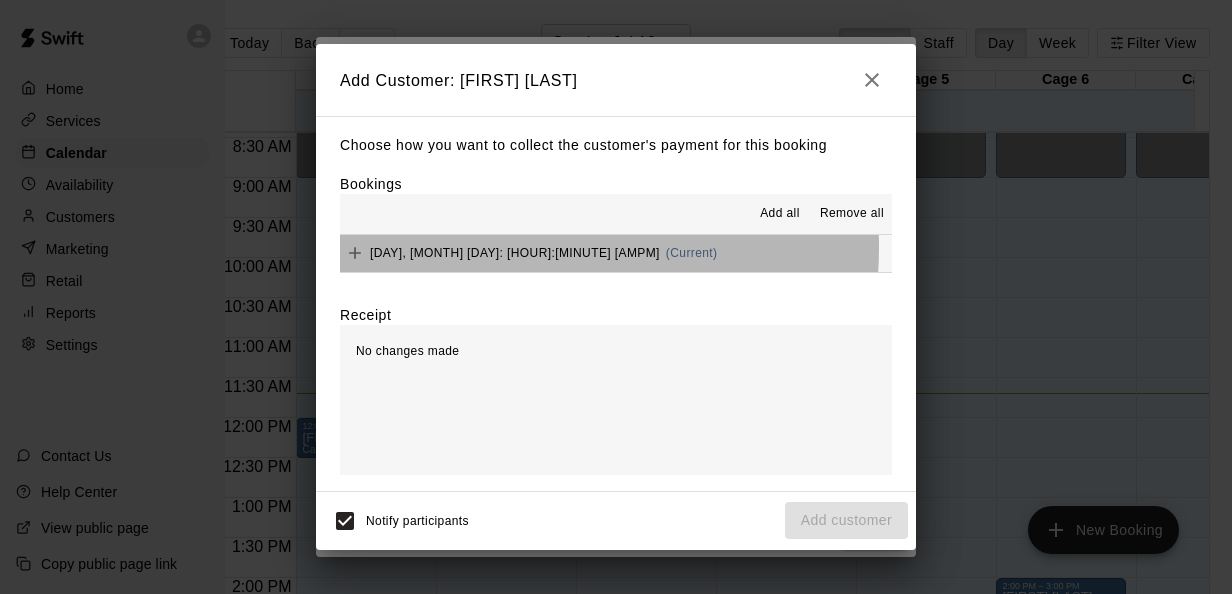 click on "[DAY], [MONTH] [DAY]: [HOUR]:[MINUTE] [AMPM]" at bounding box center (515, 253) 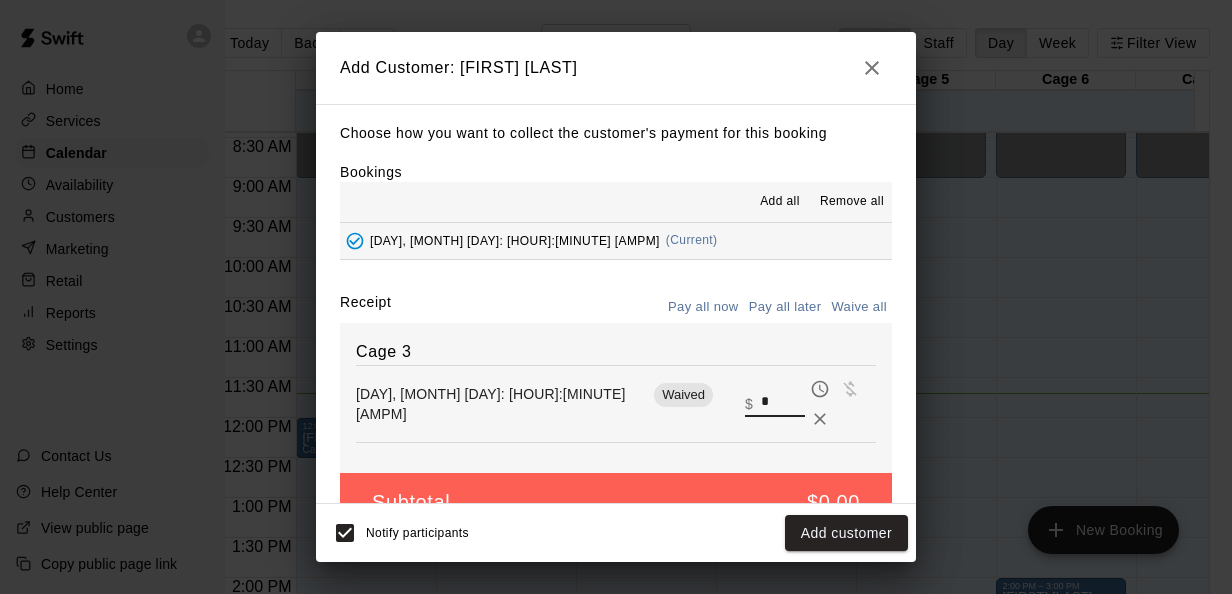 click on "*" at bounding box center [783, 403] 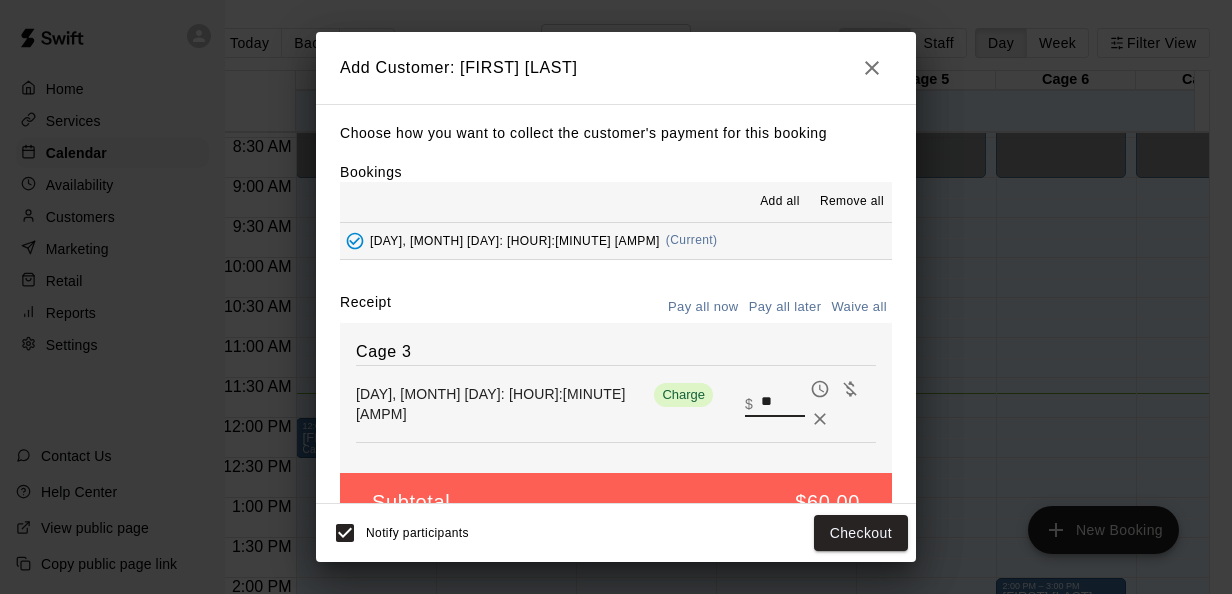 scroll, scrollTop: 46, scrollLeft: 0, axis: vertical 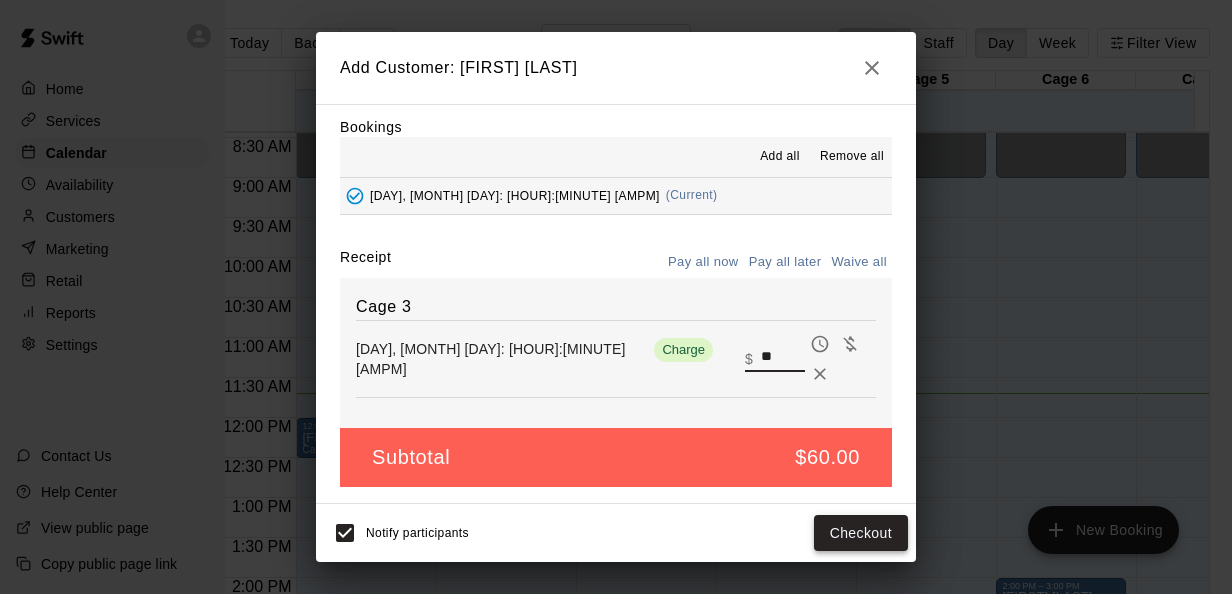 type on "**" 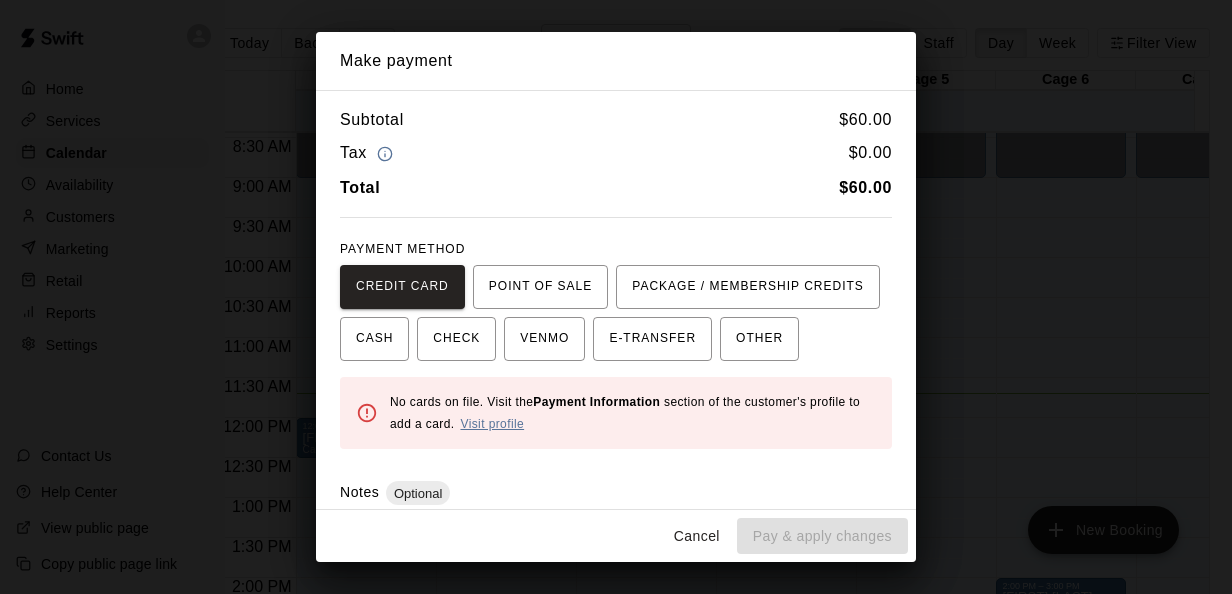 click on "Visit profile" at bounding box center [492, 424] 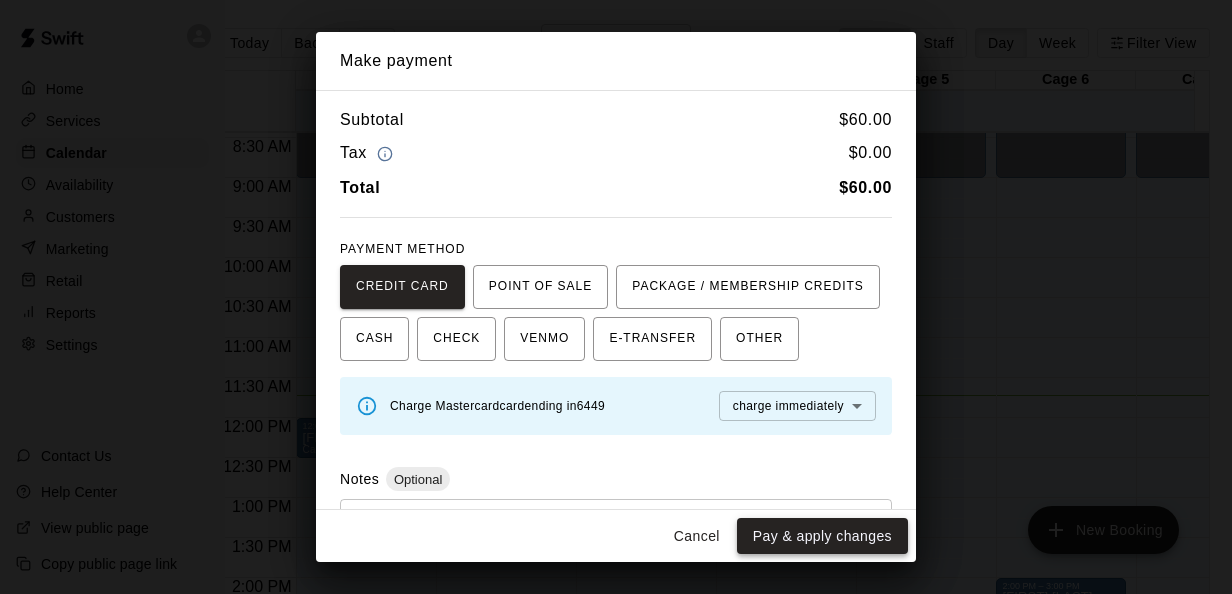 click on "Pay & apply changes" at bounding box center (822, 536) 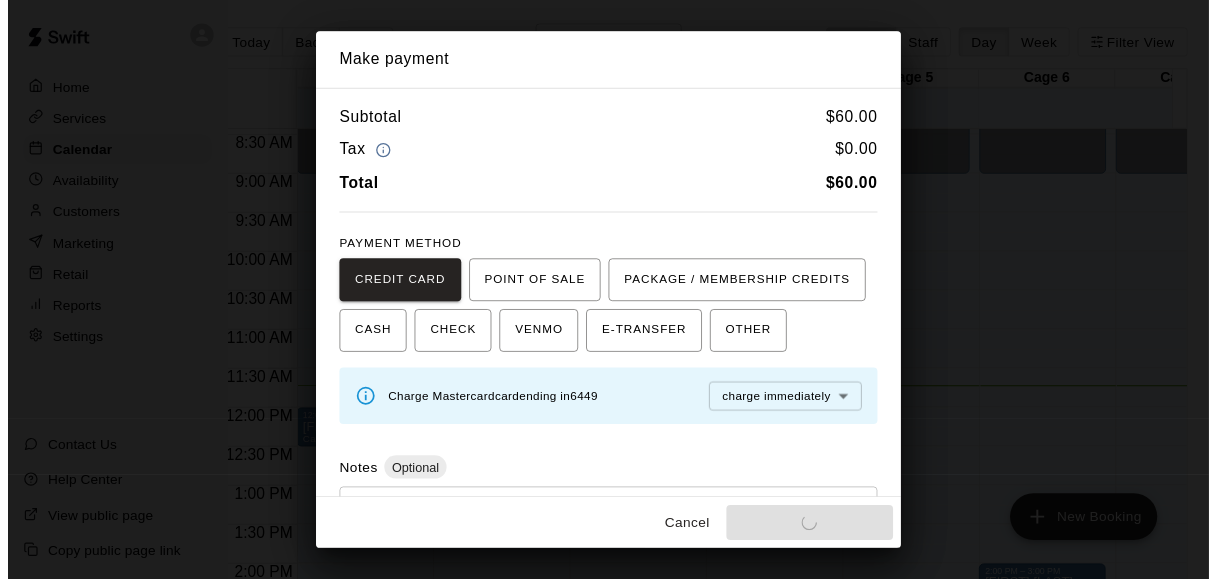 scroll, scrollTop: 0, scrollLeft: 0, axis: both 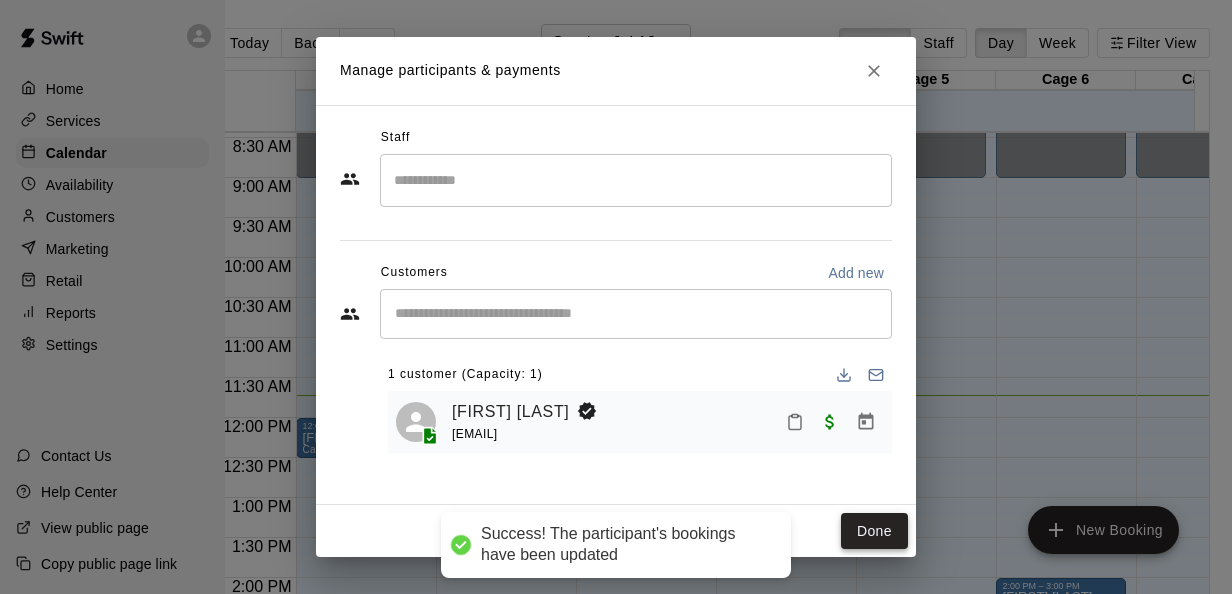 click on "Done" at bounding box center (874, 531) 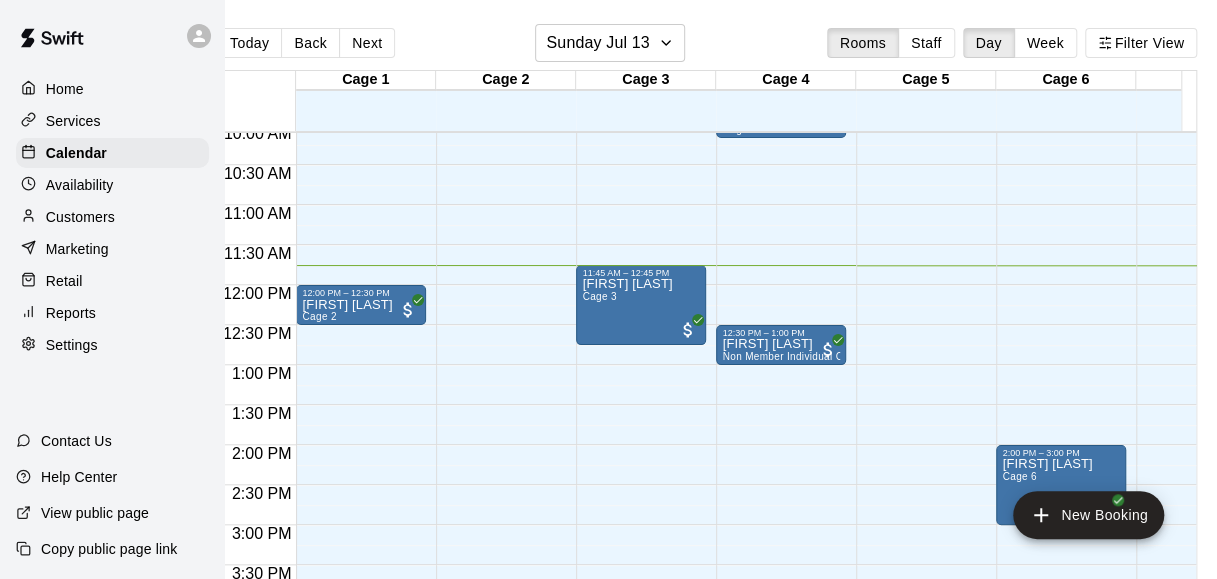 scroll, scrollTop: 812, scrollLeft: 0, axis: vertical 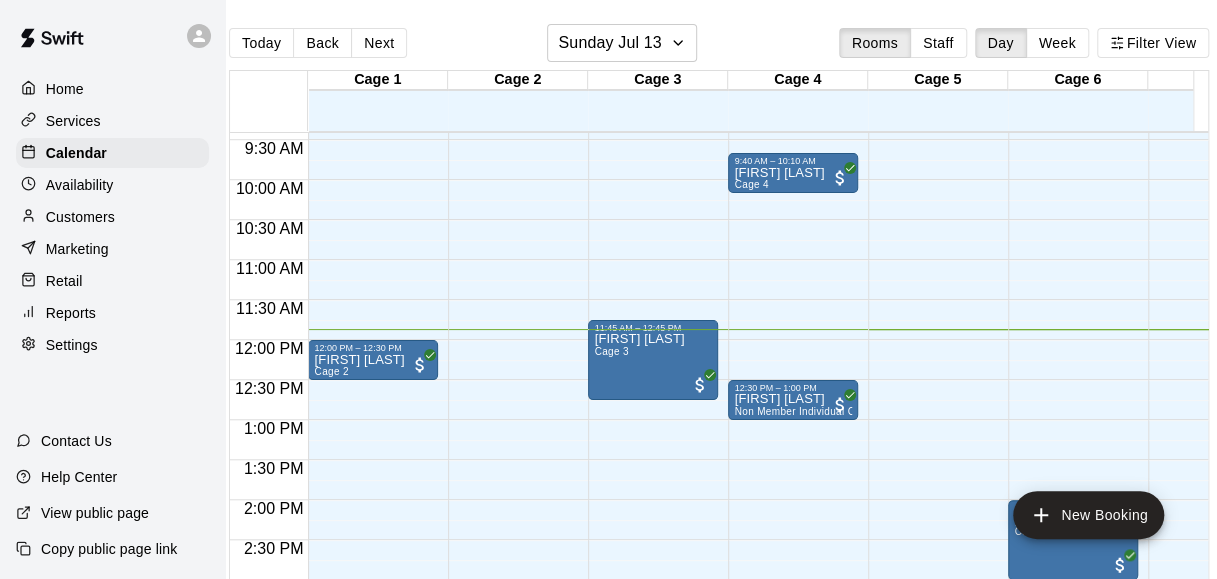 click on "12:00 AM – 9:00 AM Closed 7:00 PM – 11:59 PM Closed" at bounding box center (513, 340) 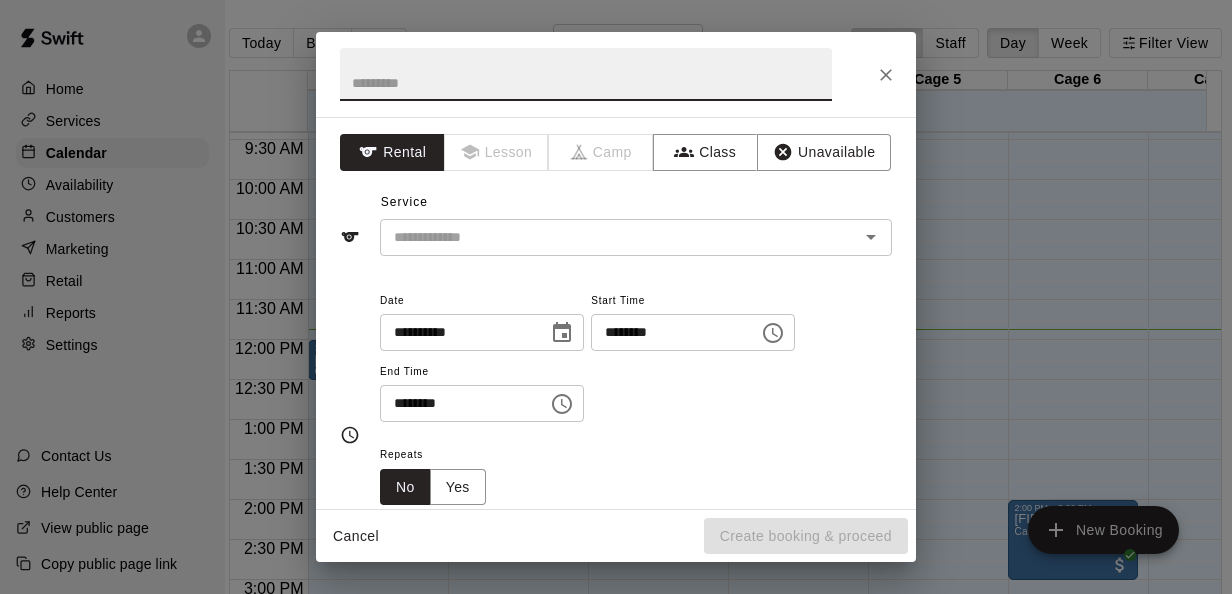 click 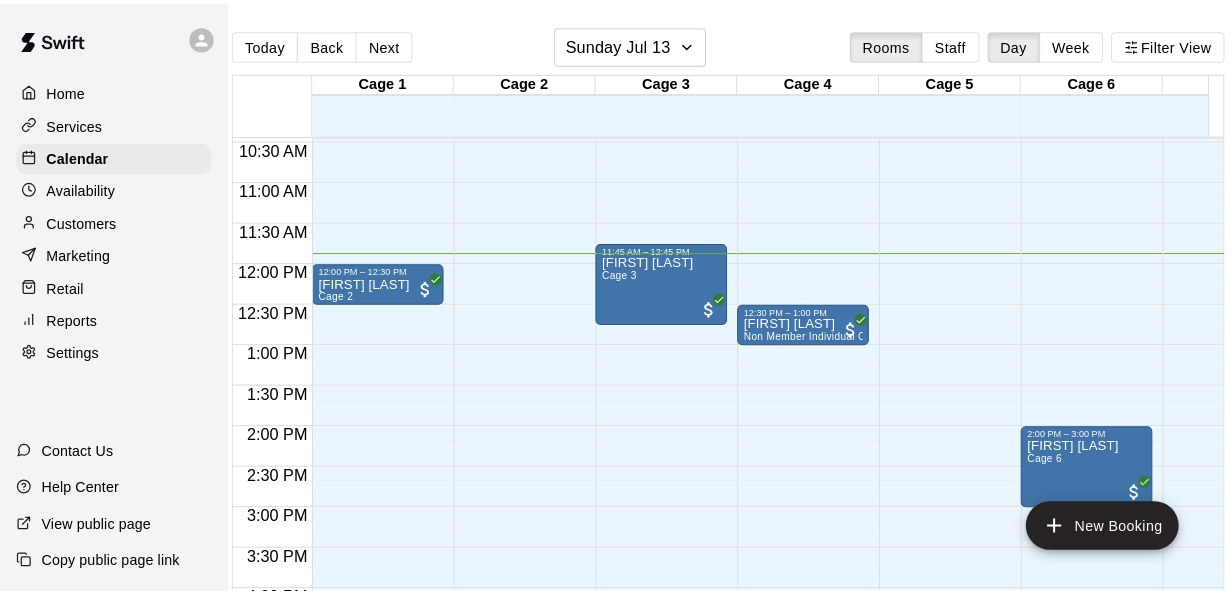 scroll, scrollTop: 823, scrollLeft: 0, axis: vertical 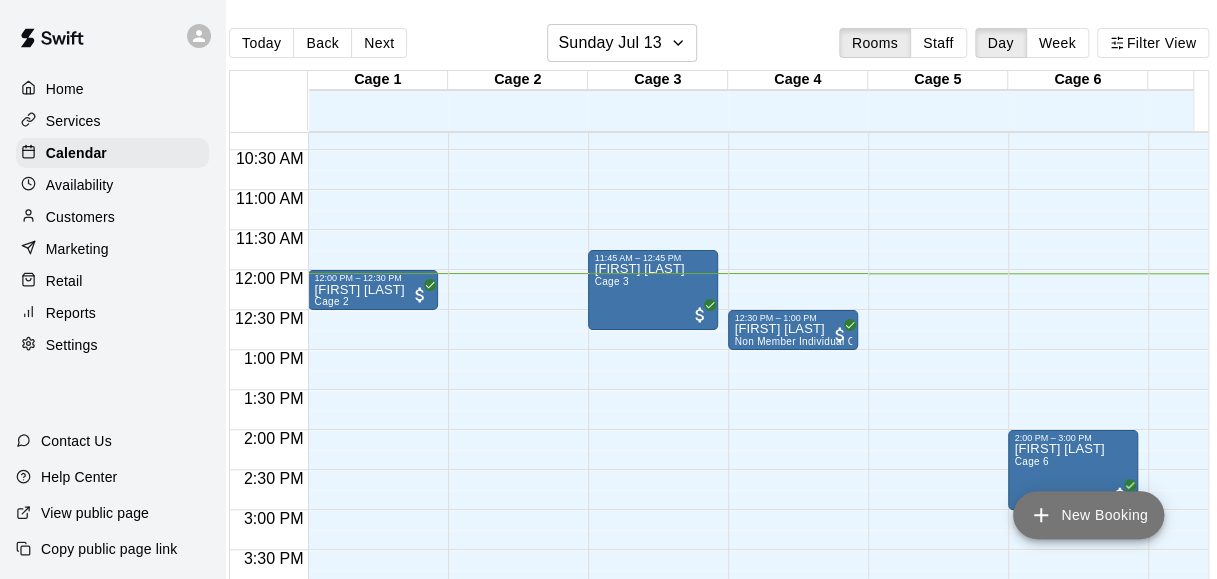click on "New Booking" at bounding box center [1088, 515] 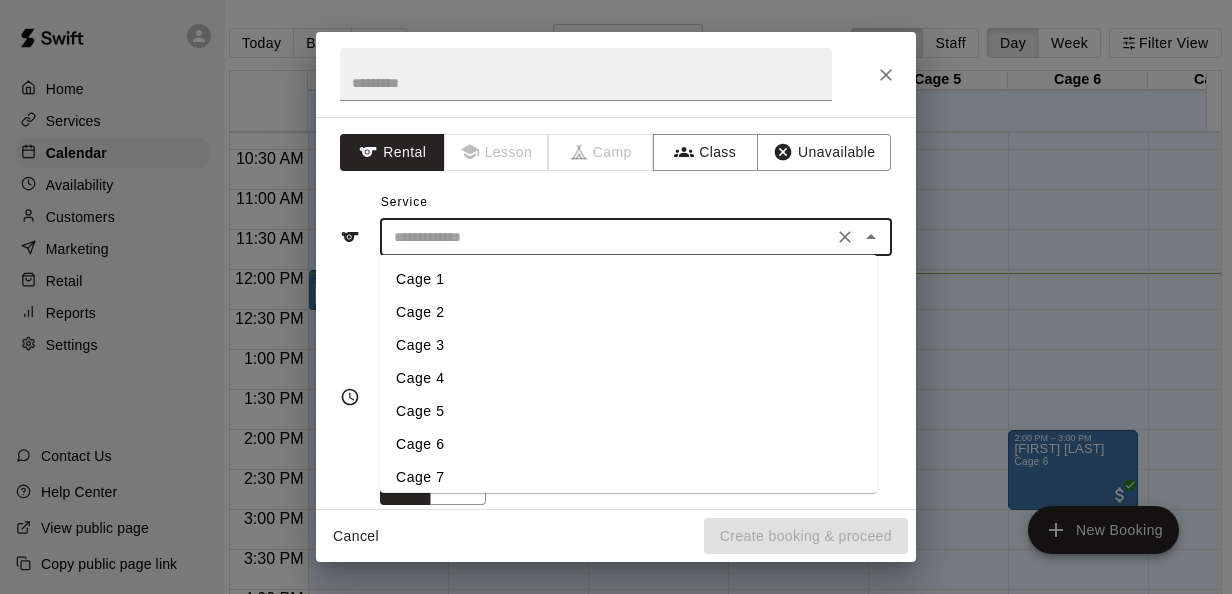 click at bounding box center [606, 237] 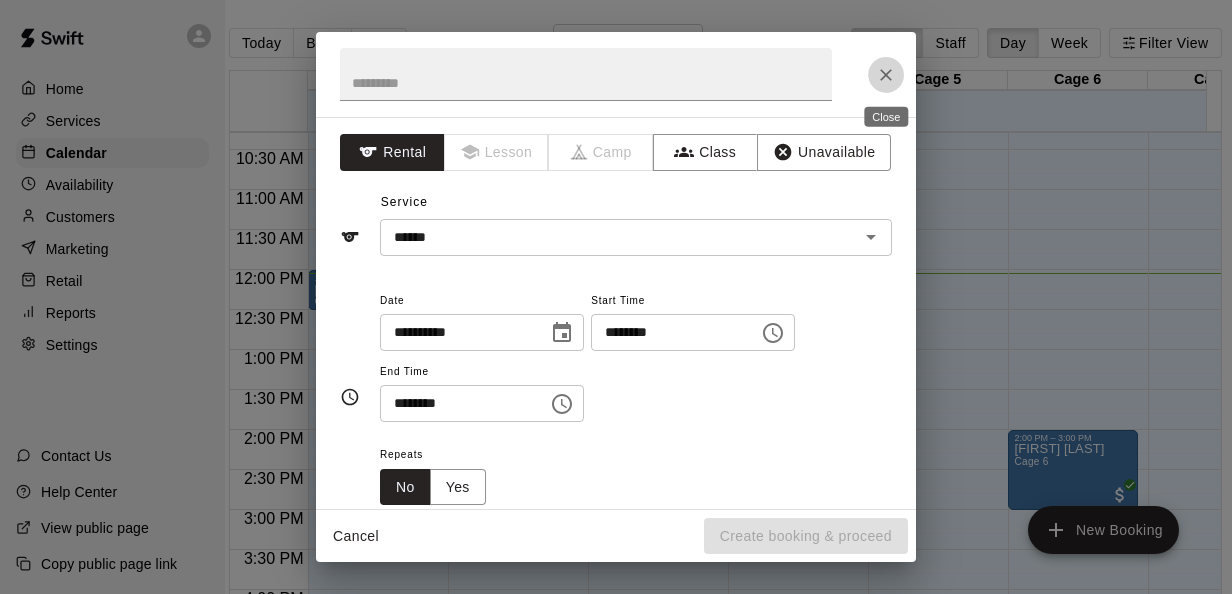 click 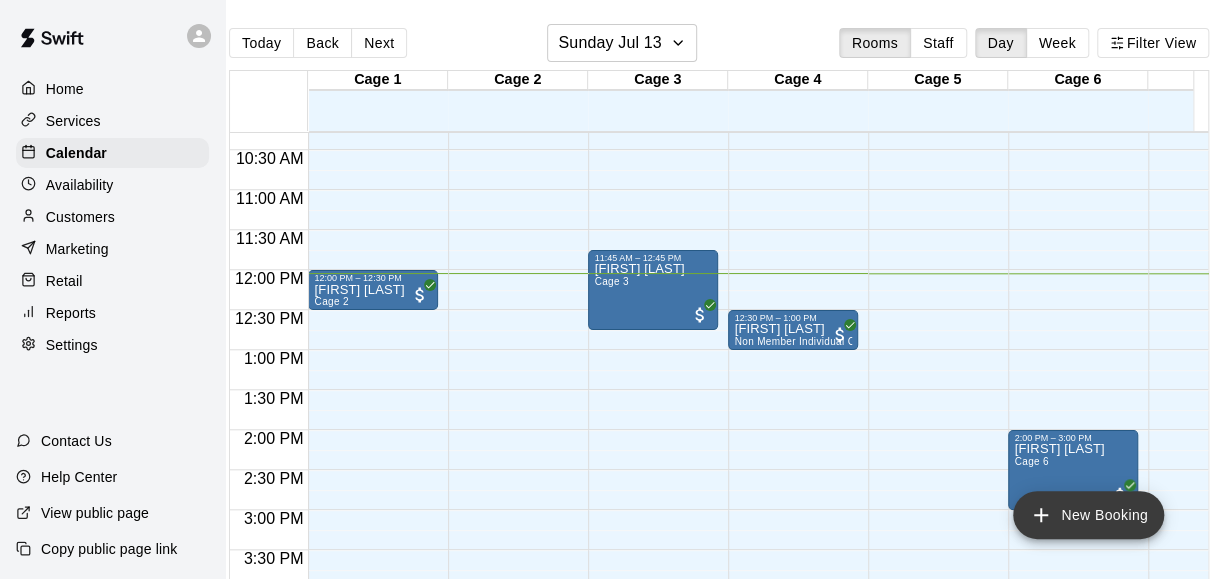 click on "New Booking" at bounding box center (1088, 515) 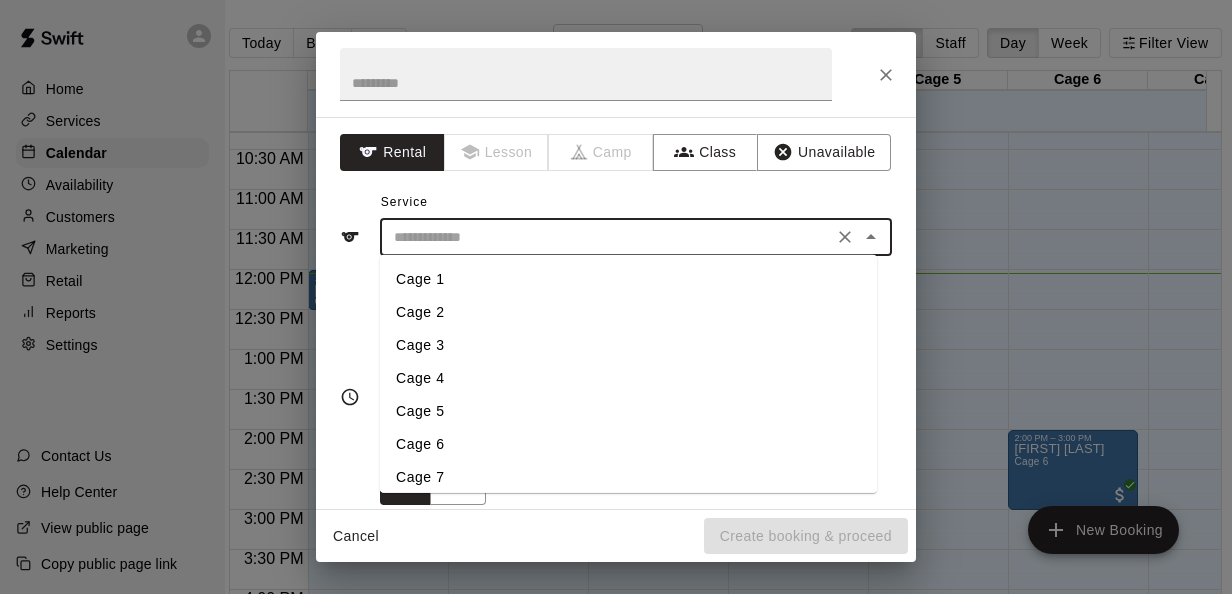 click at bounding box center [606, 237] 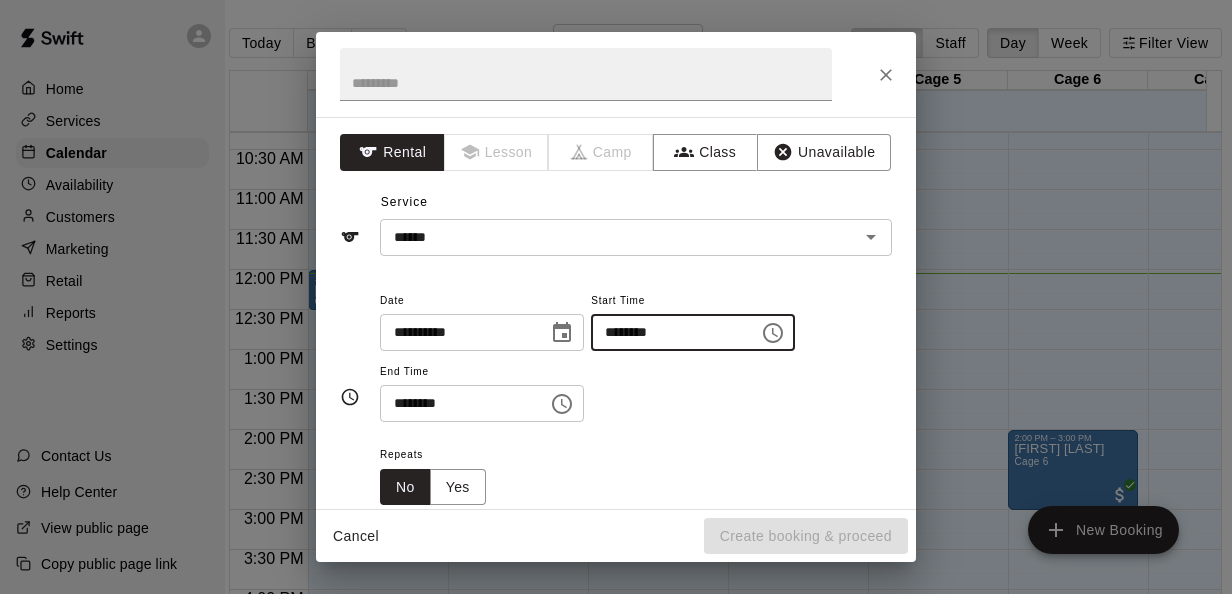 click on "********" at bounding box center [668, 332] 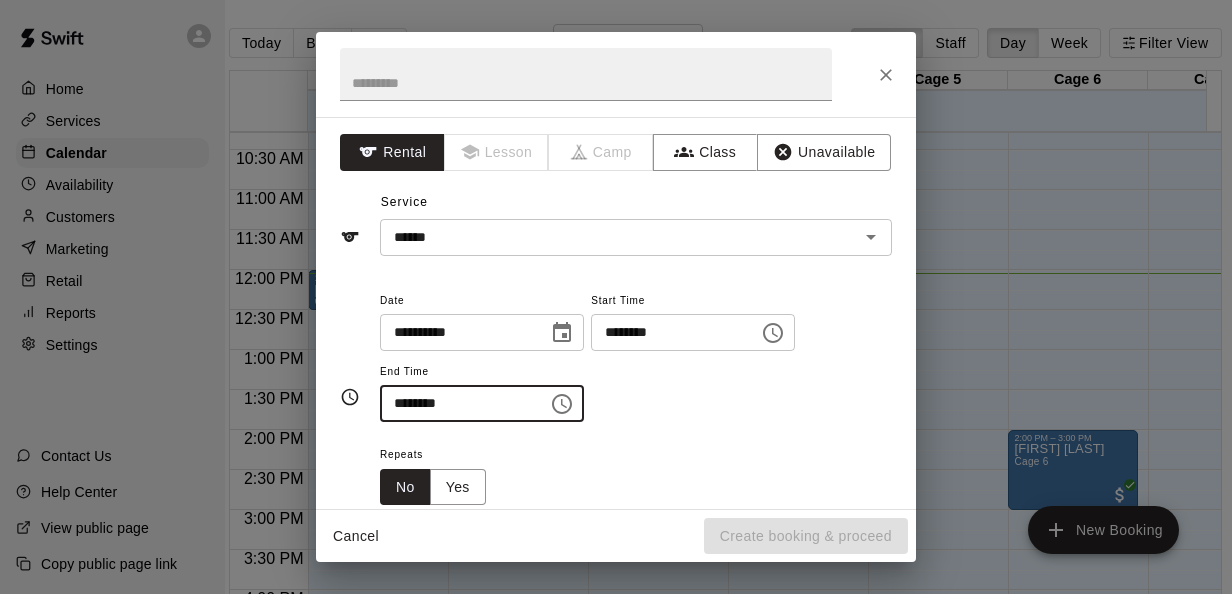 click on "********" at bounding box center (457, 403) 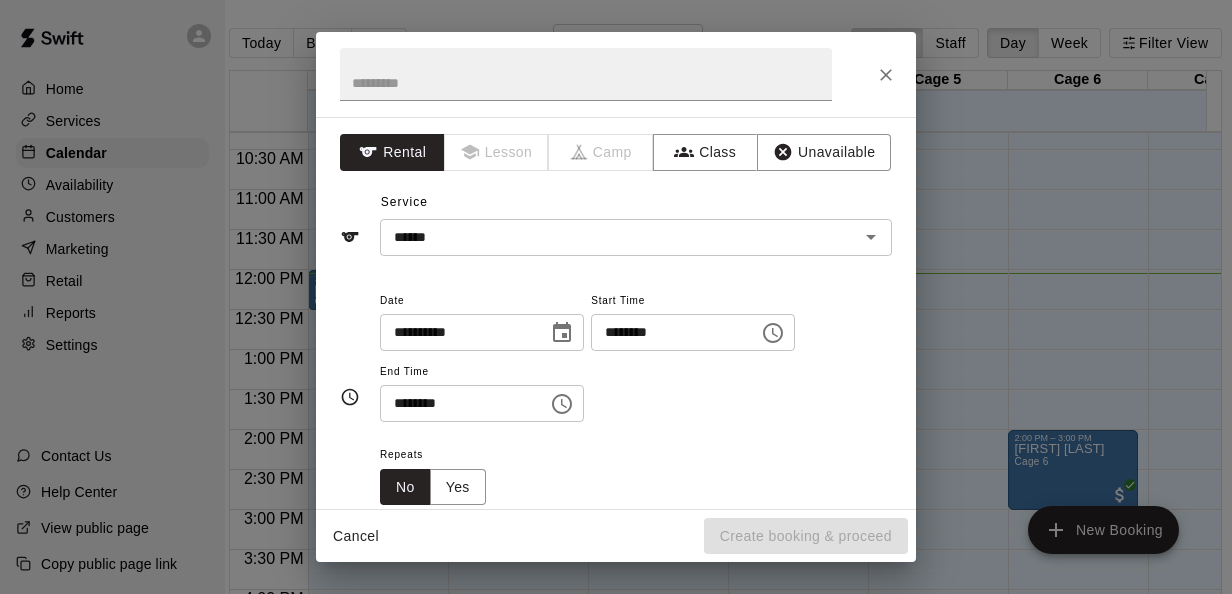 click on "Repeats No Yes" at bounding box center (636, 473) 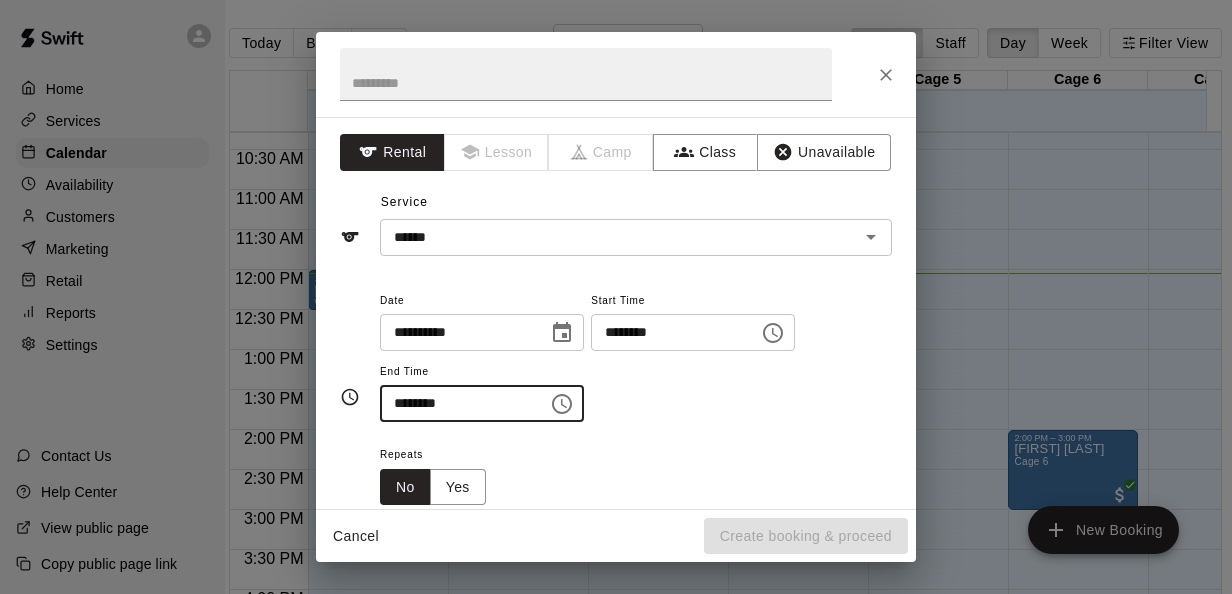 click on "********" at bounding box center (457, 403) 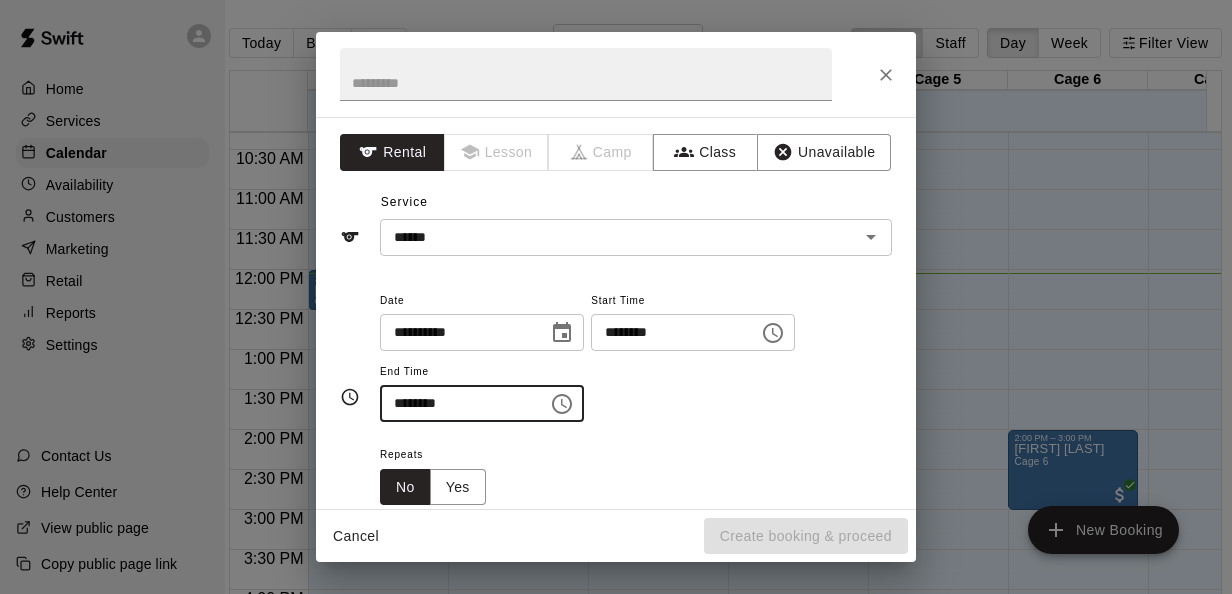 type on "********" 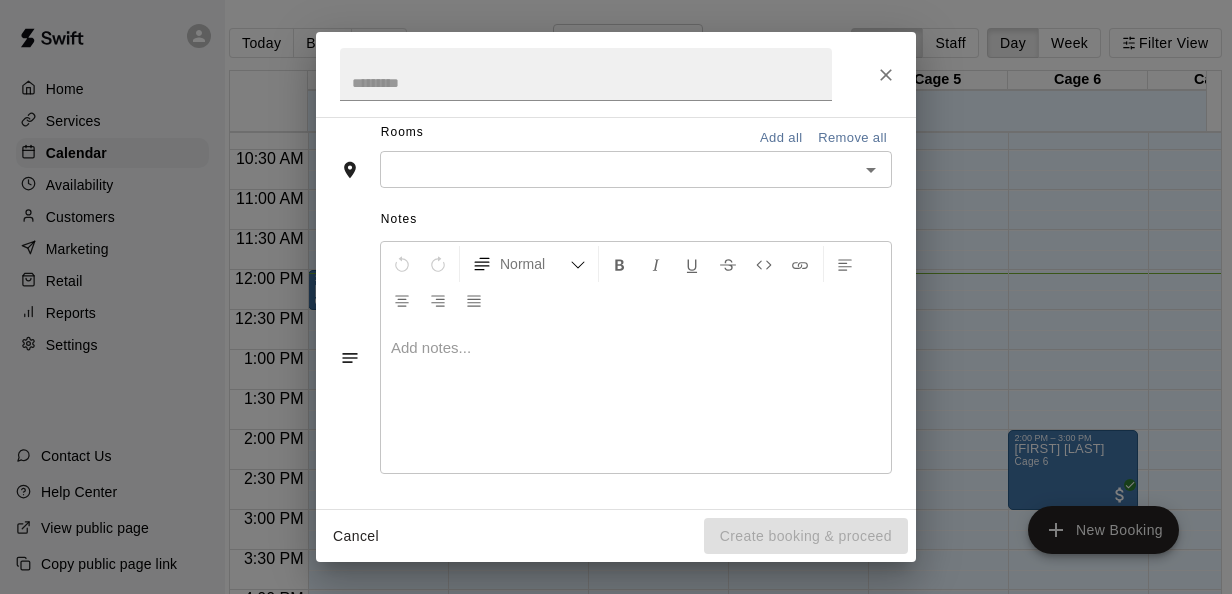 scroll, scrollTop: 402, scrollLeft: 0, axis: vertical 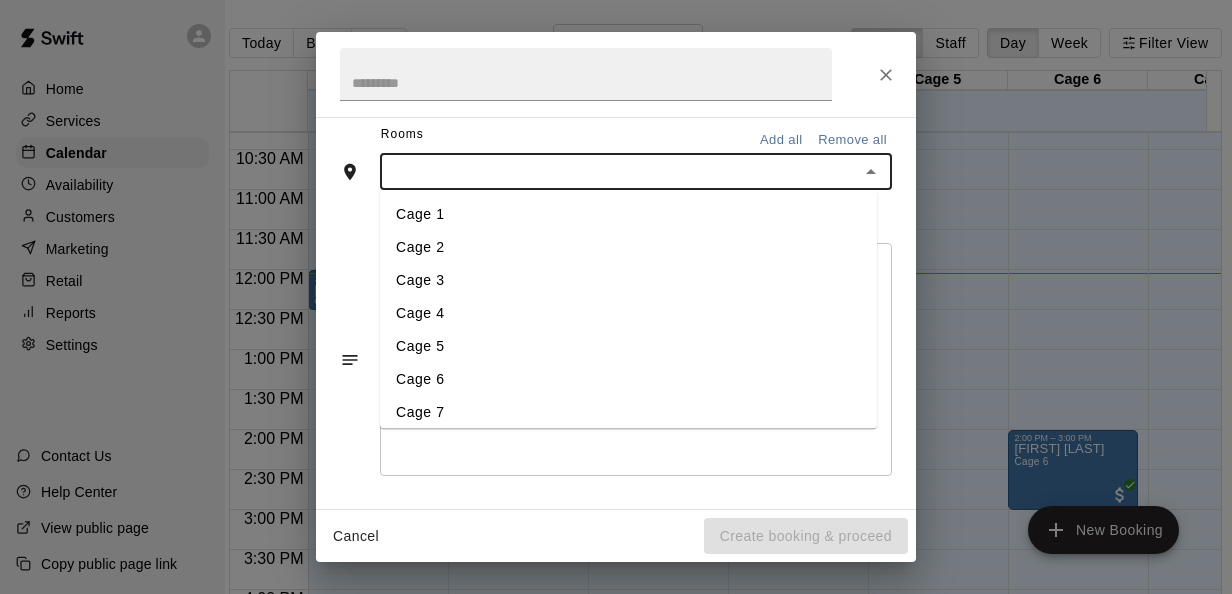 click at bounding box center (619, 171) 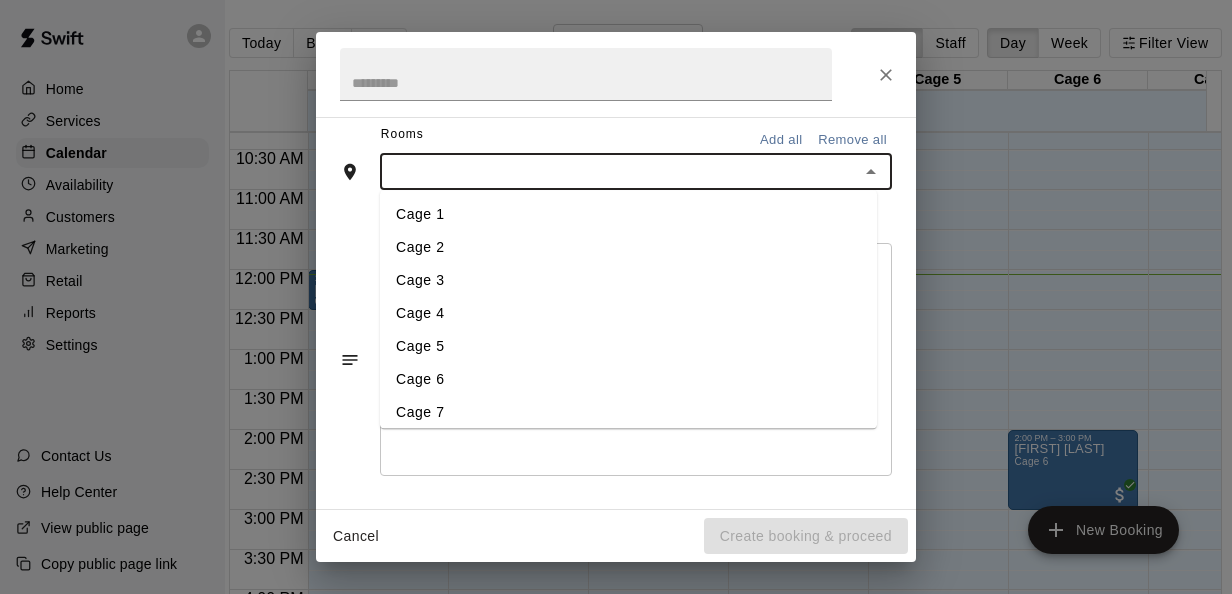 click on "Cage 5" at bounding box center (628, 347) 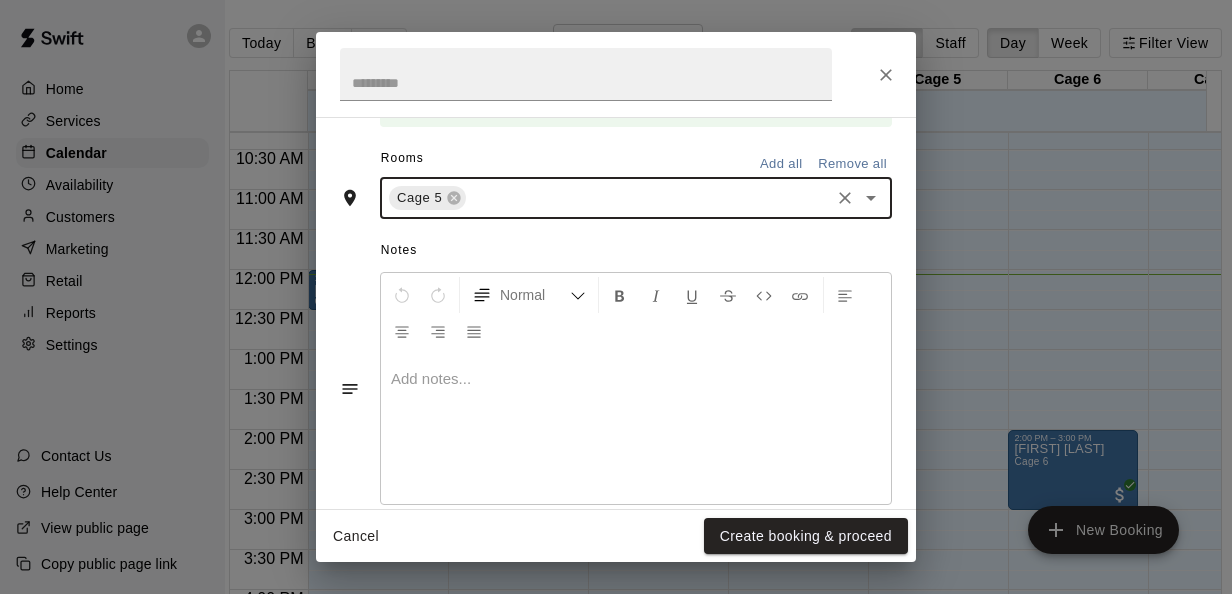 scroll, scrollTop: 478, scrollLeft: 0, axis: vertical 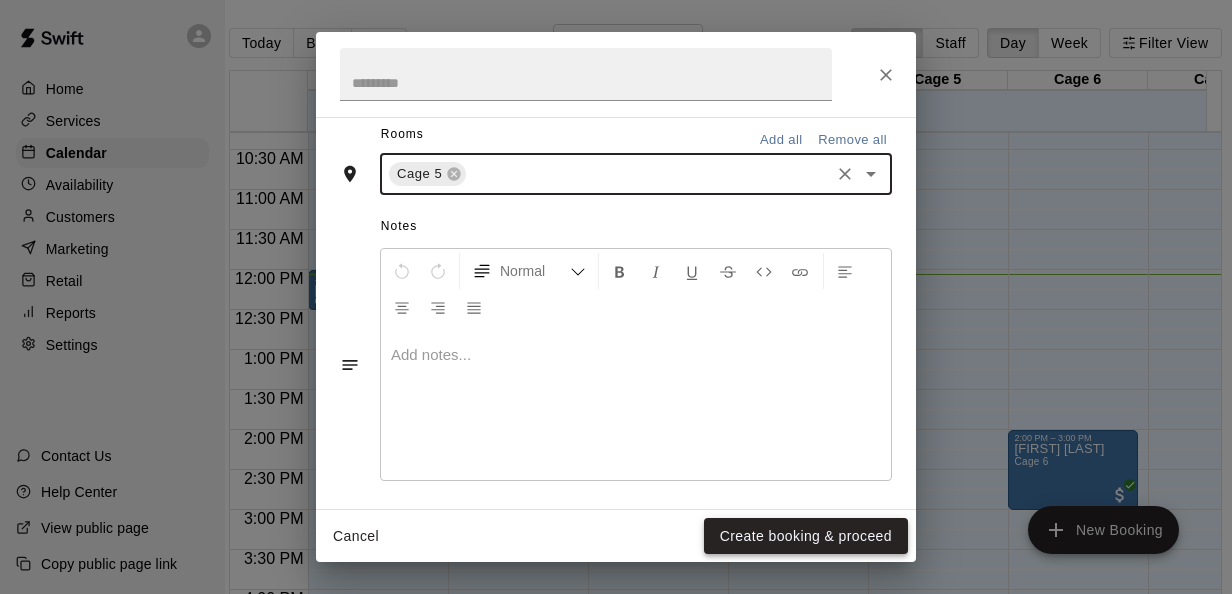 click on "Create booking & proceed" at bounding box center (806, 536) 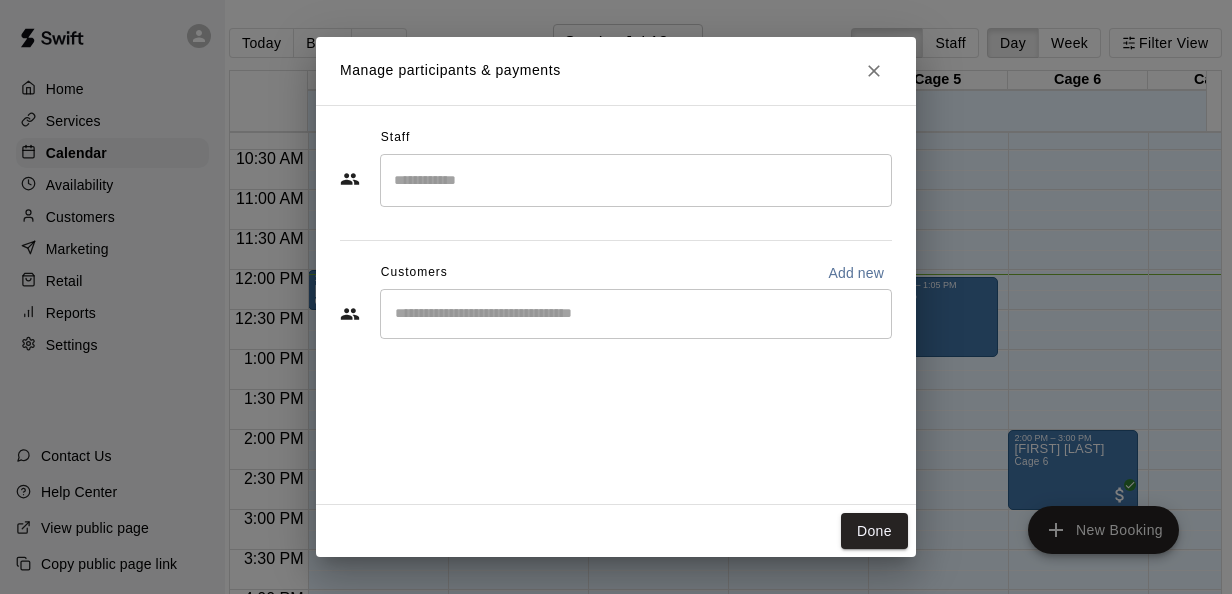 click on "Add new" at bounding box center [856, 273] 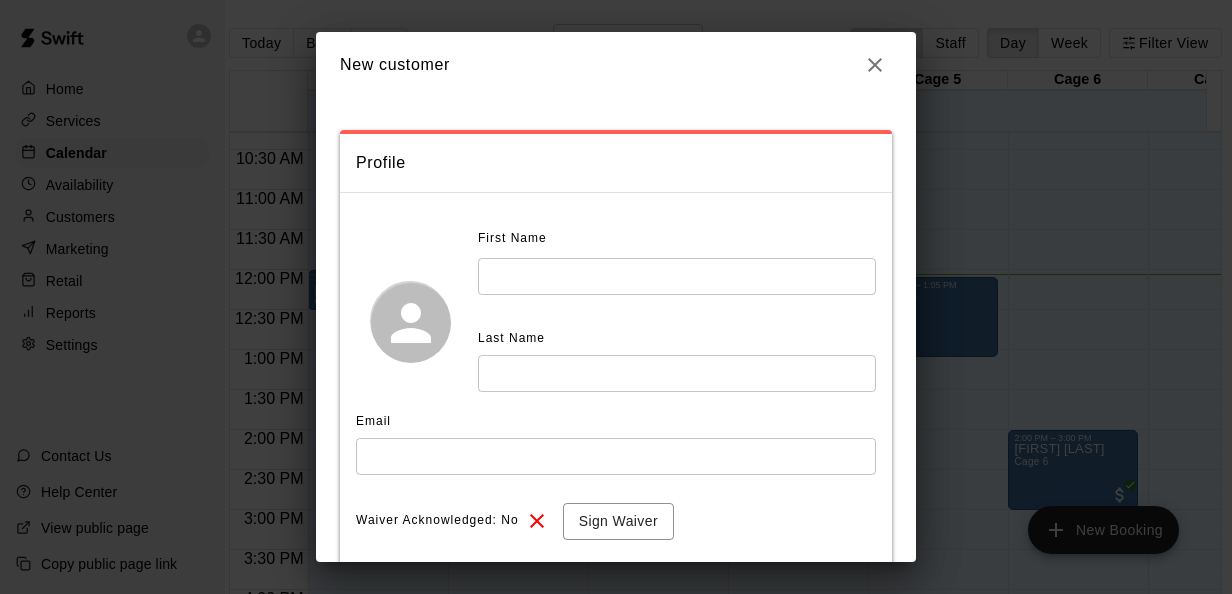 click at bounding box center [677, 276] 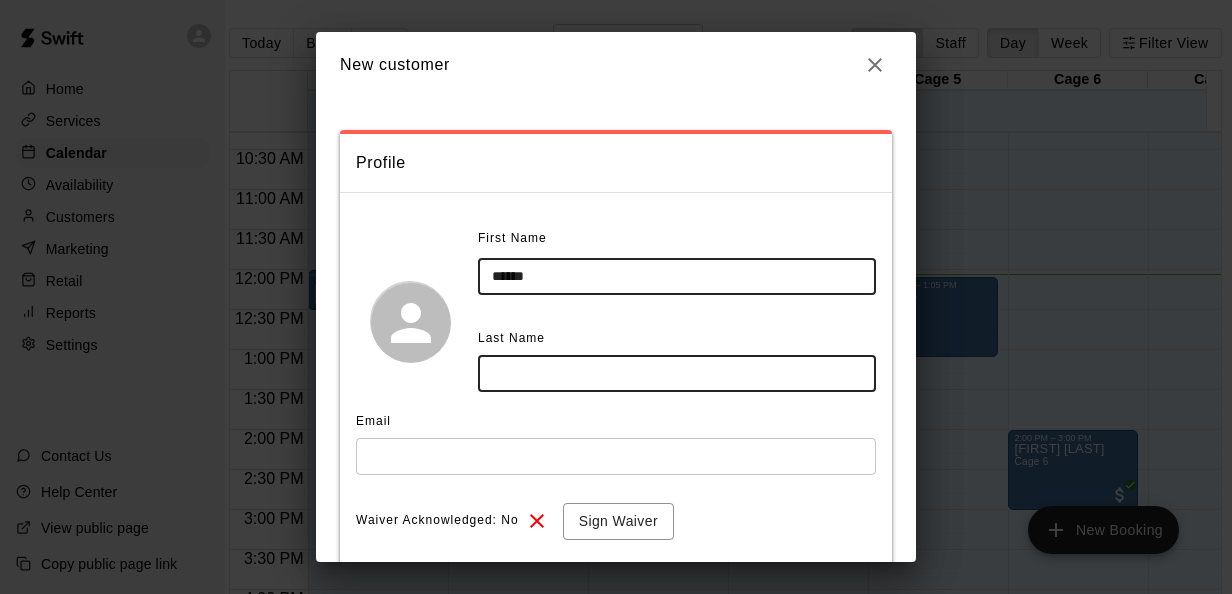 type on "*****" 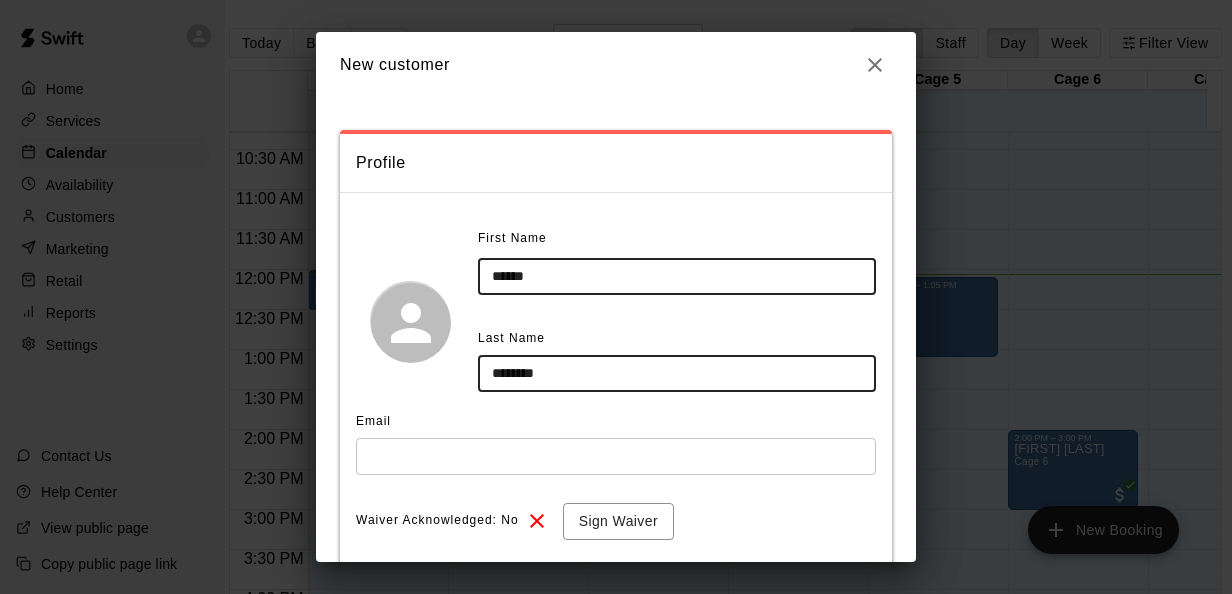 type on "********" 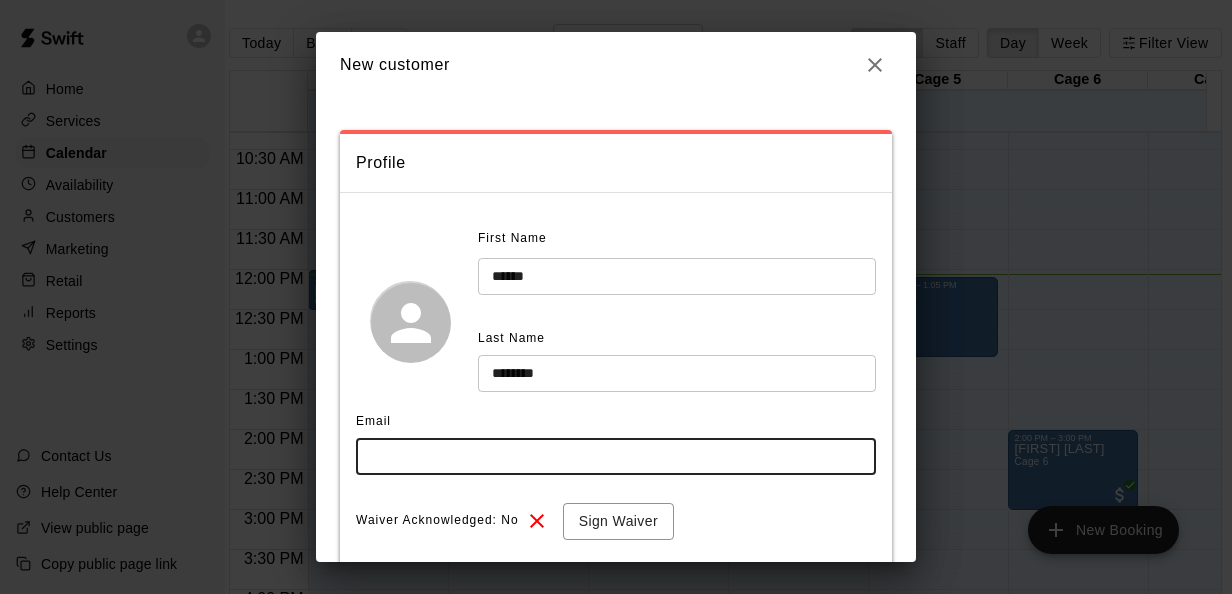 type on "*" 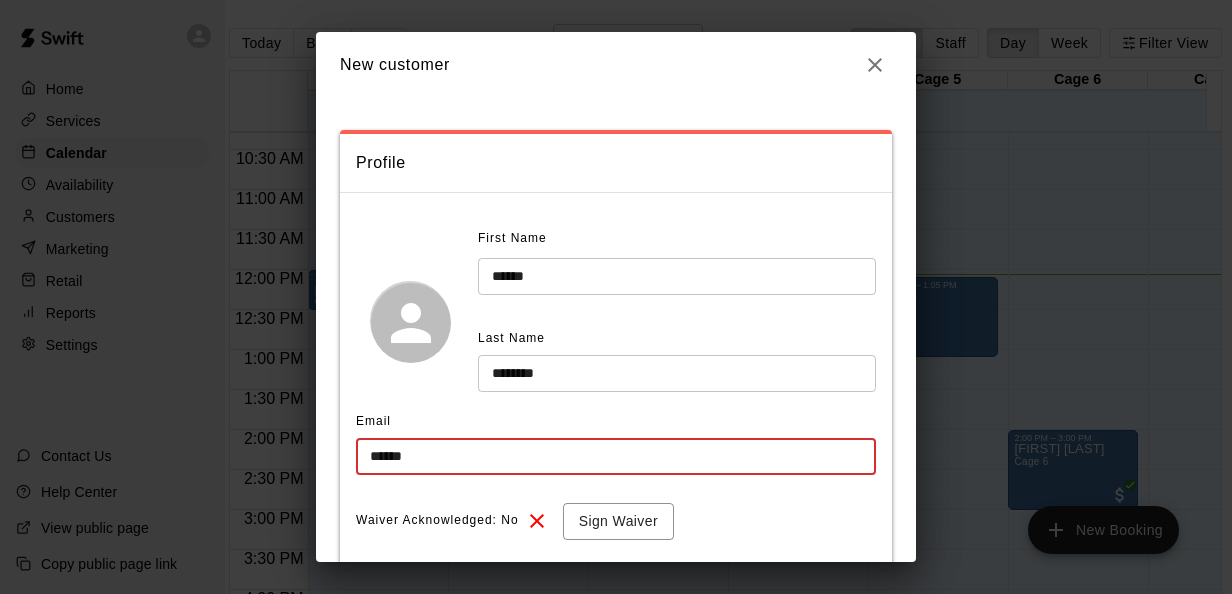 type on "**********" 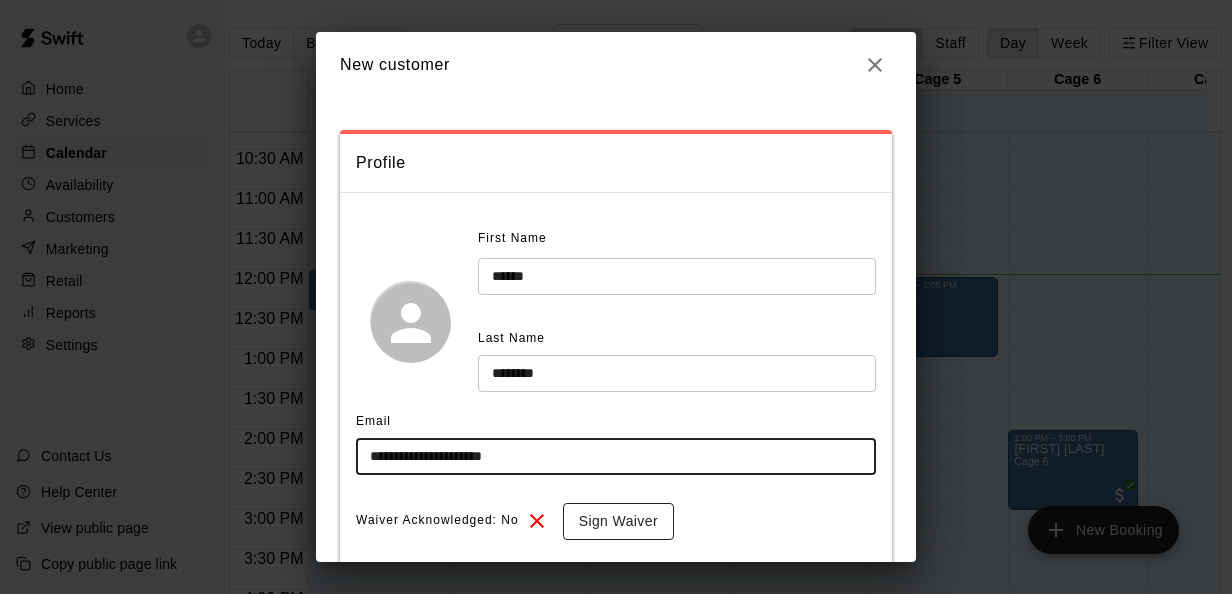 click on "Sign Waiver" at bounding box center (618, 521) 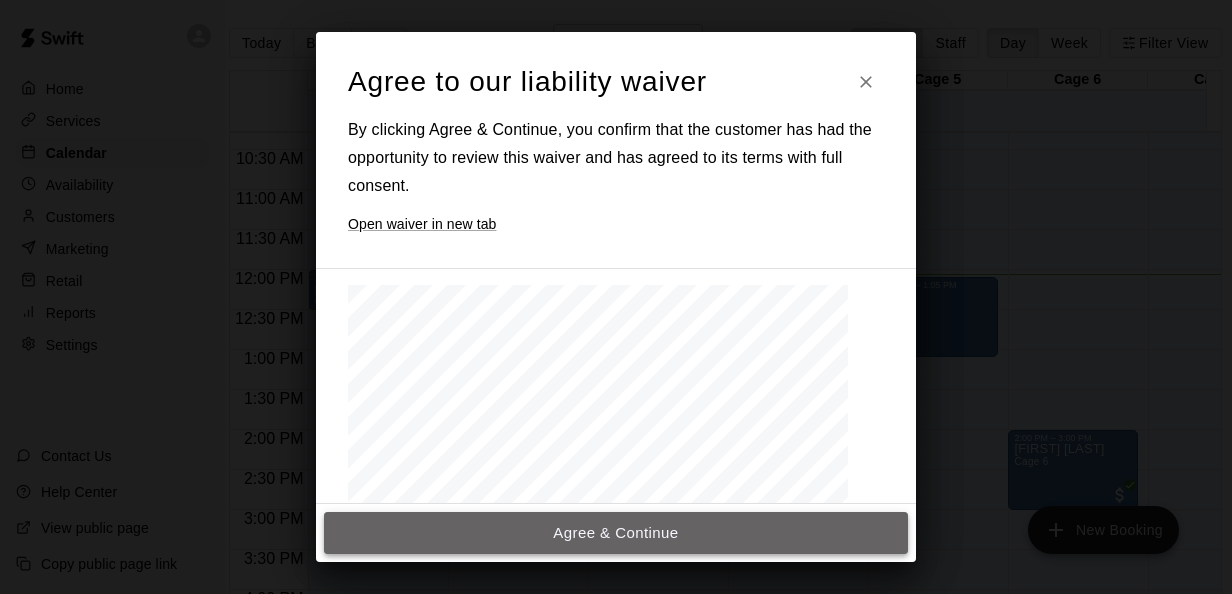 click on "Agree & Continue" at bounding box center (616, 533) 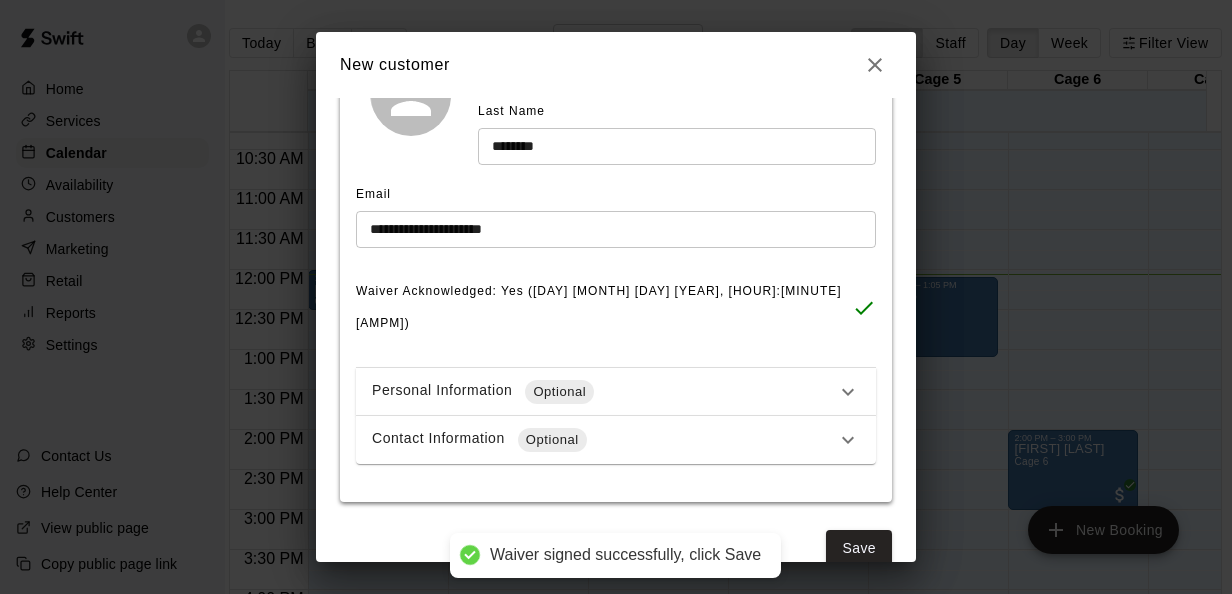 scroll, scrollTop: 89, scrollLeft: 0, axis: vertical 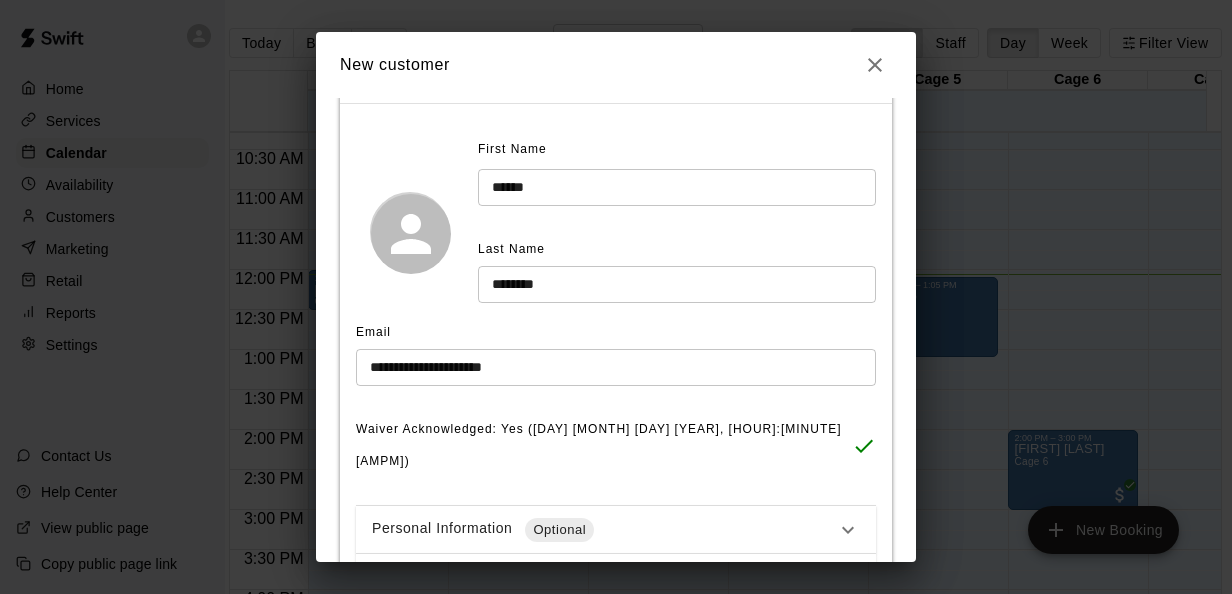 click on "*****" at bounding box center [677, 187] 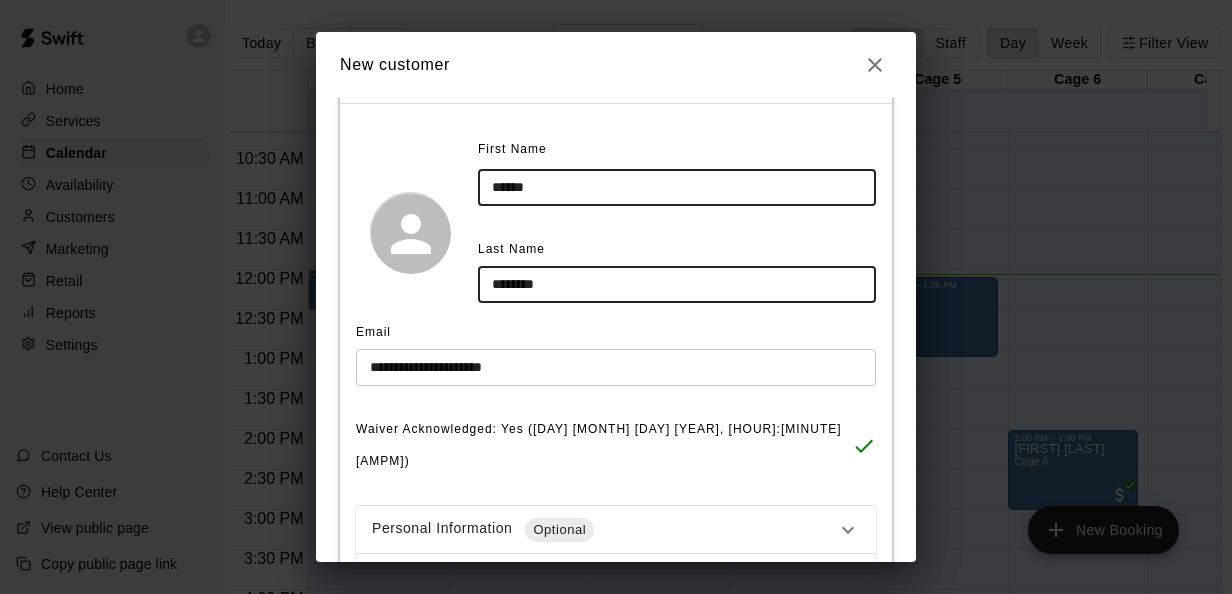 click on "*****" at bounding box center (677, 187) 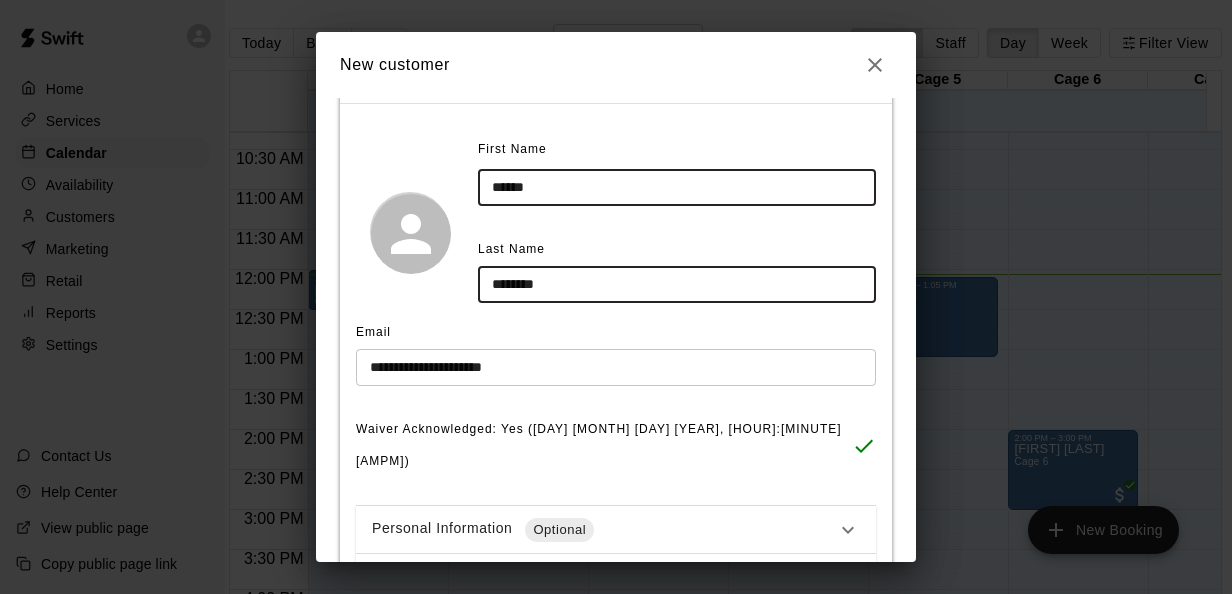 click on "*****" at bounding box center [677, 187] 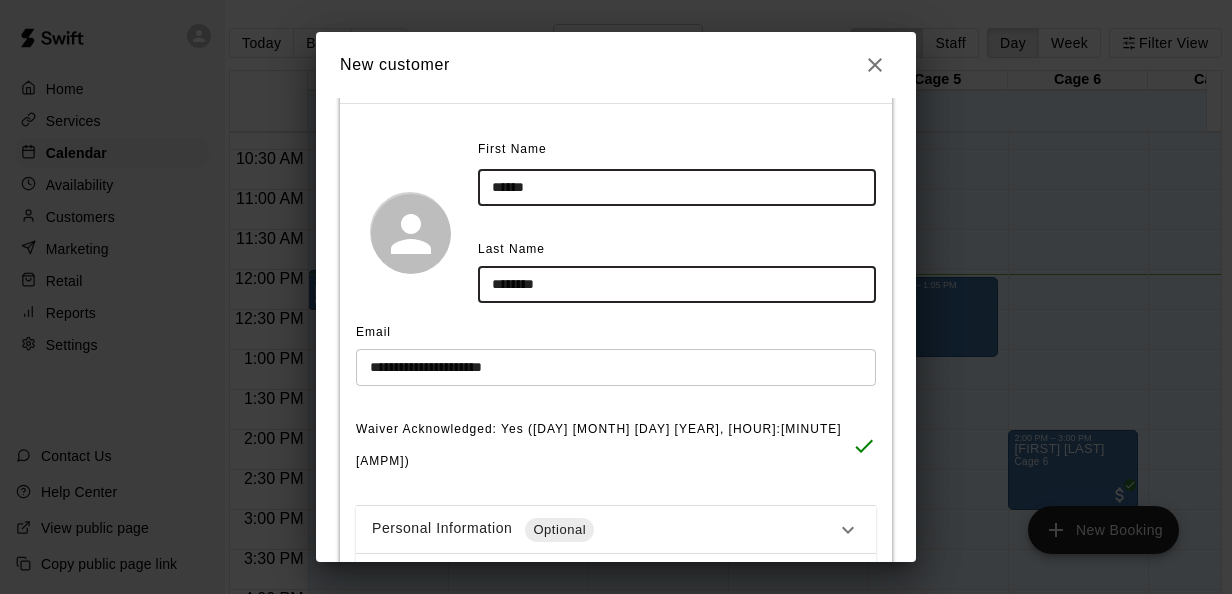 type on "******" 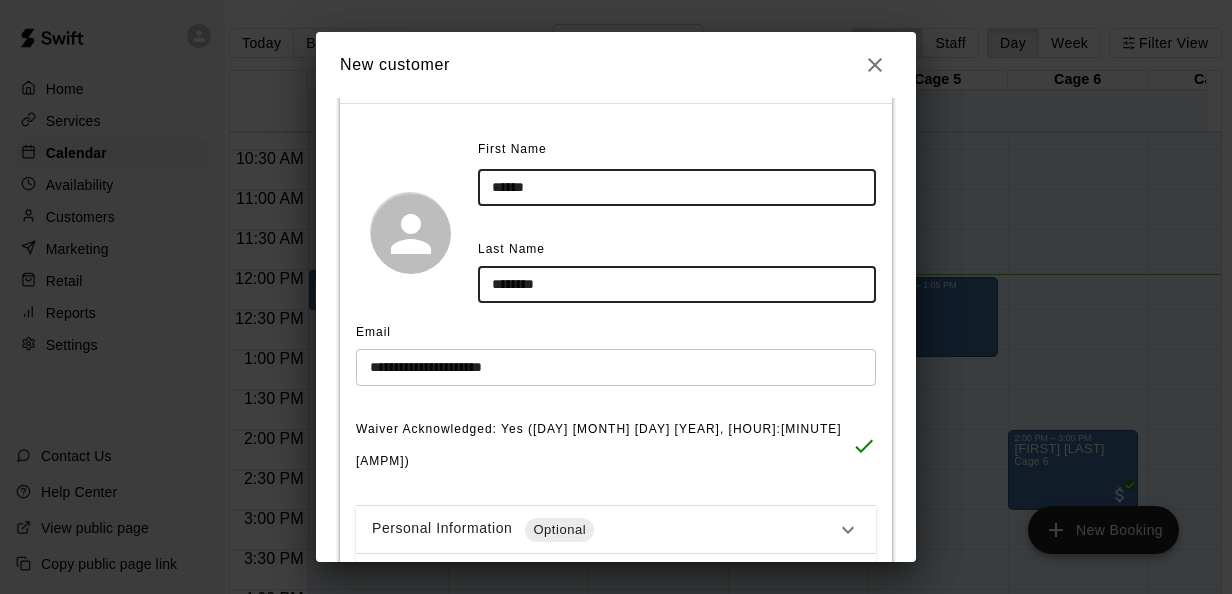 click on "First Name ****** Last Name ********" at bounding box center (616, 233) 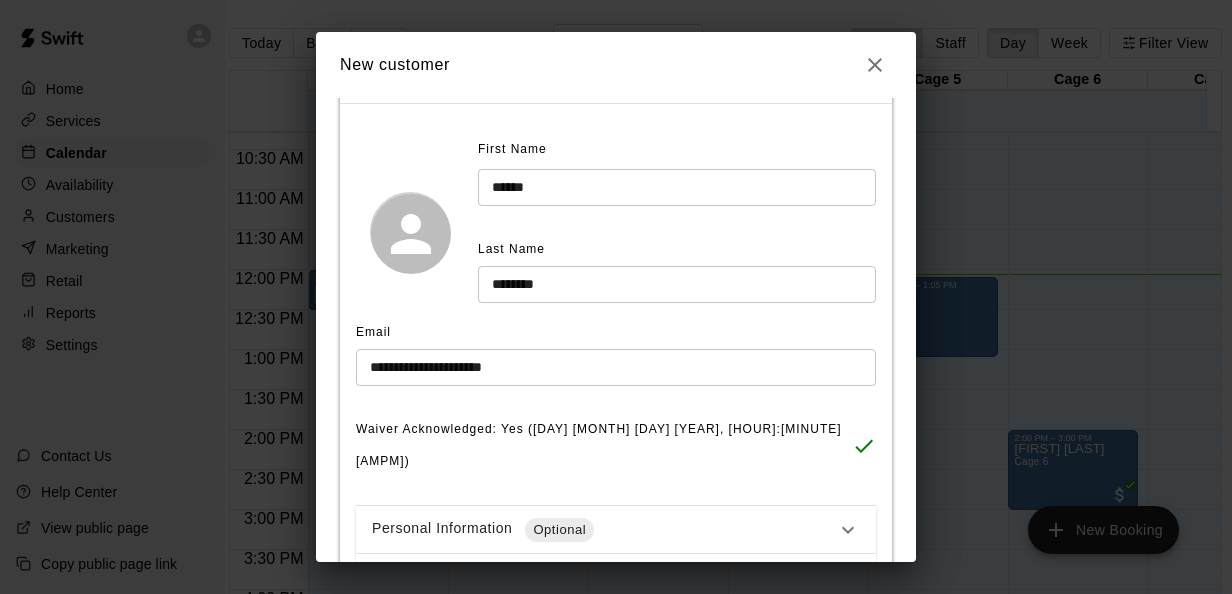 scroll, scrollTop: 227, scrollLeft: 0, axis: vertical 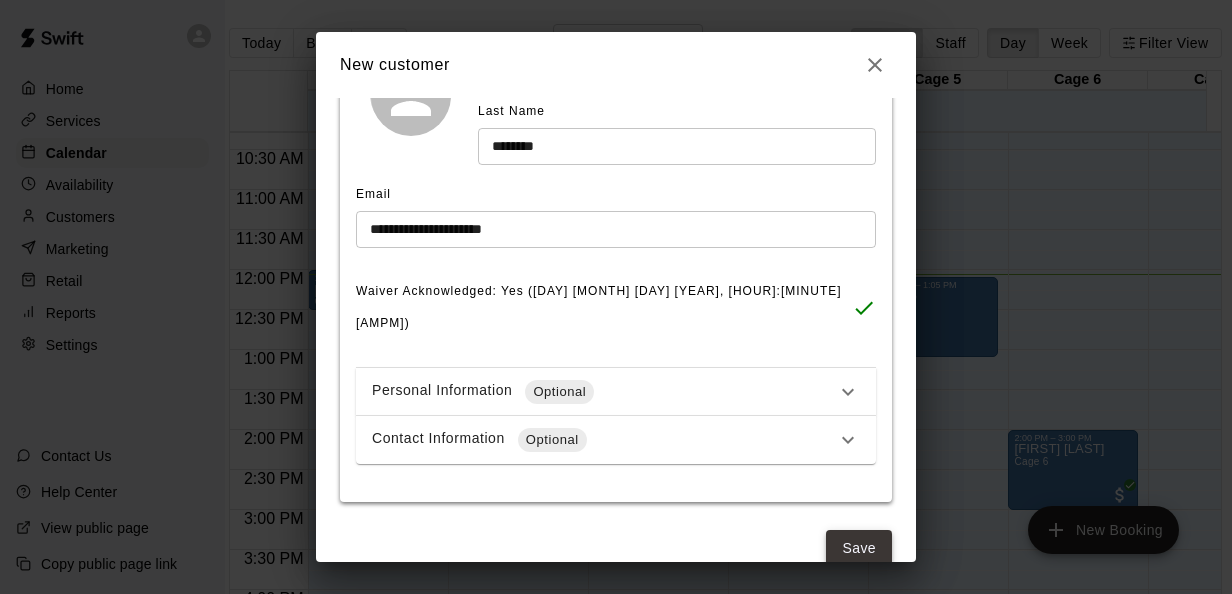 click on "Save" at bounding box center [859, 548] 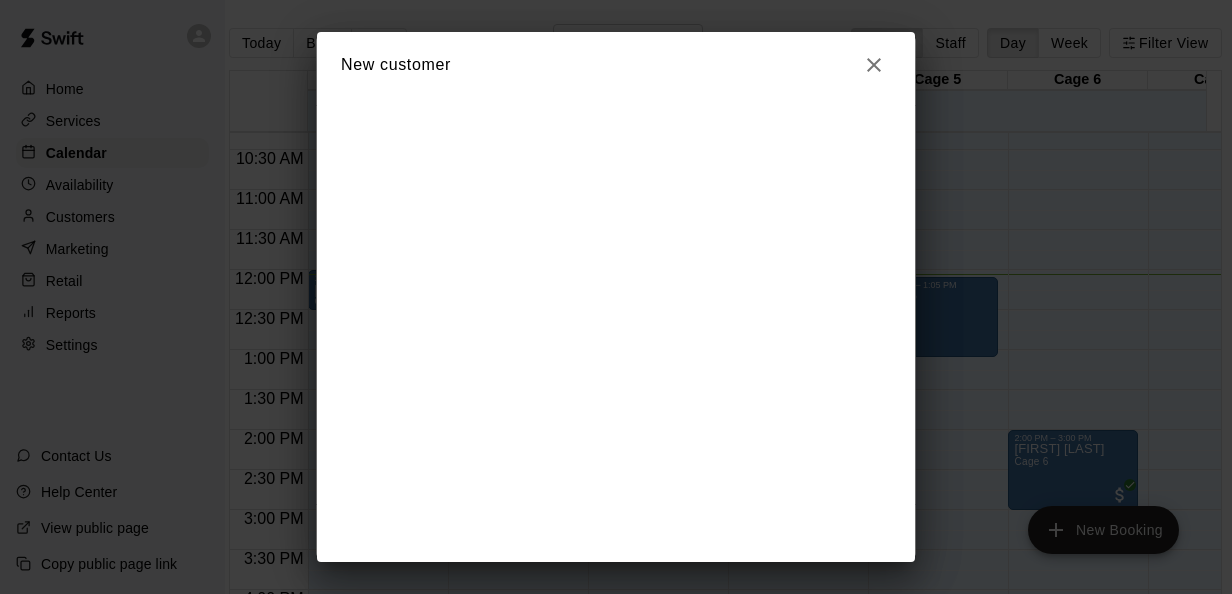 scroll, scrollTop: 0, scrollLeft: 0, axis: both 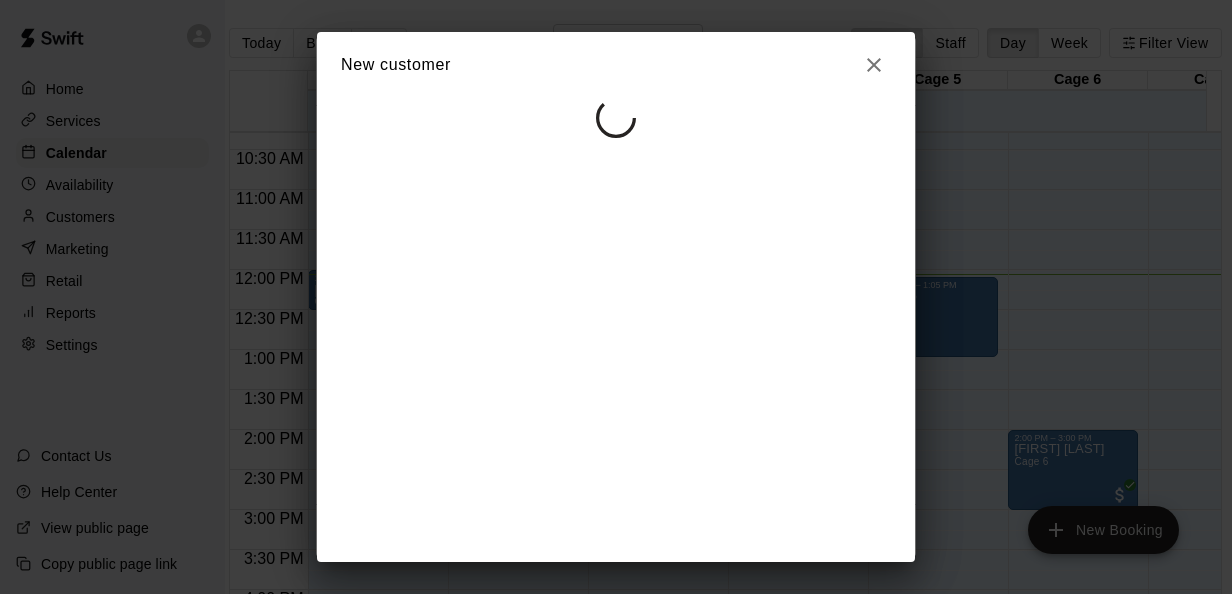 select on "**" 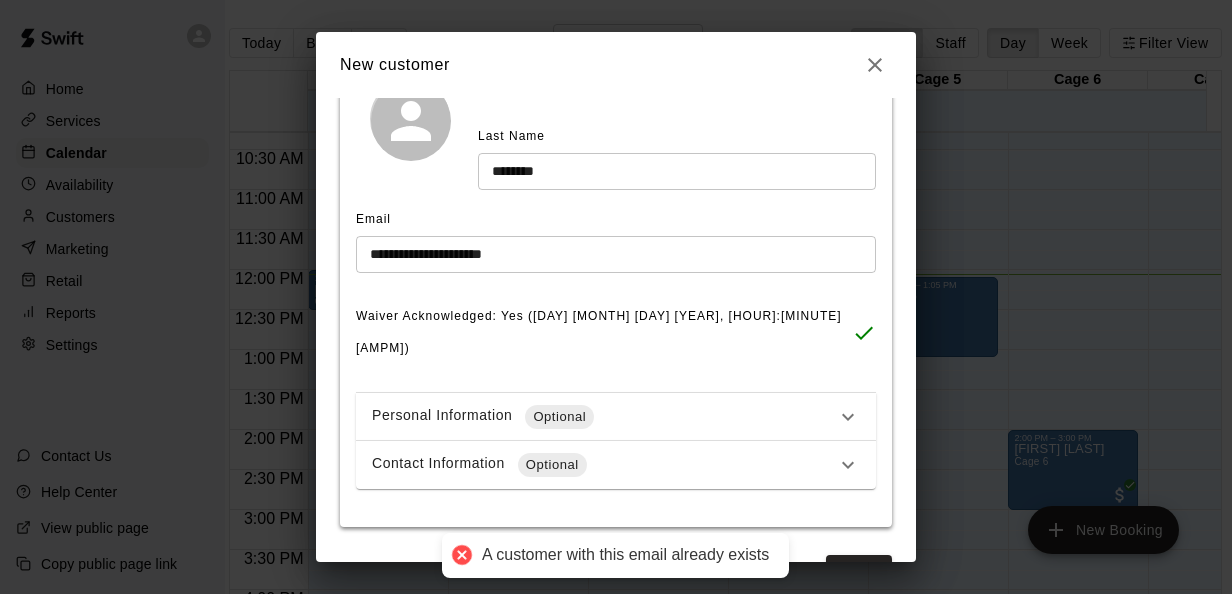 scroll, scrollTop: 227, scrollLeft: 0, axis: vertical 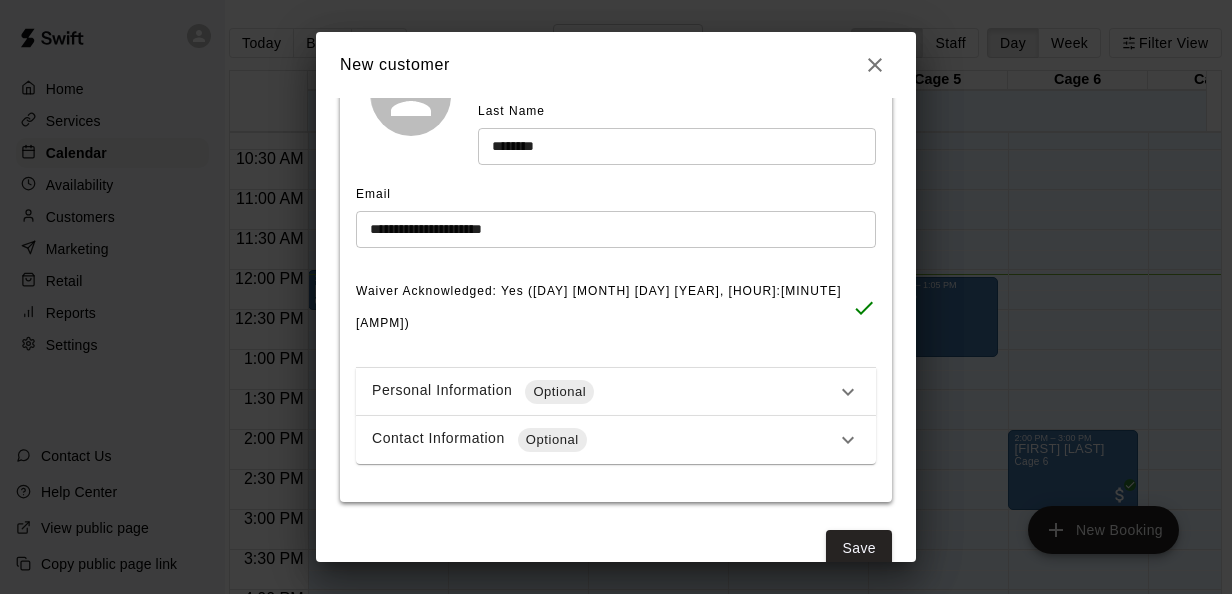 click 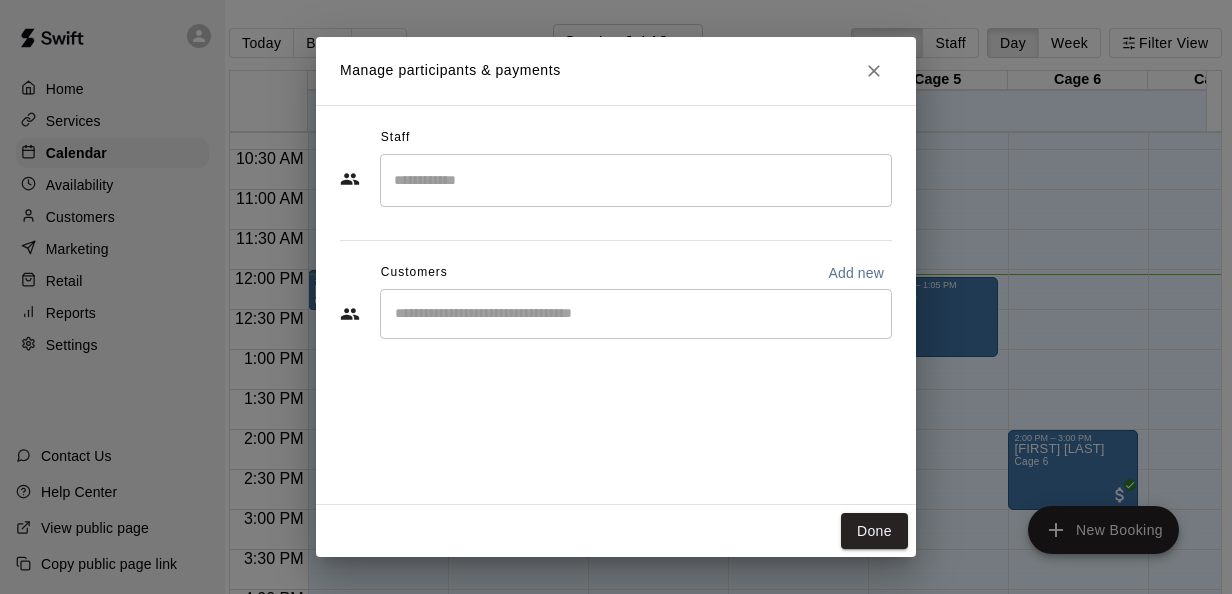 click on "Staff ​ Customers Add new ​" at bounding box center [616, 240] 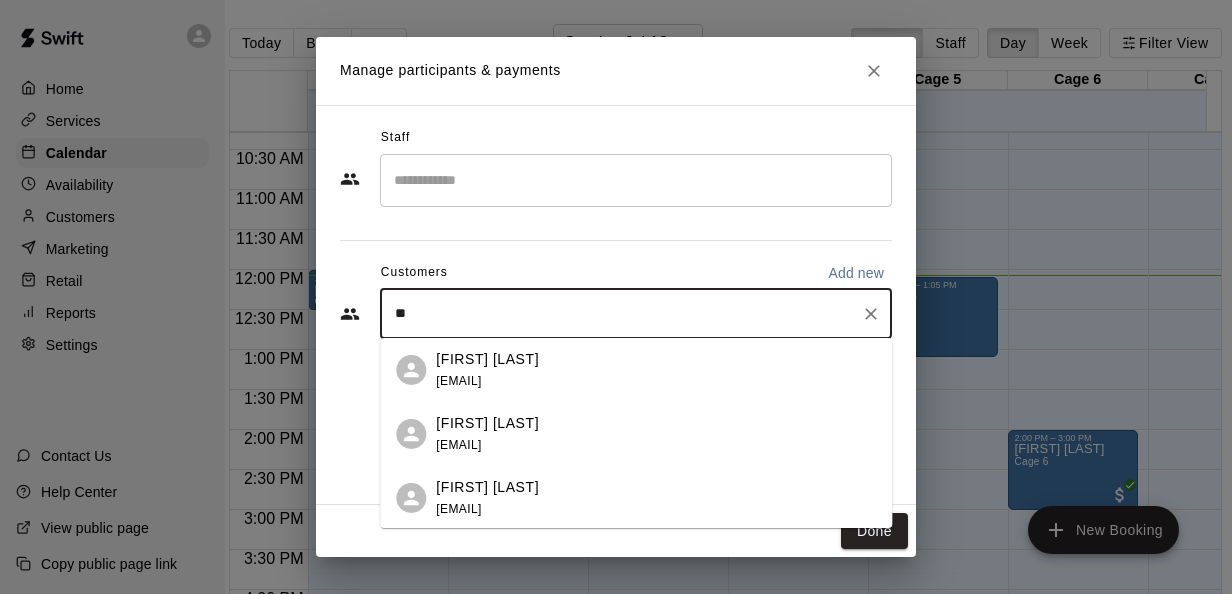 type on "***" 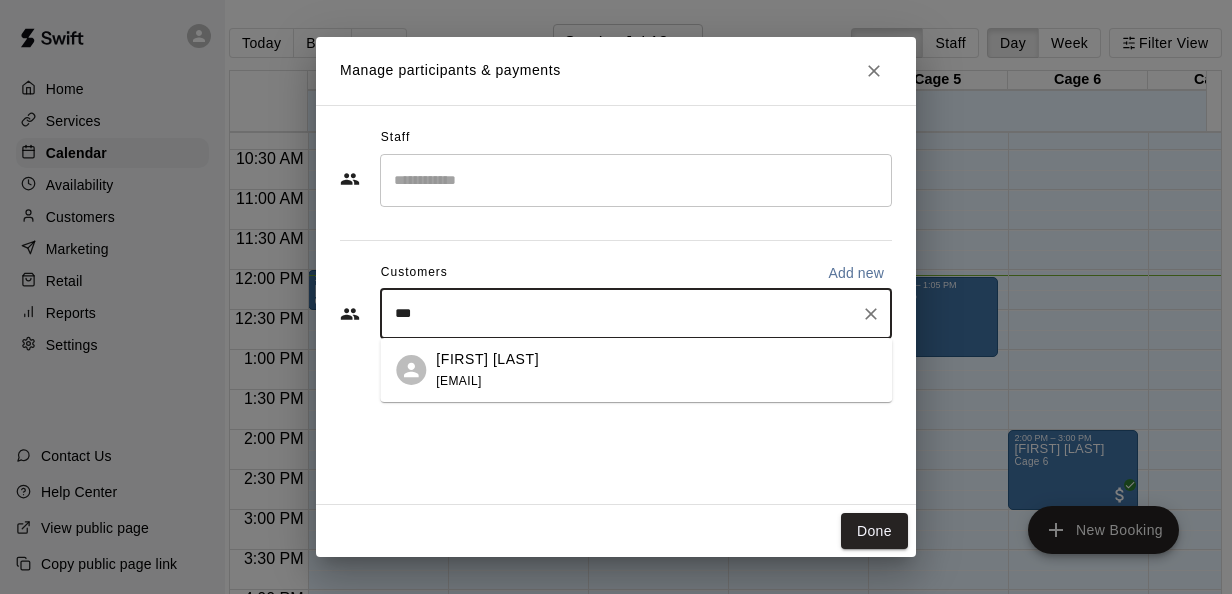 click on "[FIRST] [LAST] [EMAIL]" at bounding box center [656, 370] 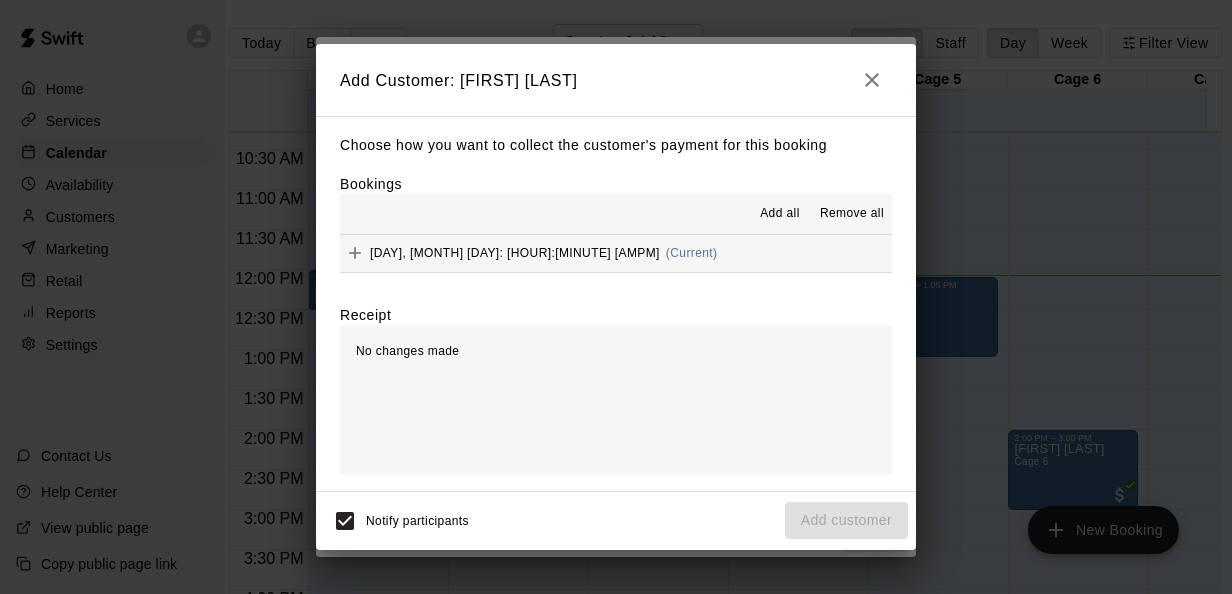 click on "[DAY], [MONTH] [DAY]: [HOUR]:[MINUTE] [AMPM]" at bounding box center [515, 253] 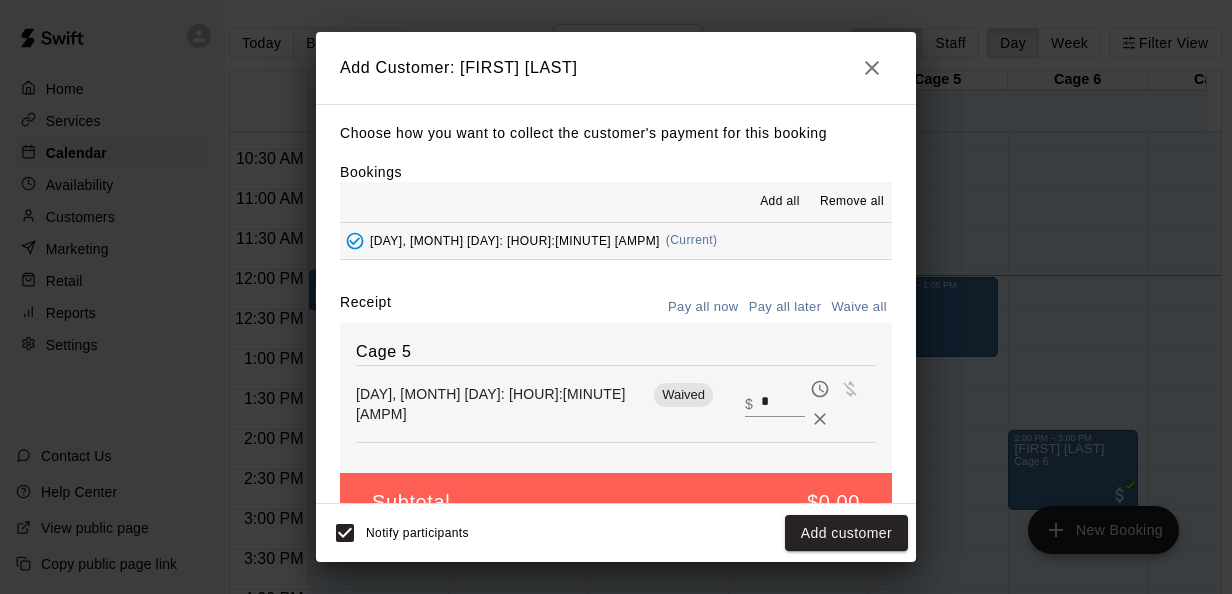click on "*" at bounding box center [783, 403] 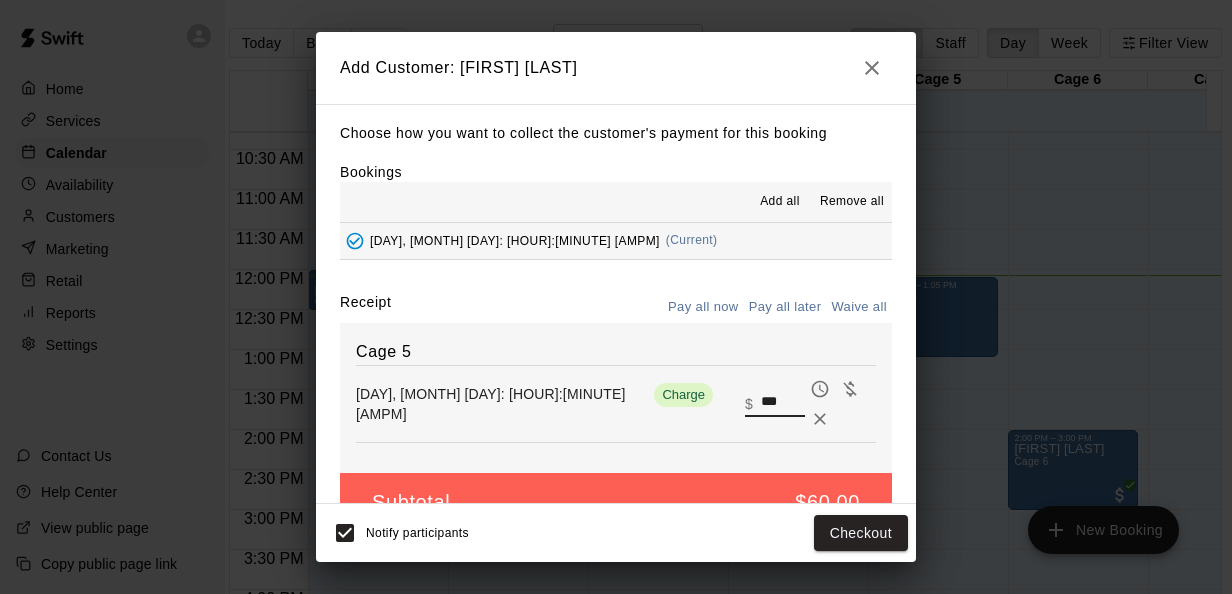 click on "***" at bounding box center [783, 403] 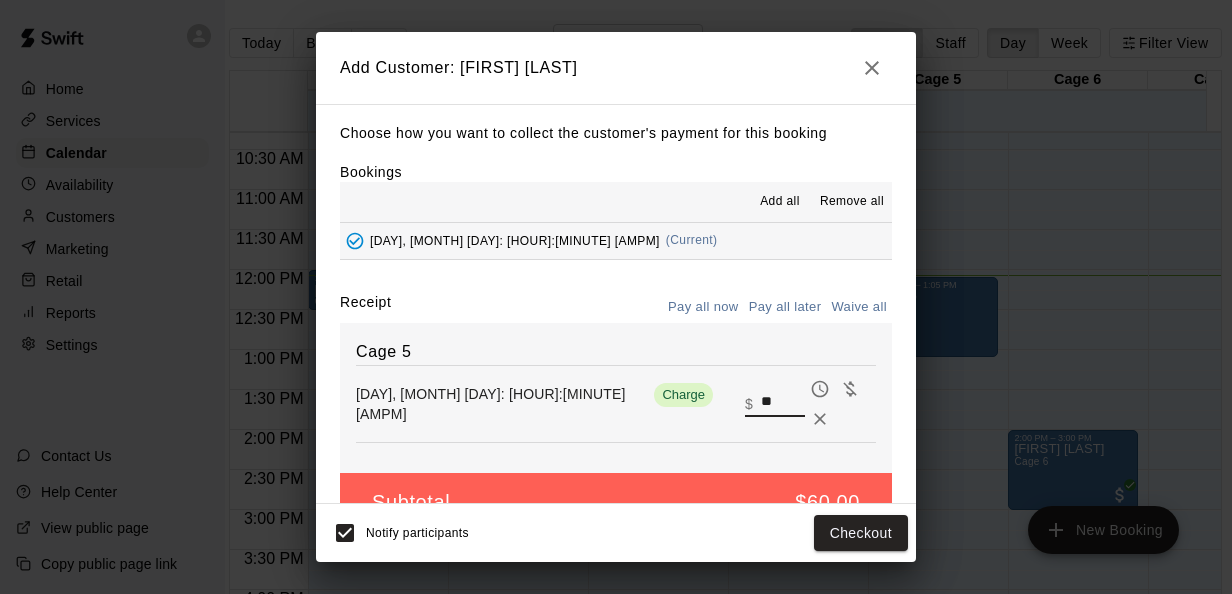 scroll, scrollTop: 46, scrollLeft: 0, axis: vertical 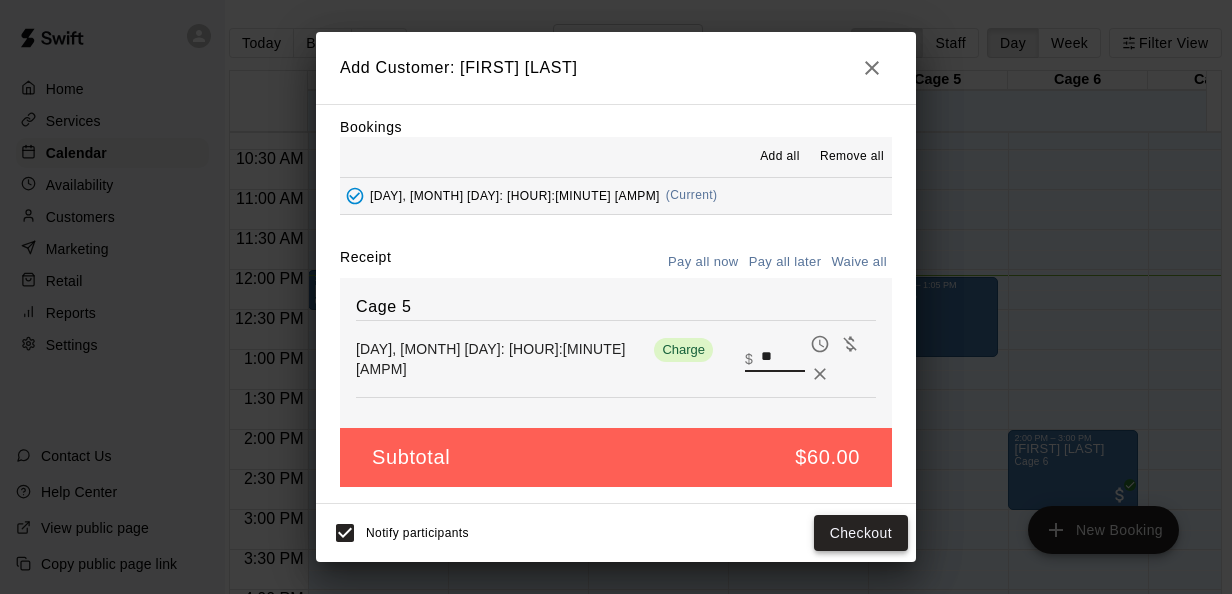 type on "**" 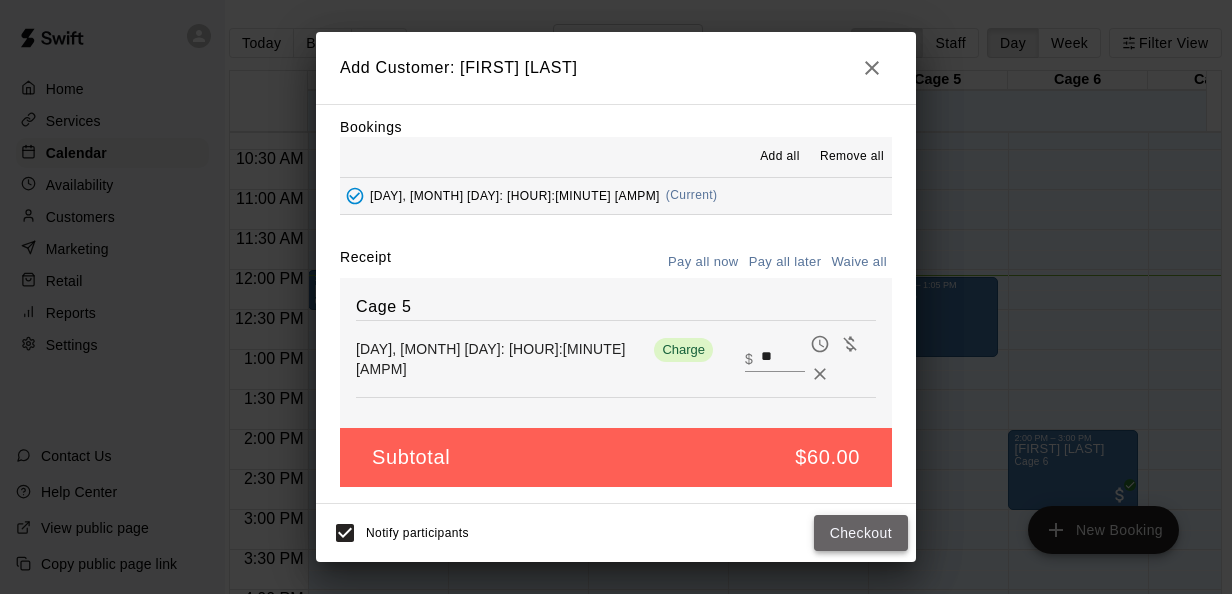 click on "Checkout" at bounding box center [861, 533] 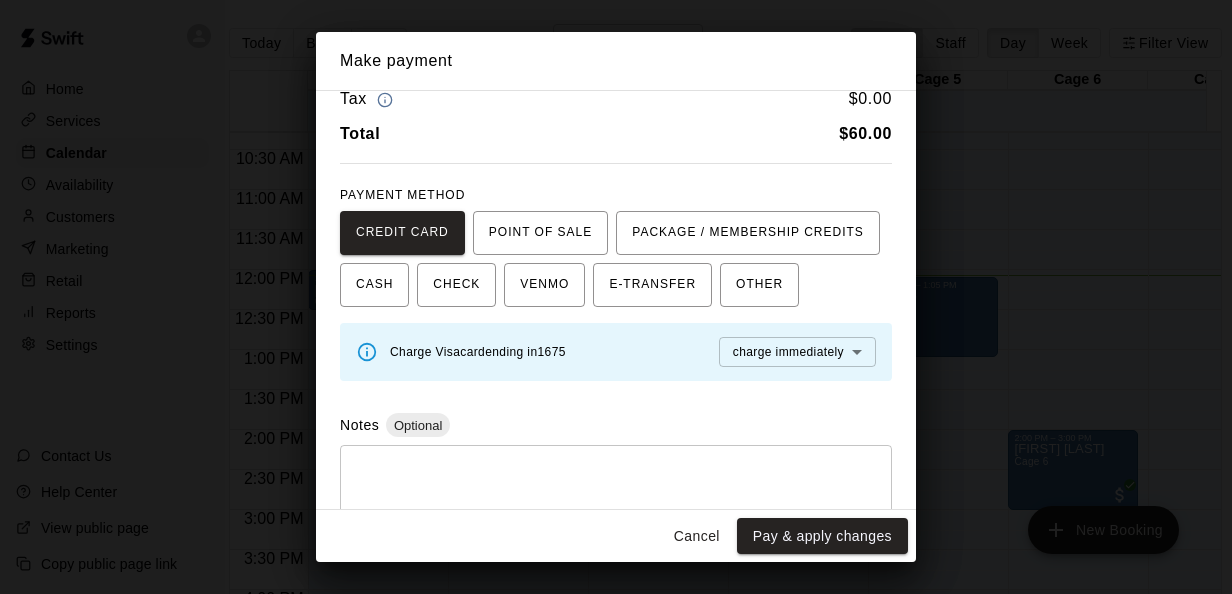 scroll, scrollTop: 99, scrollLeft: 0, axis: vertical 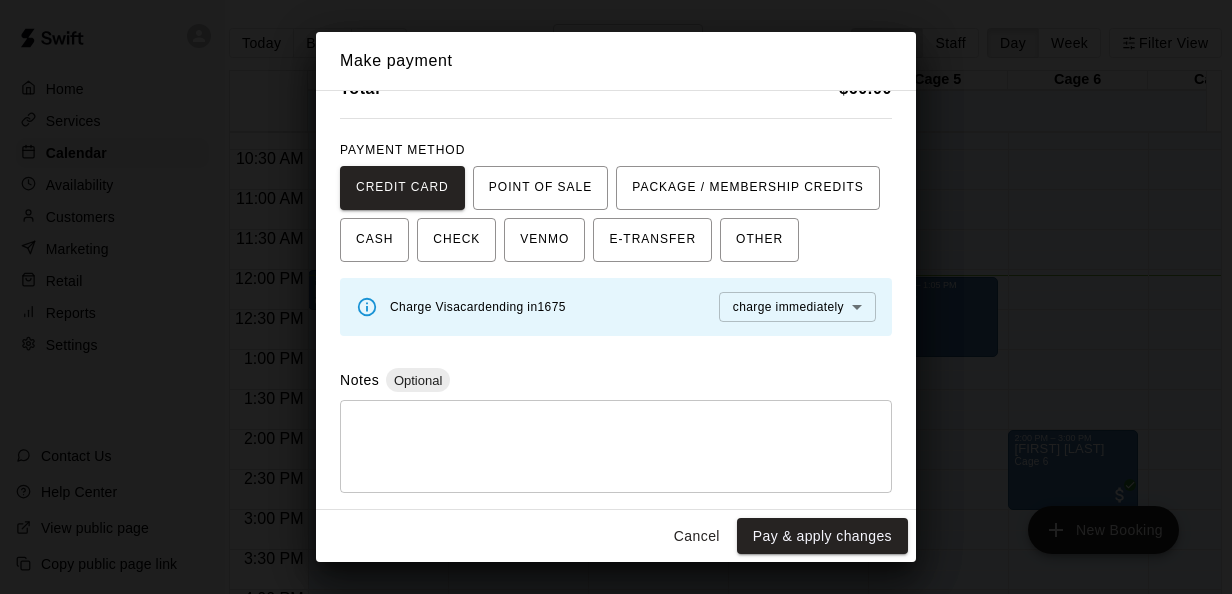 click on "Home Services Calendar Availability Customers Marketing Retail Reports Settings Contact Us Help Center View public page Copy public page link Today Back Next [DAY] [DAY] Rooms Staff Day Week Filter View Cage 1 13 Sun Cage 2 13 Sun Cage 3 13 Sun Cage 4 13 Sun Cage 5 13 Sun Cage 6 13 Sun Cage 7 13 Sun 12:00 AM 12:30 AM 1:00 AM 1:30 AM 2:00 AM 2:30 AM 3:00 AM 3:30 AM 4:00 AM 4:30 AM 5:00 AM 5:30 AM 6:00 AM 6:30 AM 7:00 AM 7:30 AM 8:00 AM 8:30 AM 9:00 AM 9:30 AM 10:00 AM 10:30 AM 11:00 AM 11:30 AM 12:00 PM 12:30 PM 1:00 PM 1:30 PM 2:00 PM 2:30 PM 3:00 PM 3:30 PM 4:00 PM 4:30 PM 5:00 PM 5:30 PM 6:00 PM 6:30 PM 7:00 PM 7:30 PM 8:00 PM 8:30 PM 9:00 PM 9:30 PM 10:00 PM 10:30 PM 11:00 PM 11:30 PM 12:00 AM – 9:00 AM Closed 12:00 PM – 12:30 PM [FIRST] [LAST] Cage 2 7:00 PM – 11:59 PM Closed 12:00 AM – 9:00 AM Closed 7:00 PM – 11:59 PM Closed 12:00 AM – 9:00 AM Closed 11:45 AM – 12:45 PM [FIRST] [LAST] Cage 3 7:00 PM – 11:59 PM Closed 12:00 AM – 9:00 AM Closed 9:40 AM – 10:10 AM [FIRST] [LAST] Cage 4" at bounding box center [597, 313] 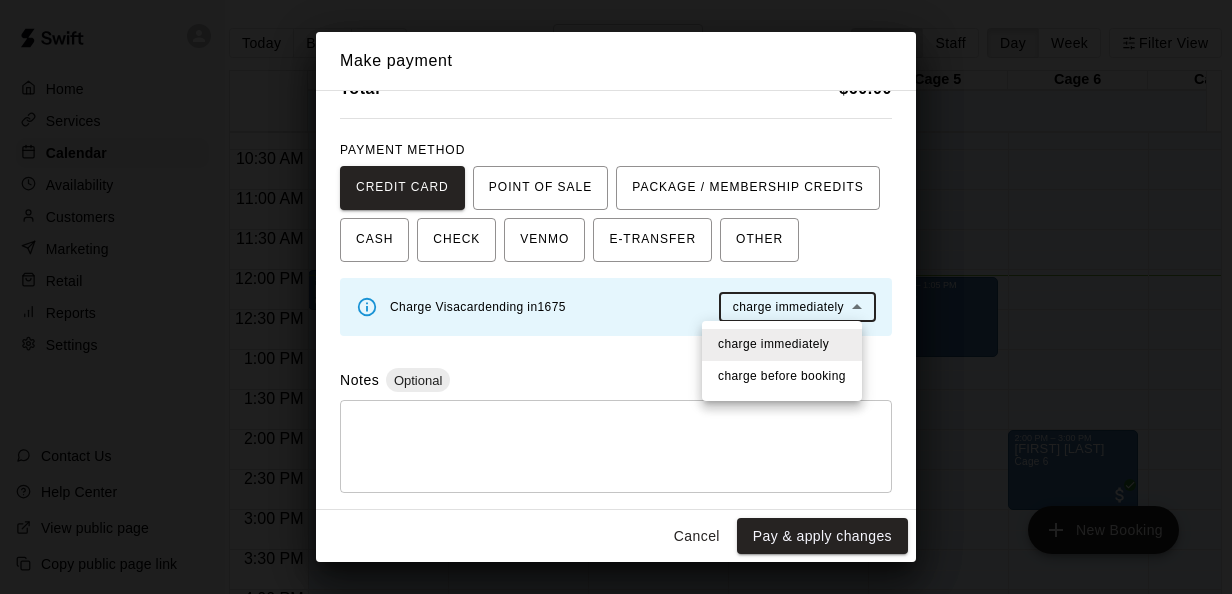 click at bounding box center (616, 297) 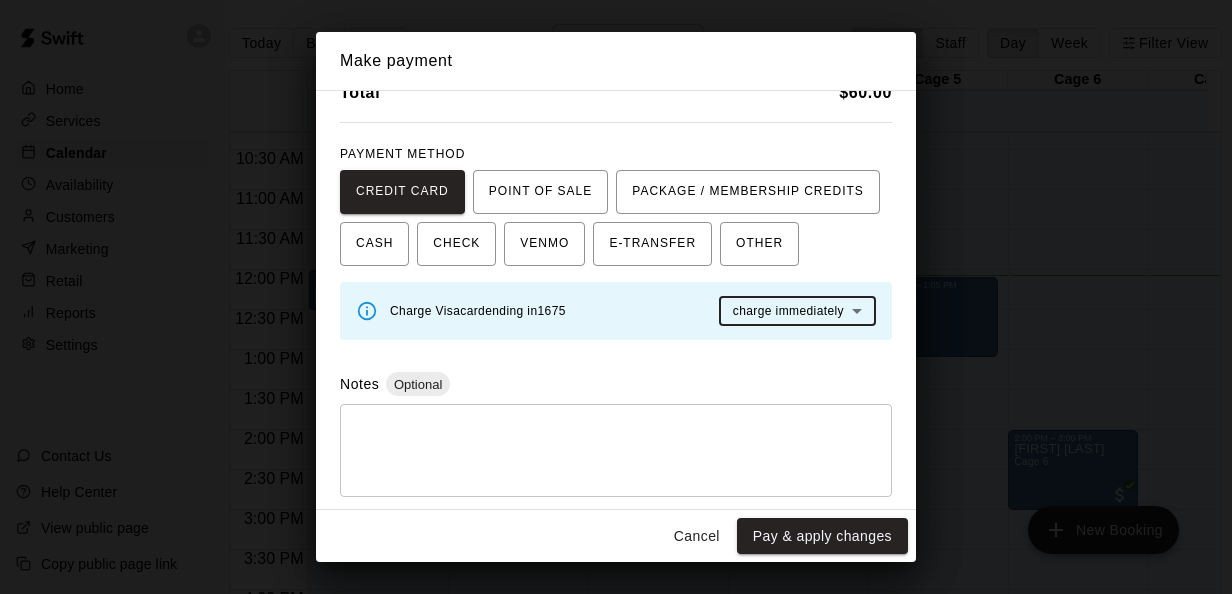 scroll, scrollTop: 97, scrollLeft: 0, axis: vertical 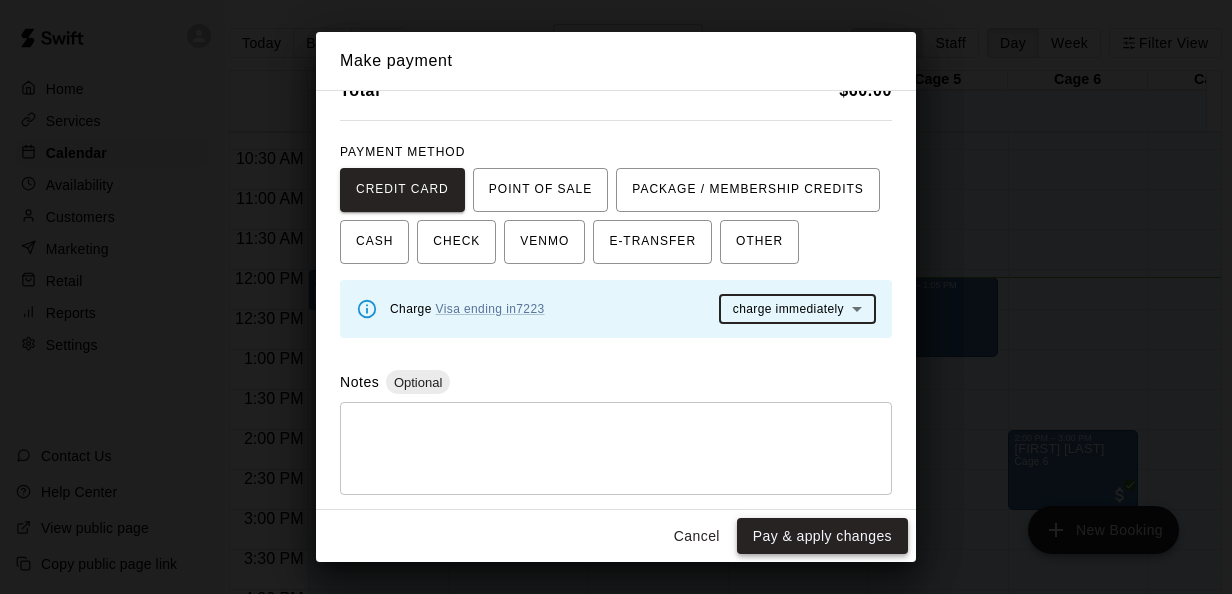 click on "Pay & apply changes" at bounding box center (822, 536) 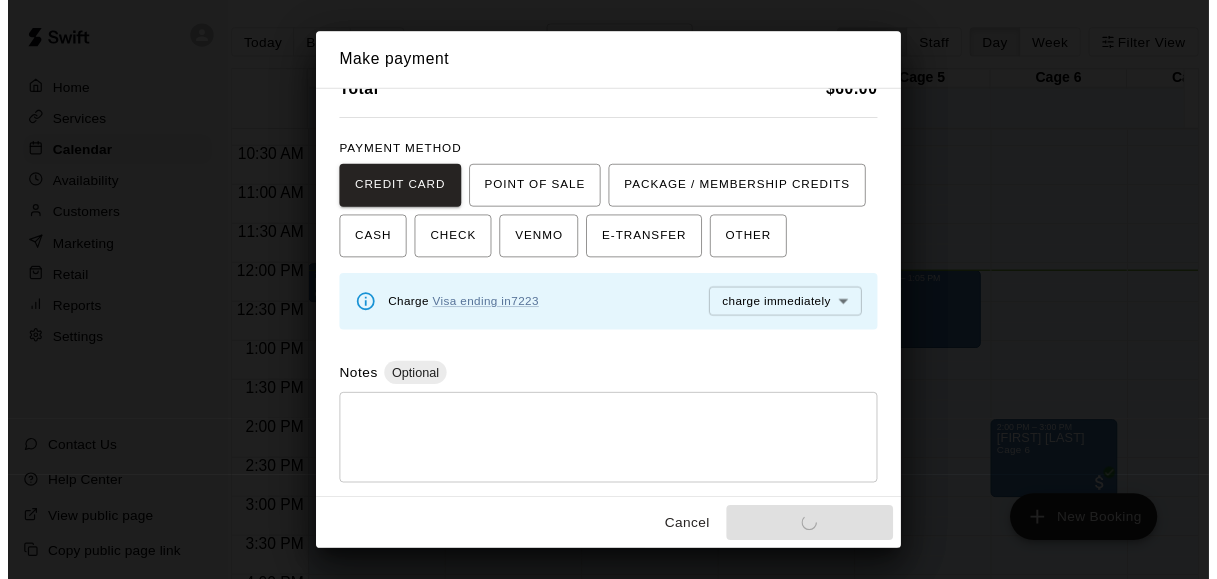 scroll, scrollTop: 0, scrollLeft: 0, axis: both 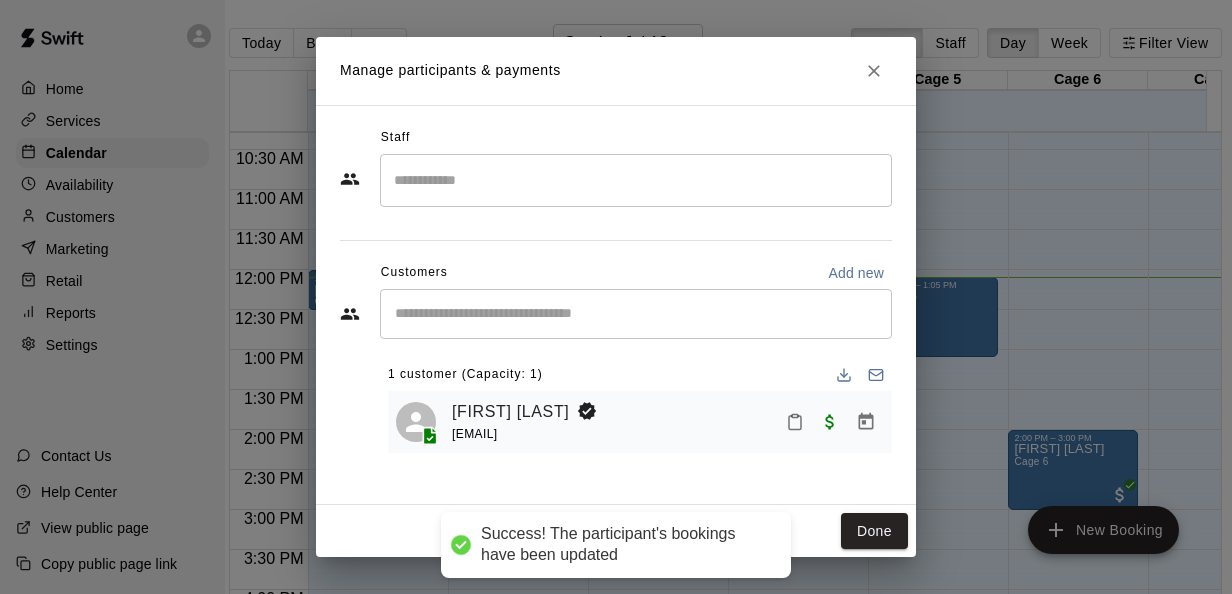 click on "Done" at bounding box center (874, 531) 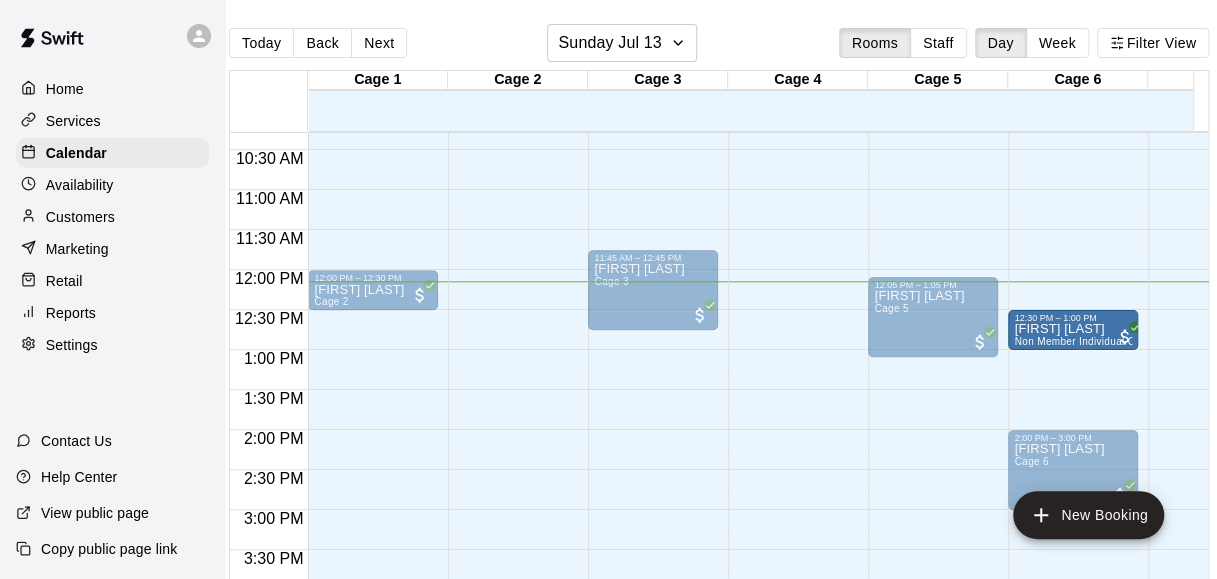 drag, startPoint x: 819, startPoint y: 326, endPoint x: 1037, endPoint y: 330, distance: 218.0367 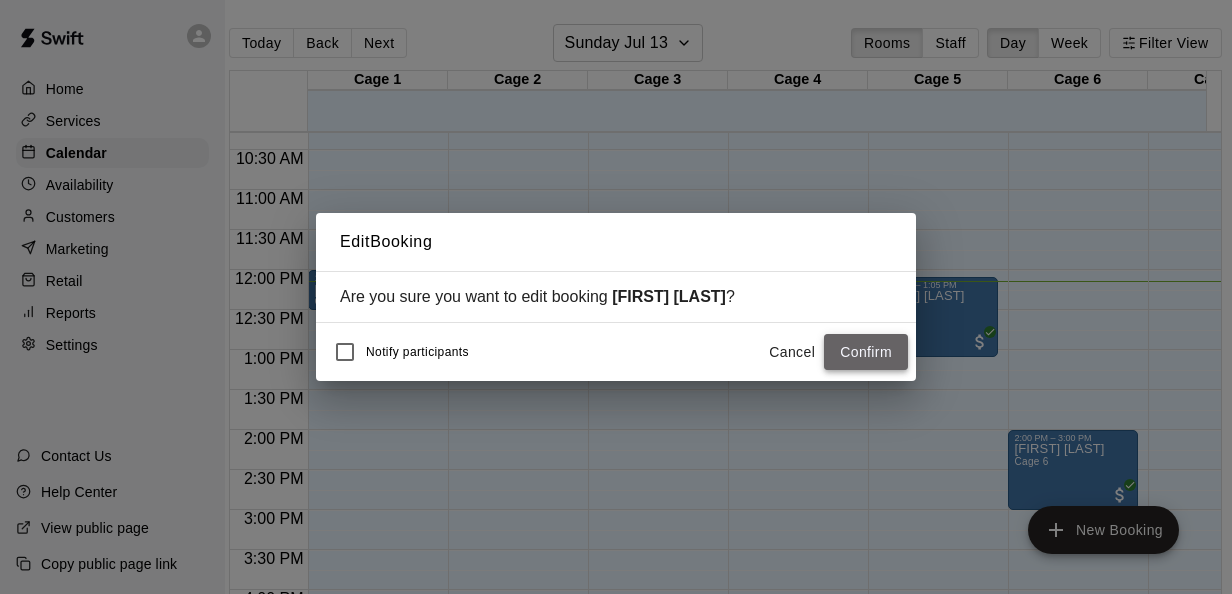 click on "Confirm" at bounding box center [866, 352] 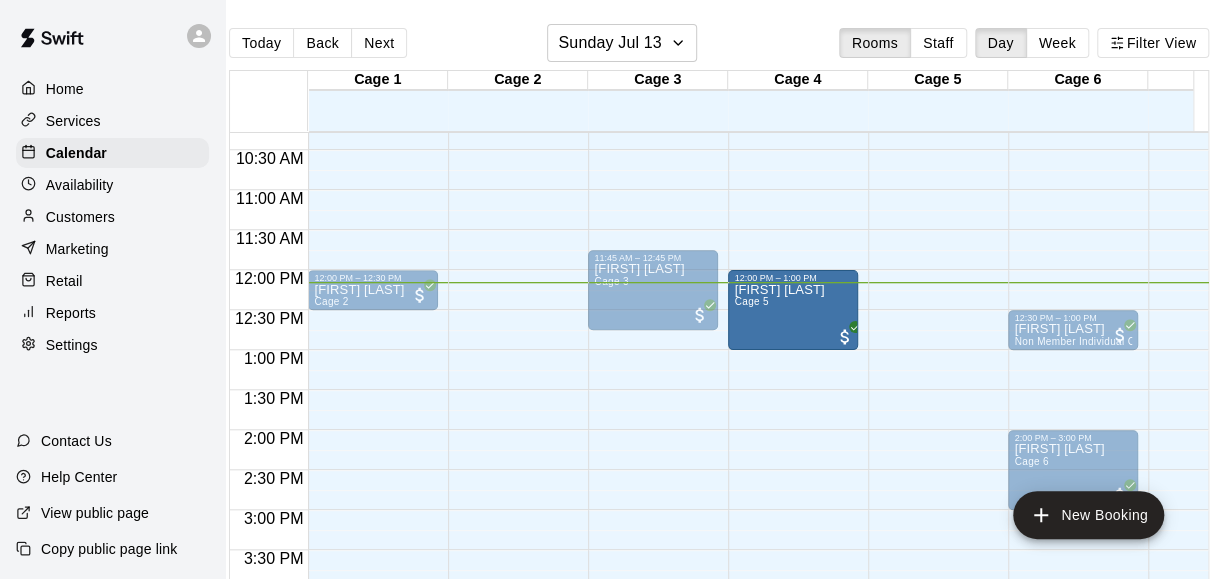 drag, startPoint x: 902, startPoint y: 327, endPoint x: 798, endPoint y: 322, distance: 104.120125 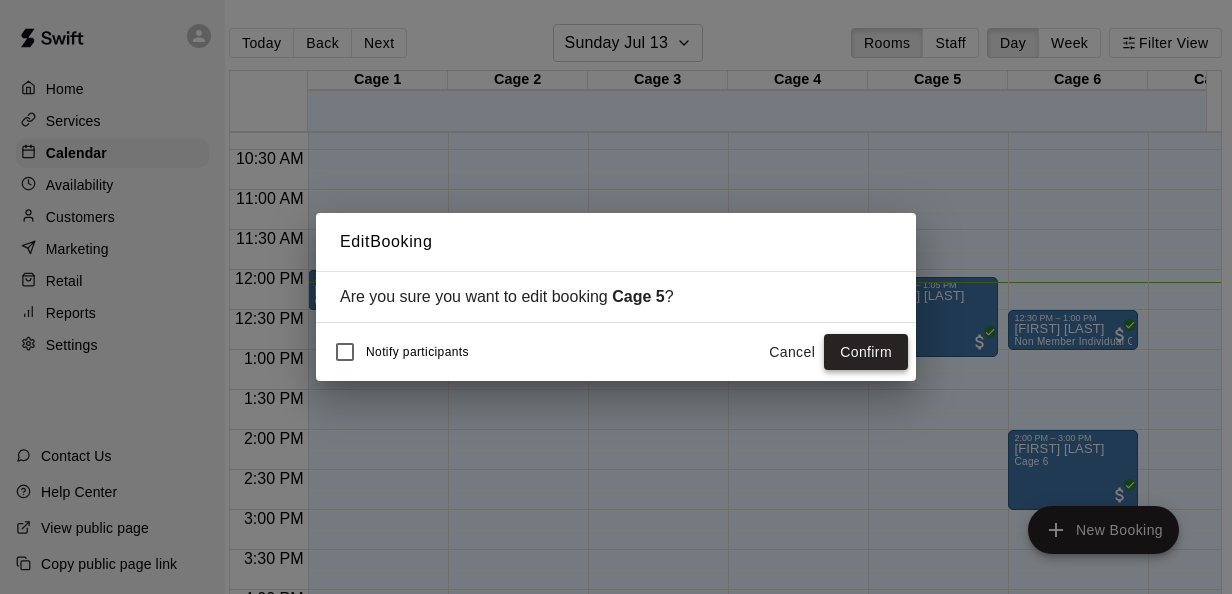 click on "Confirm" at bounding box center (866, 352) 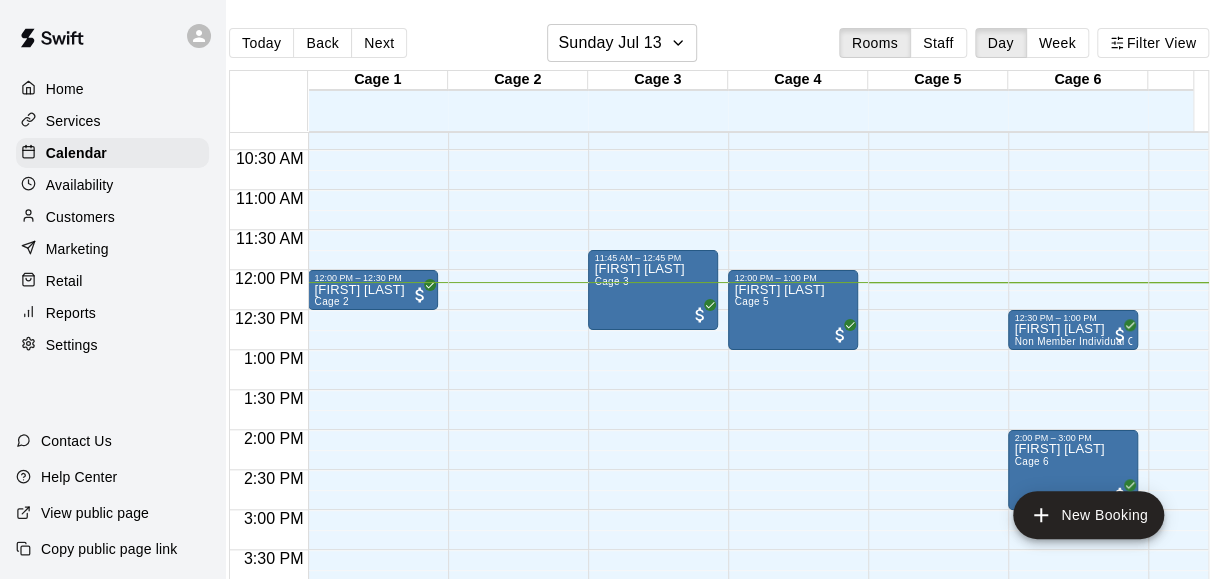 scroll, scrollTop: 823, scrollLeft: 41, axis: both 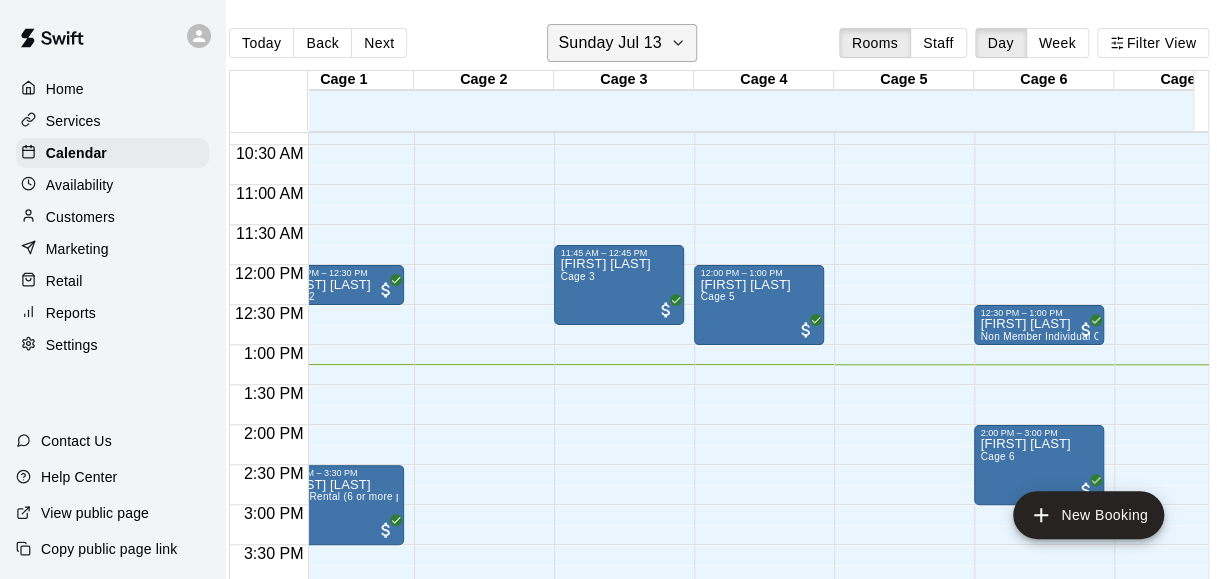 click 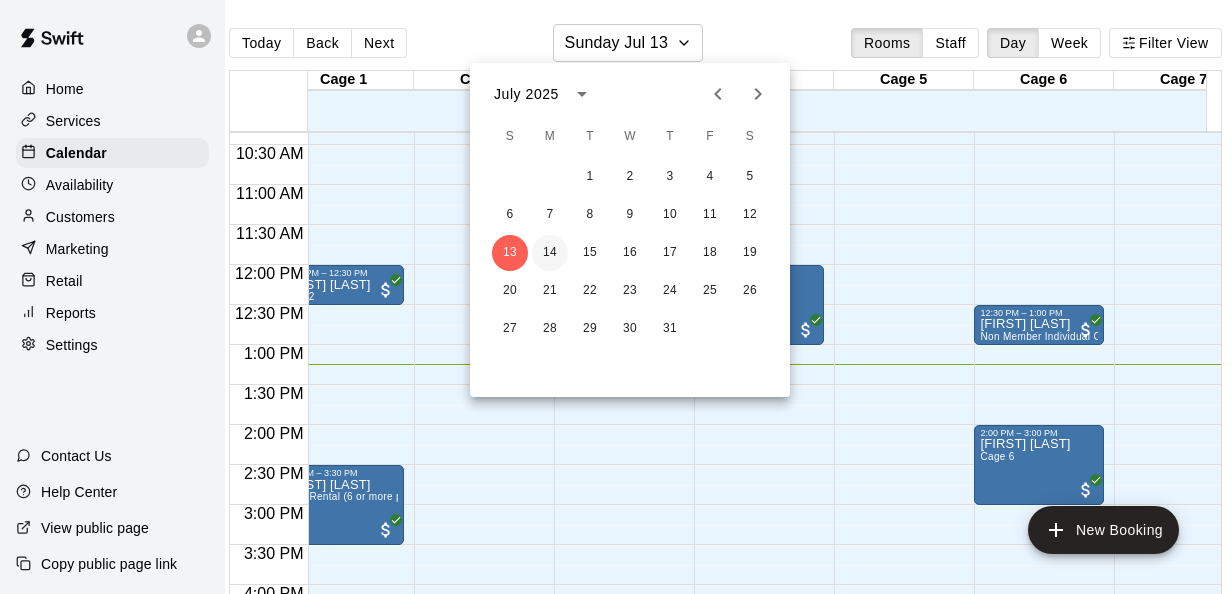 click on "14" at bounding box center [550, 253] 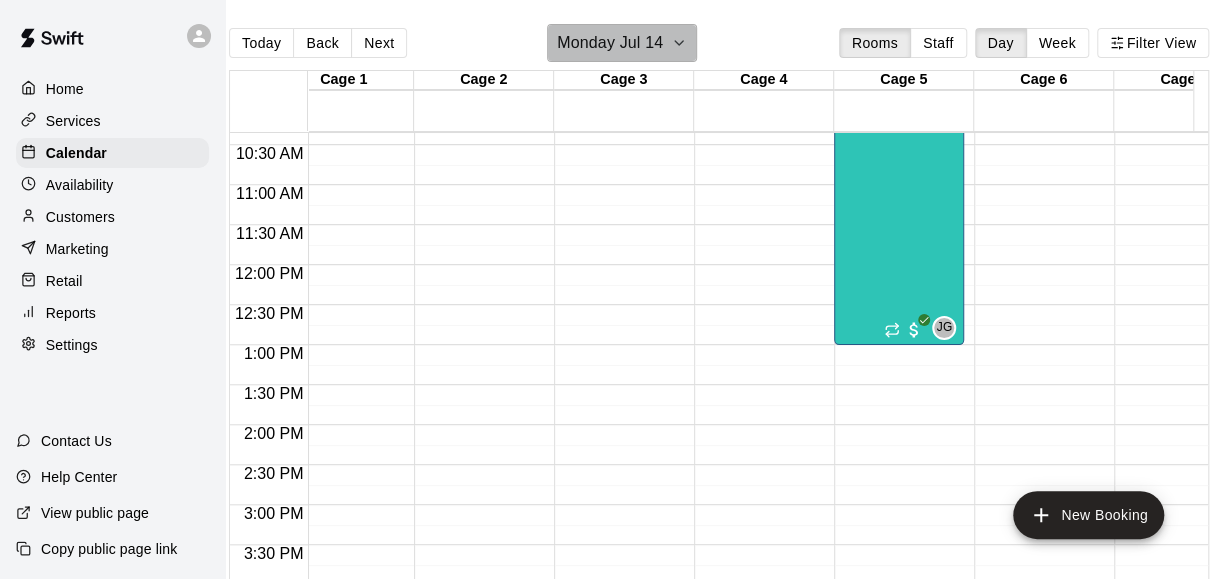 click on "Monday Jul 14" at bounding box center [610, 43] 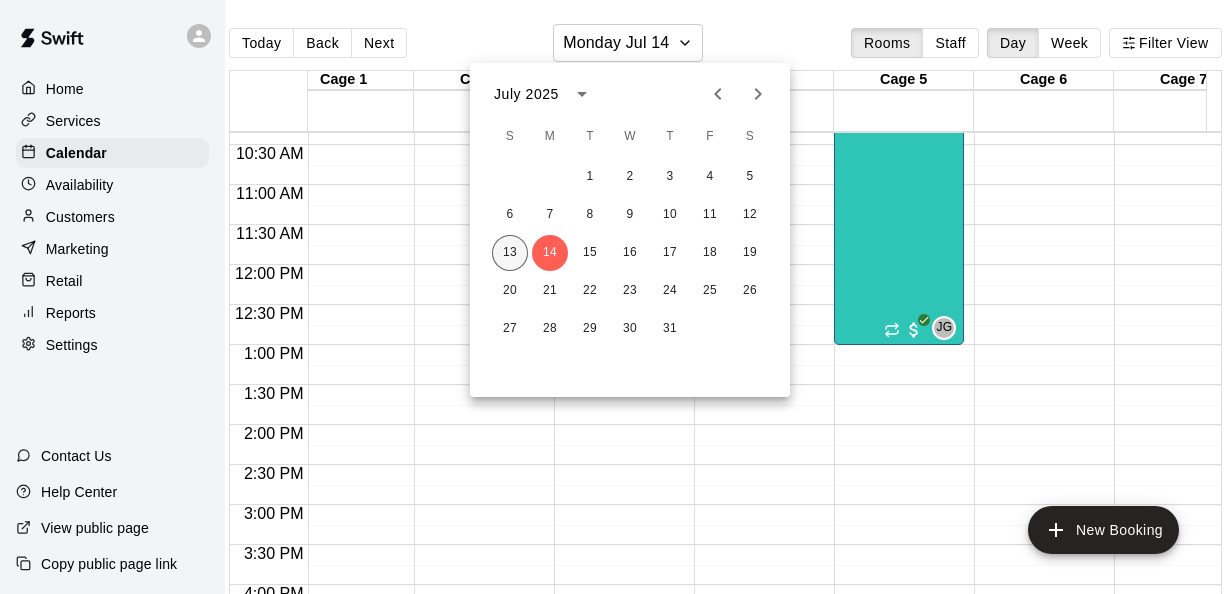click on "13" at bounding box center (510, 253) 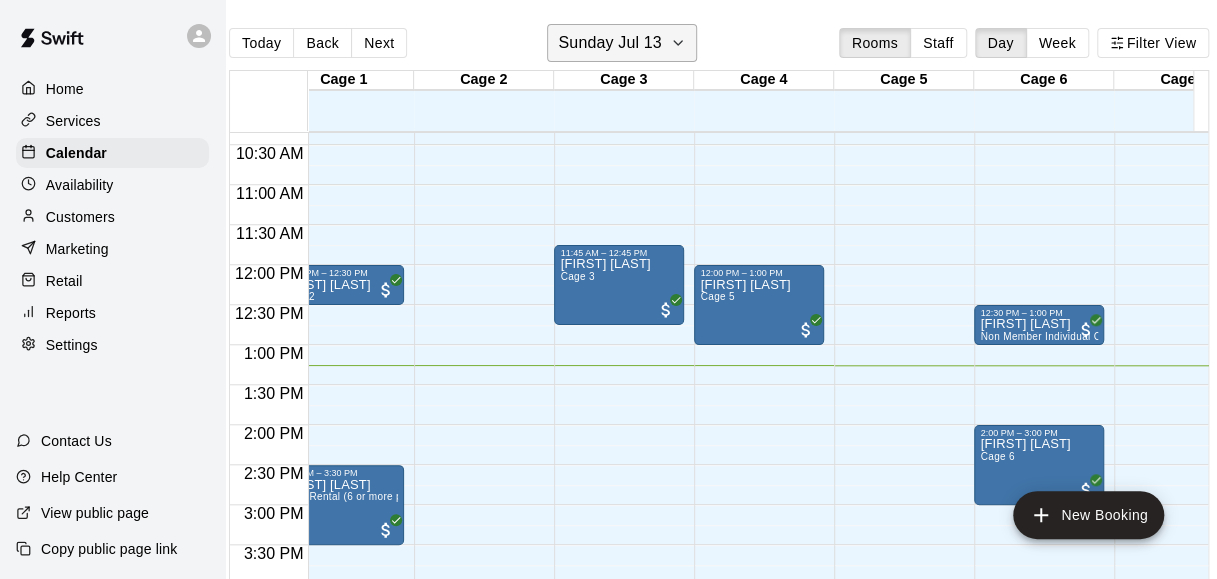 click on "Sunday Jul 13" at bounding box center [622, 43] 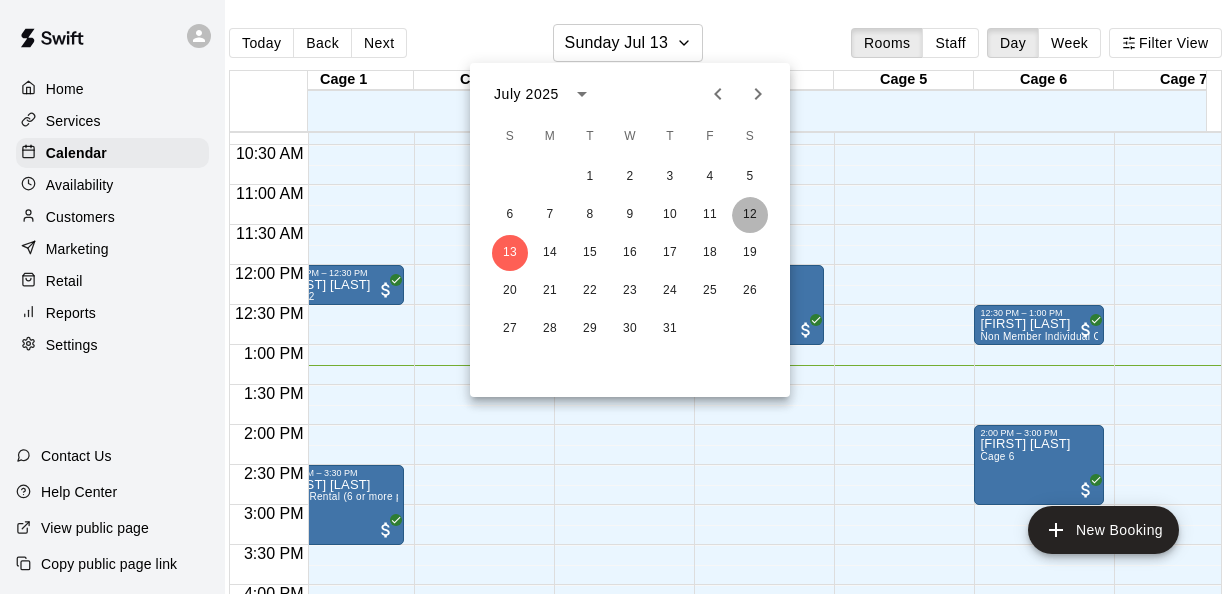 click on "12" at bounding box center [750, 215] 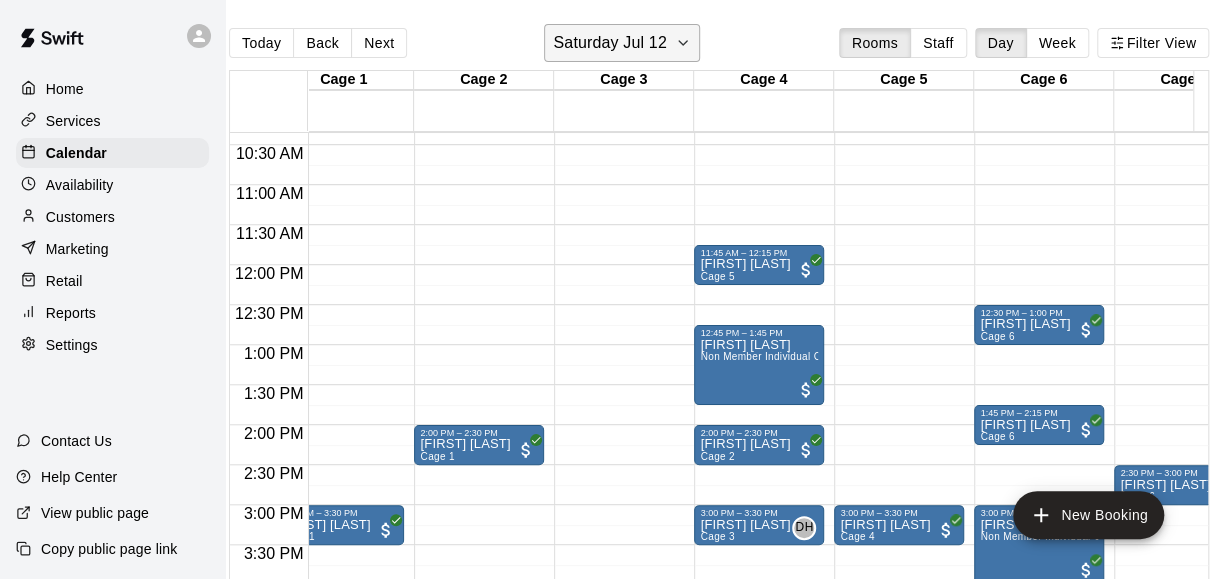 click on "Saturday Jul 12" at bounding box center (621, 43) 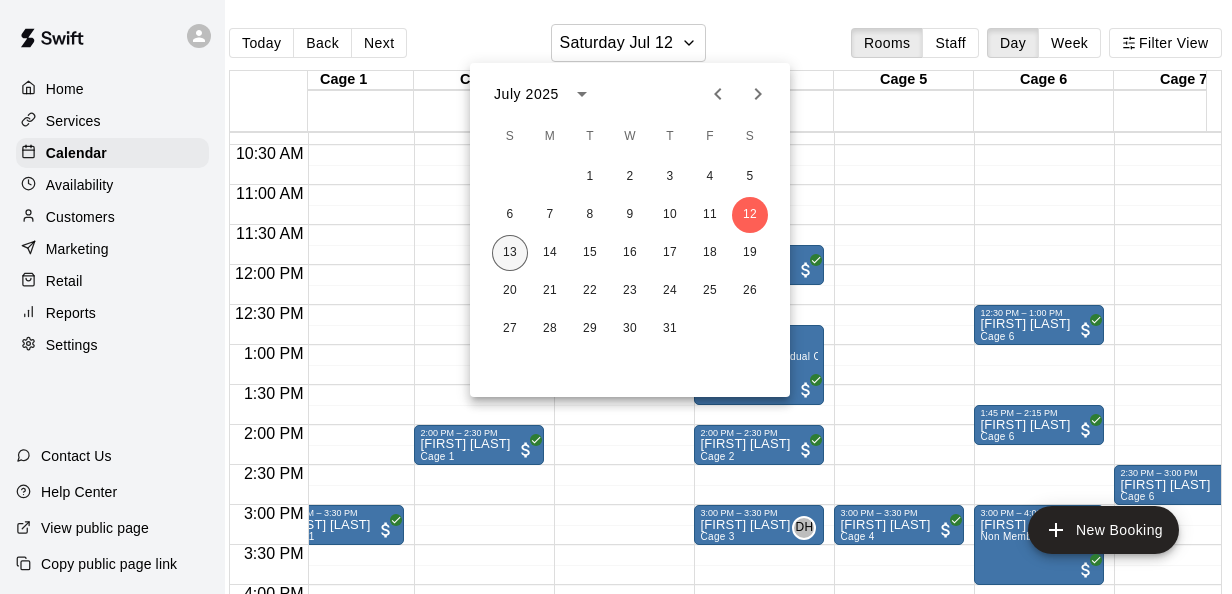 click on "13" at bounding box center (510, 253) 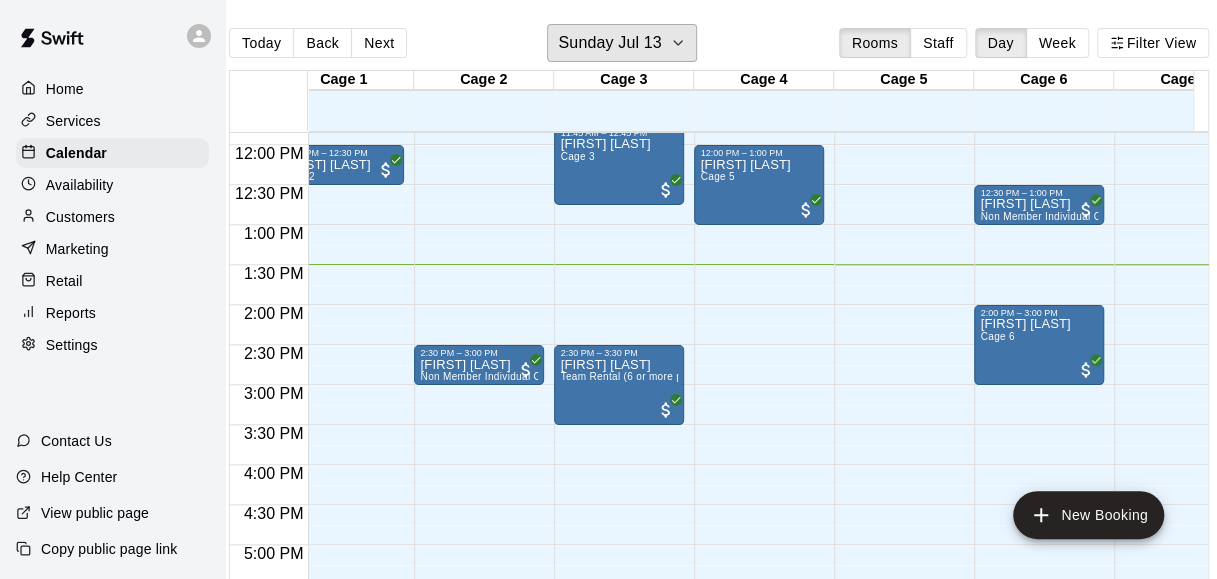 scroll, scrollTop: 948, scrollLeft: 80, axis: both 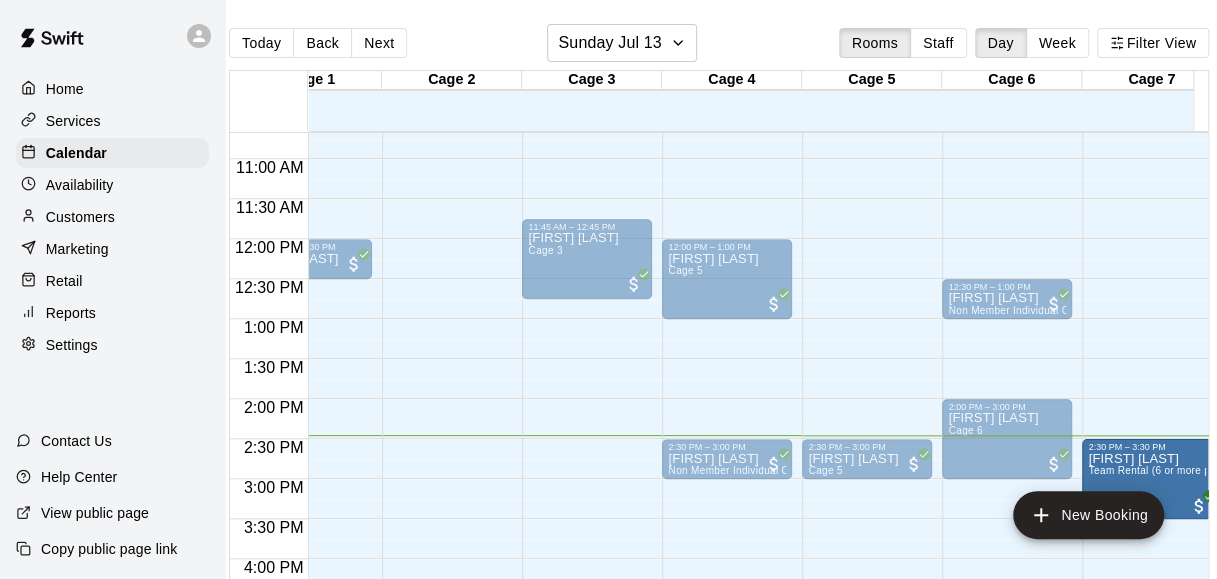 drag, startPoint x: 592, startPoint y: 470, endPoint x: 1169, endPoint y: 473, distance: 577.0078 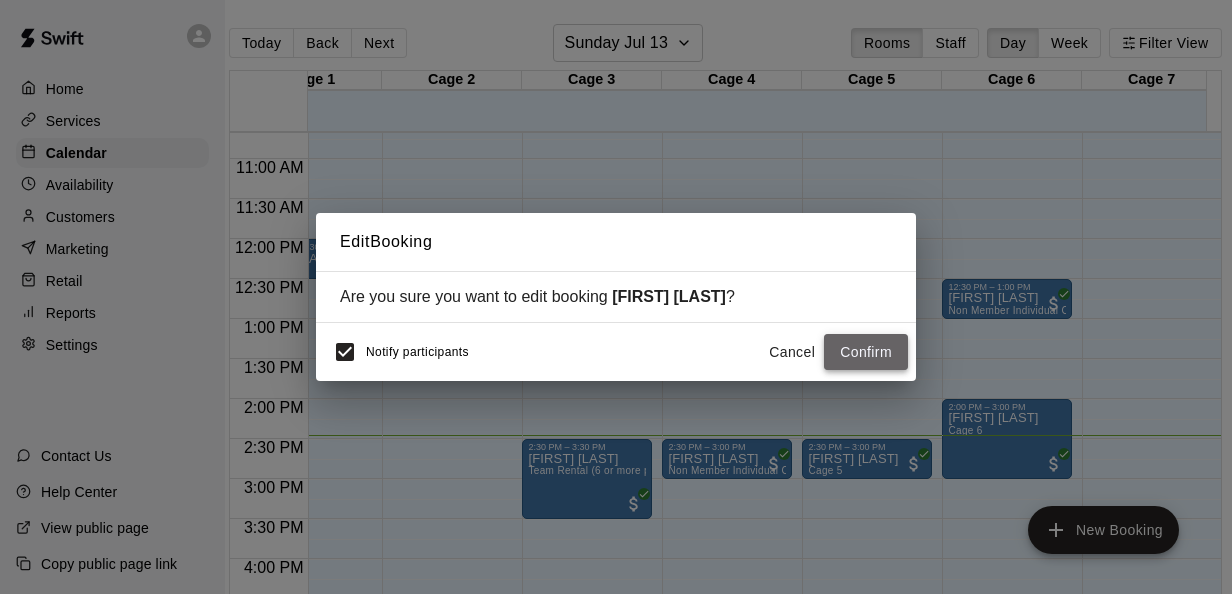click on "Confirm" at bounding box center [866, 352] 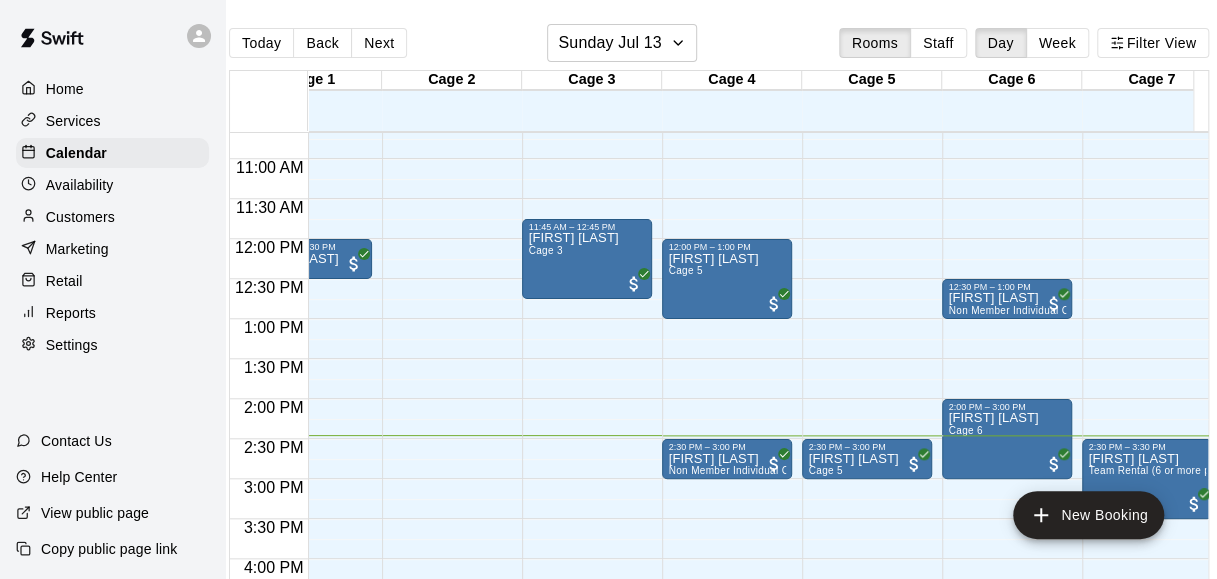 drag, startPoint x: 842, startPoint y: 465, endPoint x: 593, endPoint y: 460, distance: 249.0502 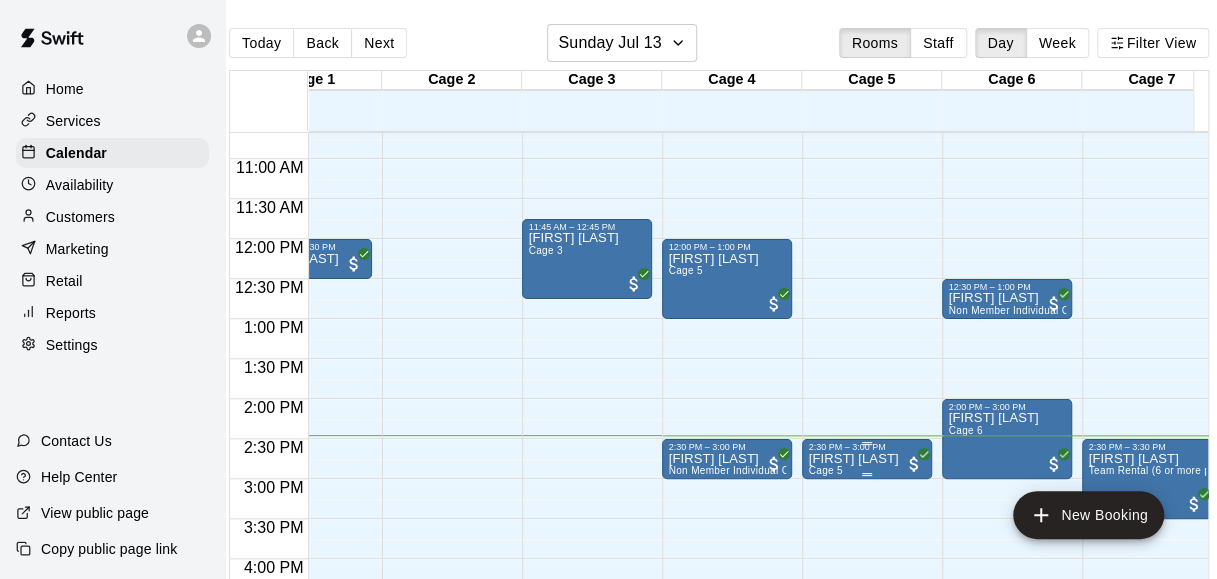 drag, startPoint x: 593, startPoint y: 460, endPoint x: 867, endPoint y: 468, distance: 274.11676 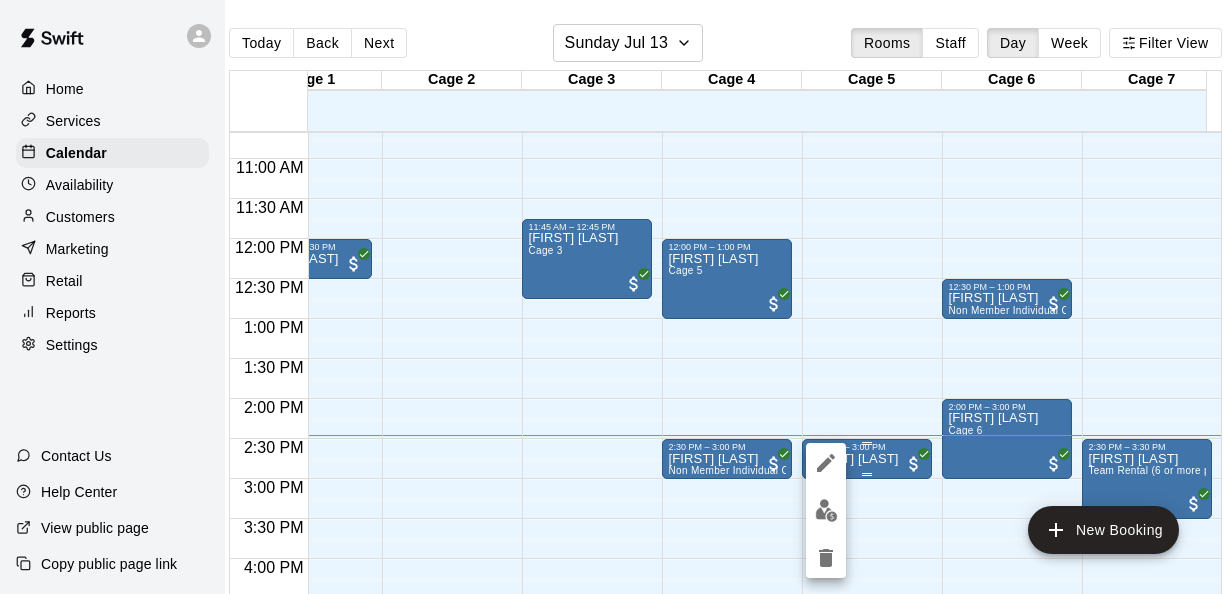 click at bounding box center [616, 297] 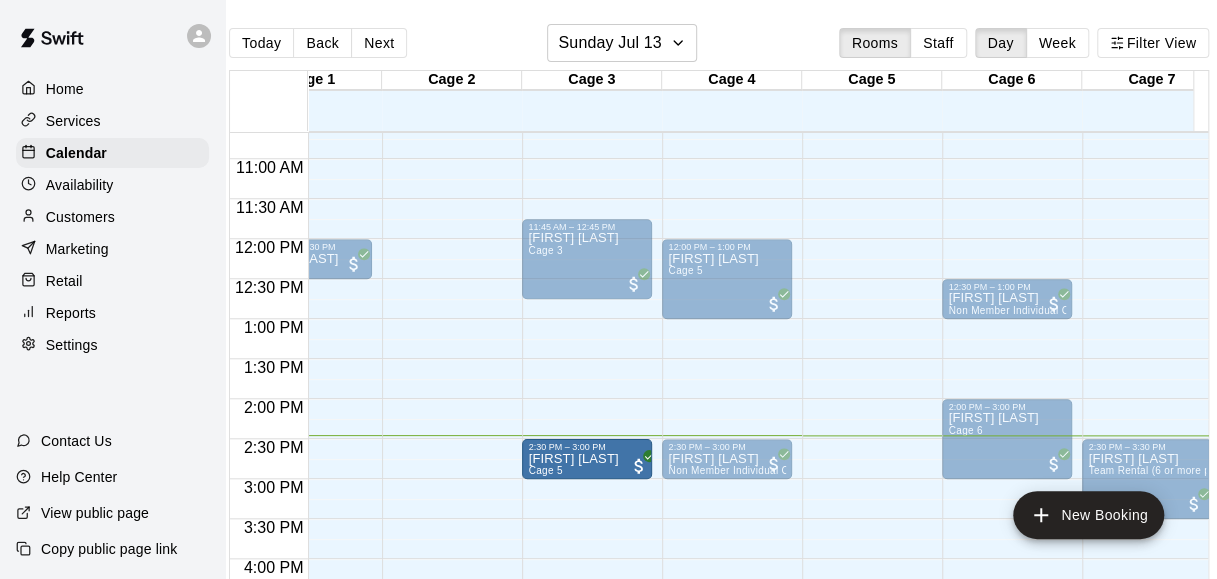 drag, startPoint x: 867, startPoint y: 468, endPoint x: 614, endPoint y: 472, distance: 253.03162 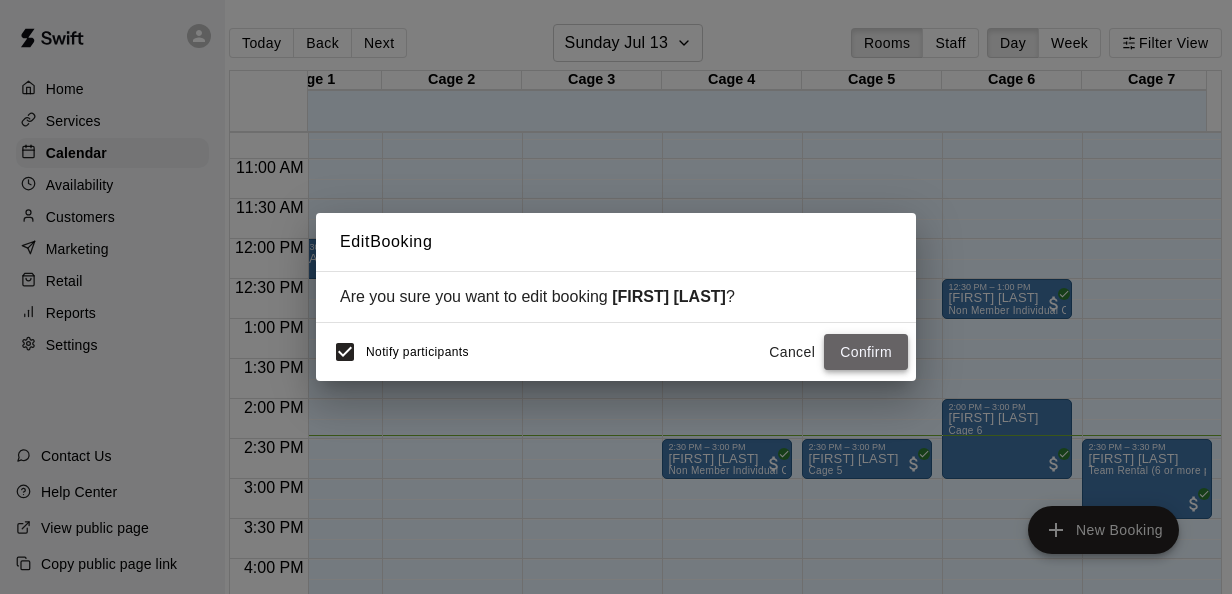 click on "Confirm" at bounding box center [866, 352] 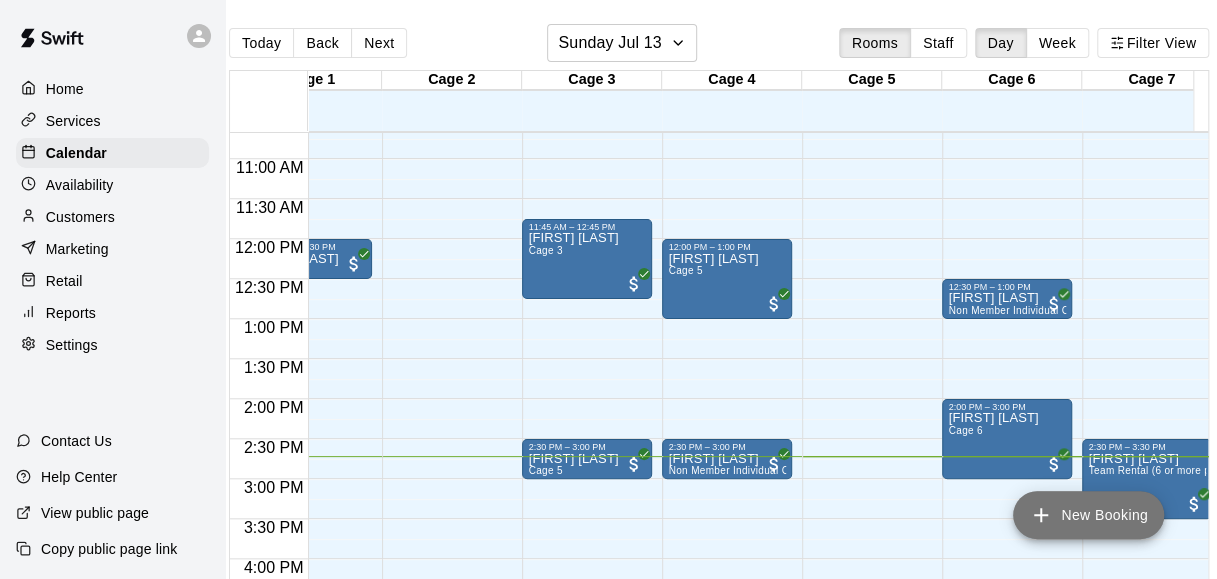 click on "New Booking" at bounding box center [1088, 515] 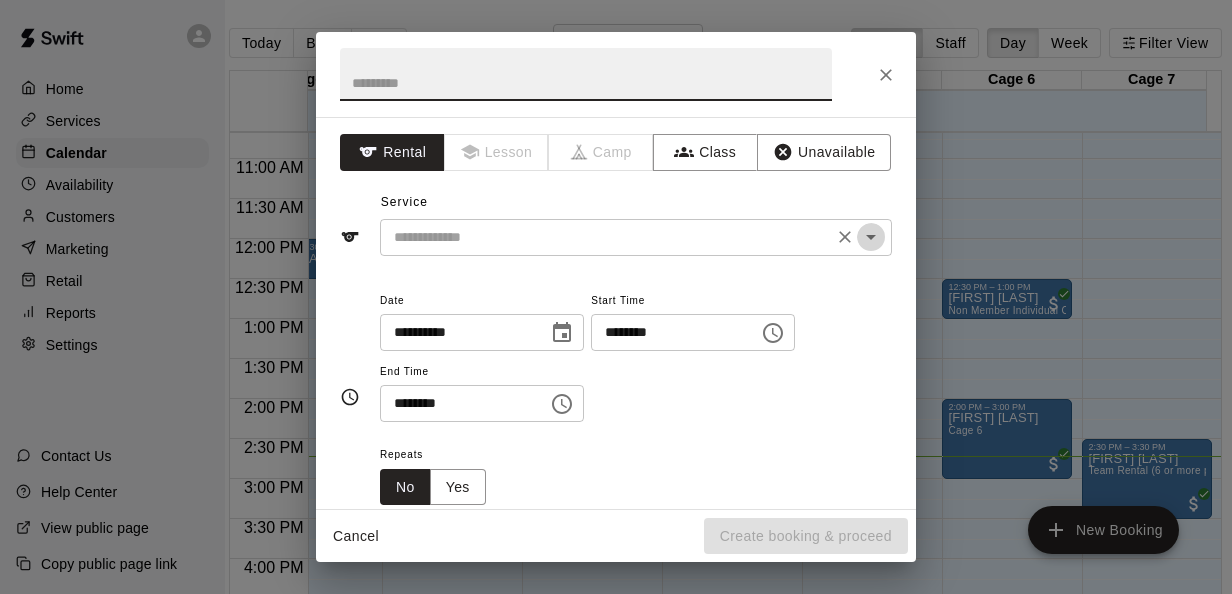 click 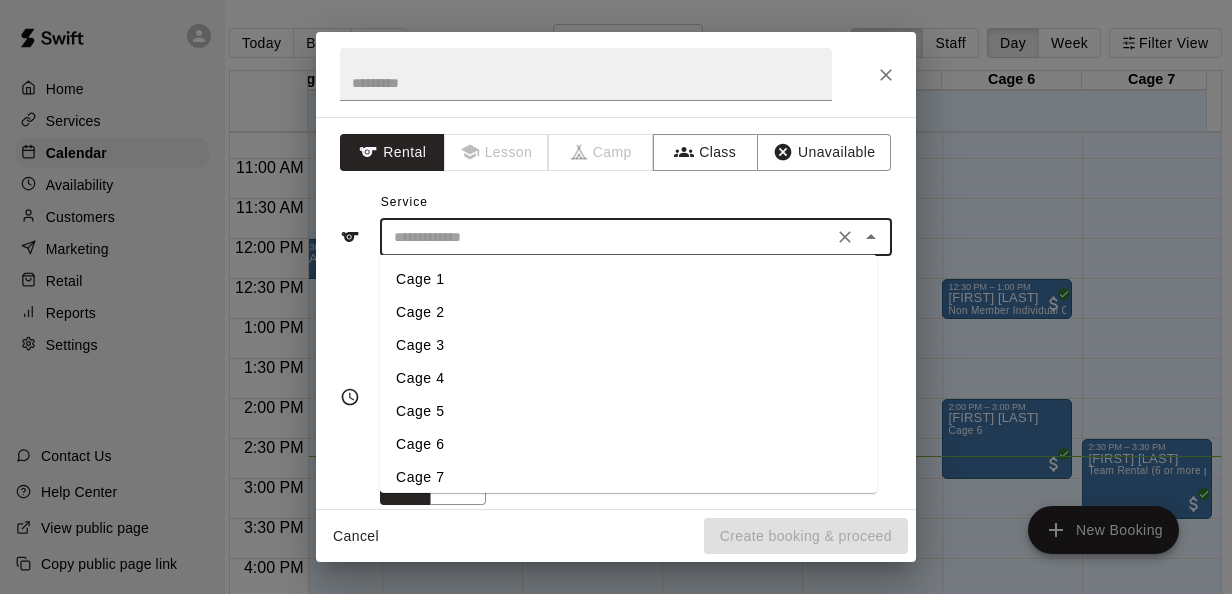 click on "Cage 5" at bounding box center [628, 411] 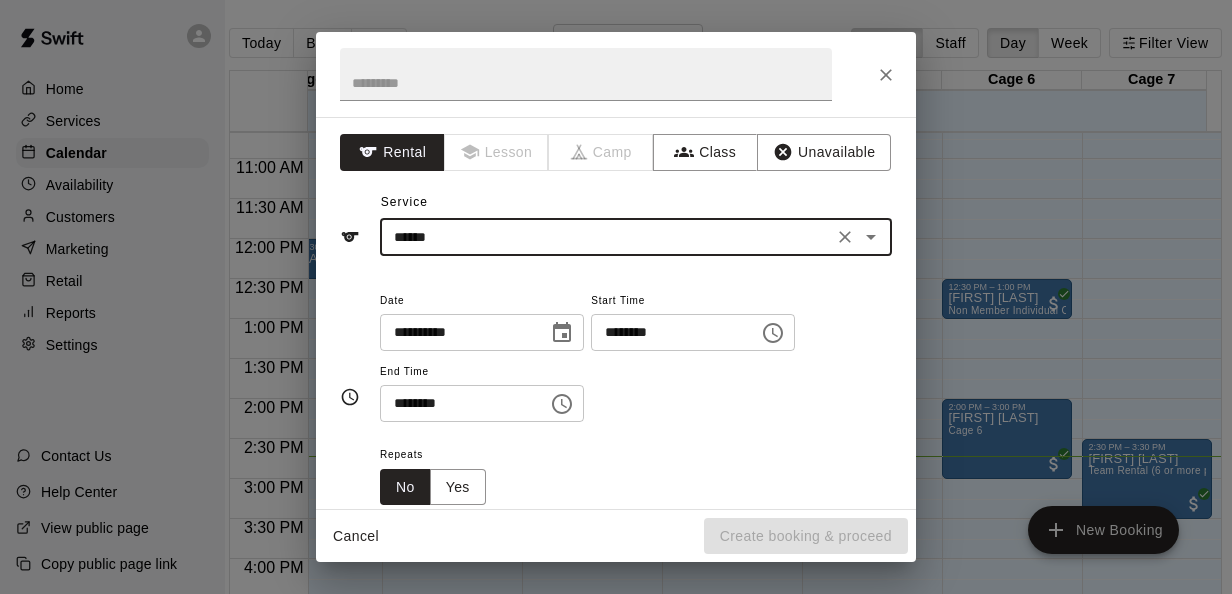 click on "********" at bounding box center [668, 332] 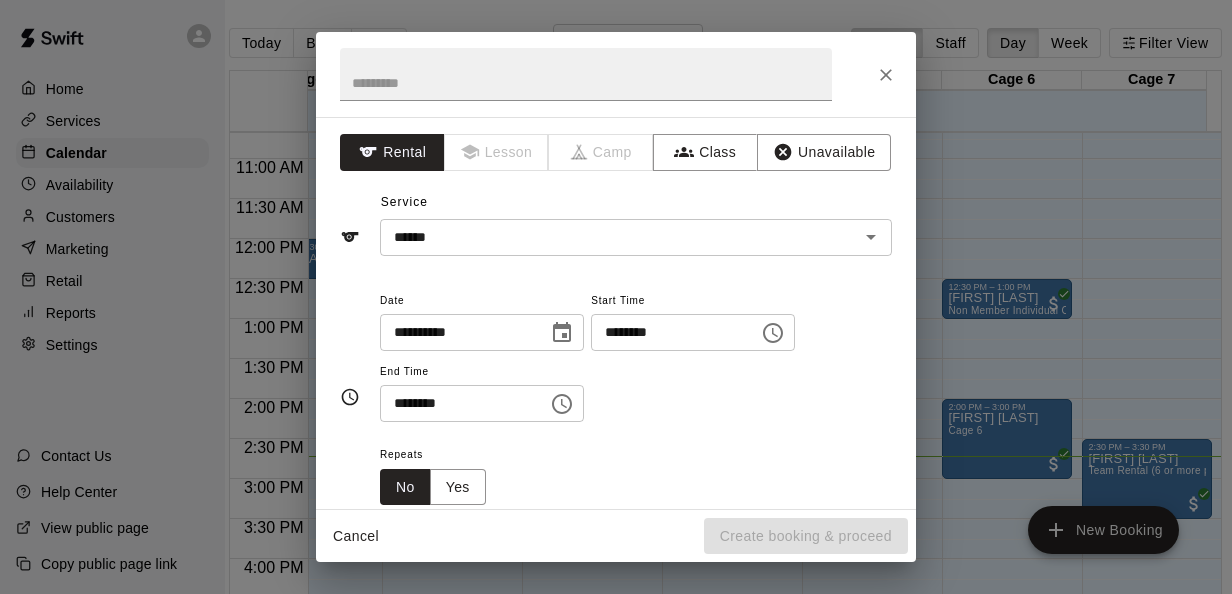 click on "**********" at bounding box center [636, 355] 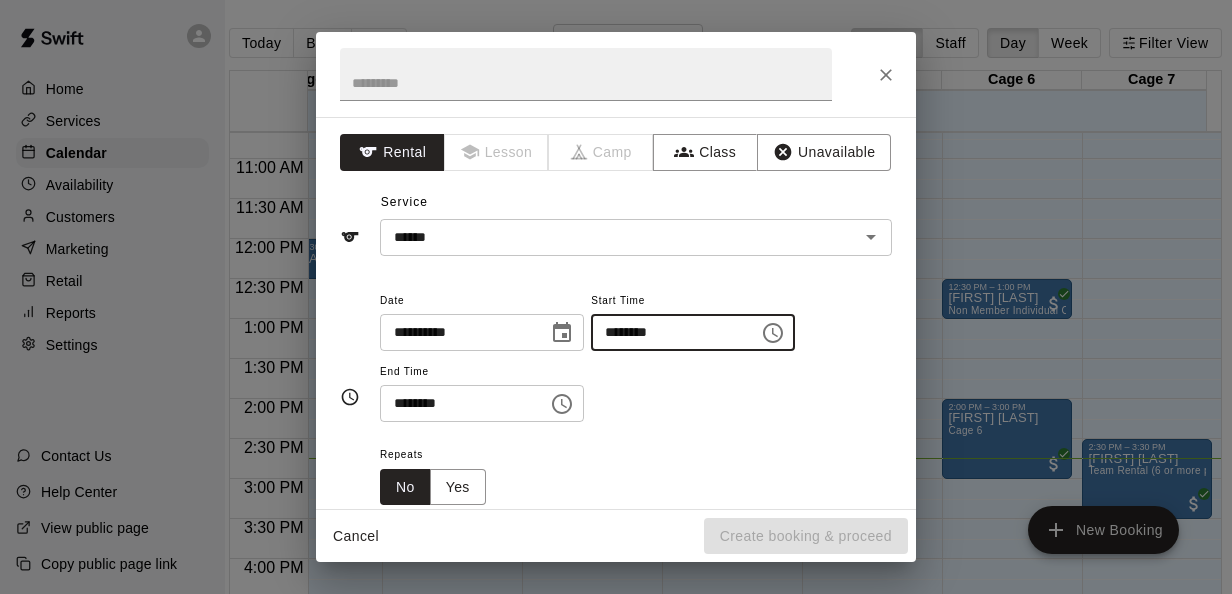 click on "********" at bounding box center [668, 332] 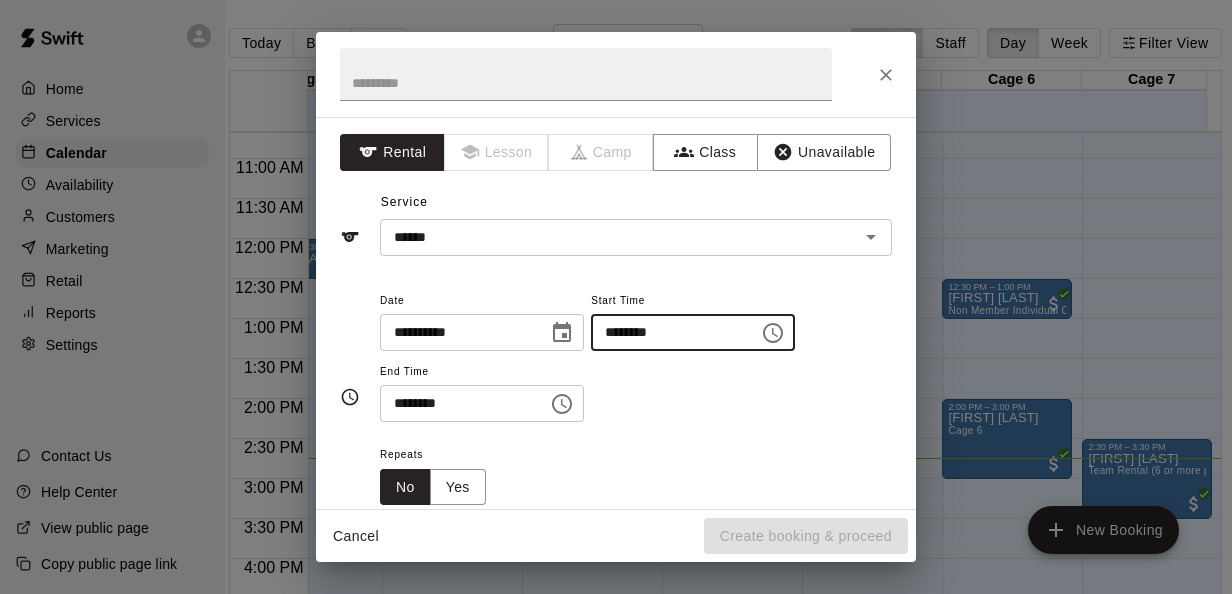 type on "********" 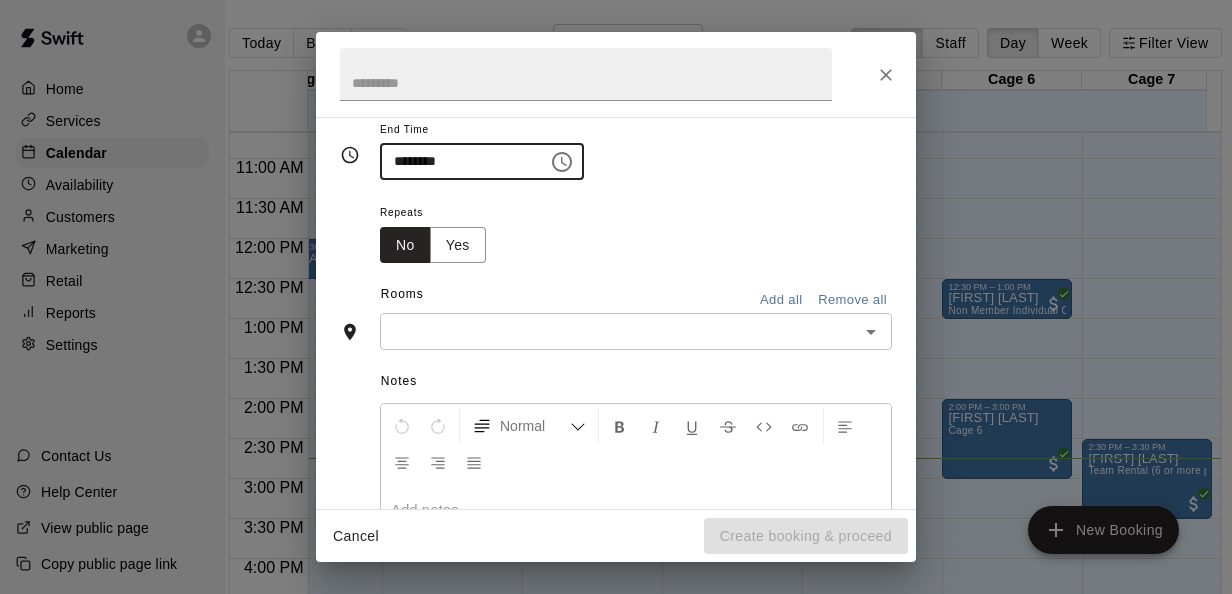 scroll, scrollTop: 252, scrollLeft: 0, axis: vertical 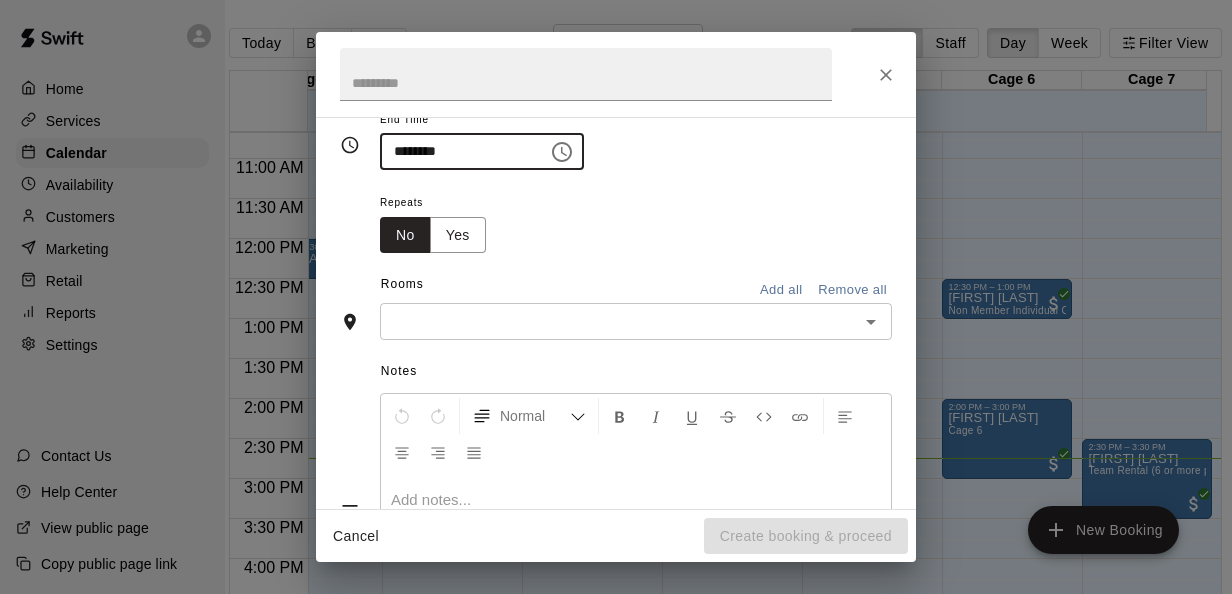 type on "********" 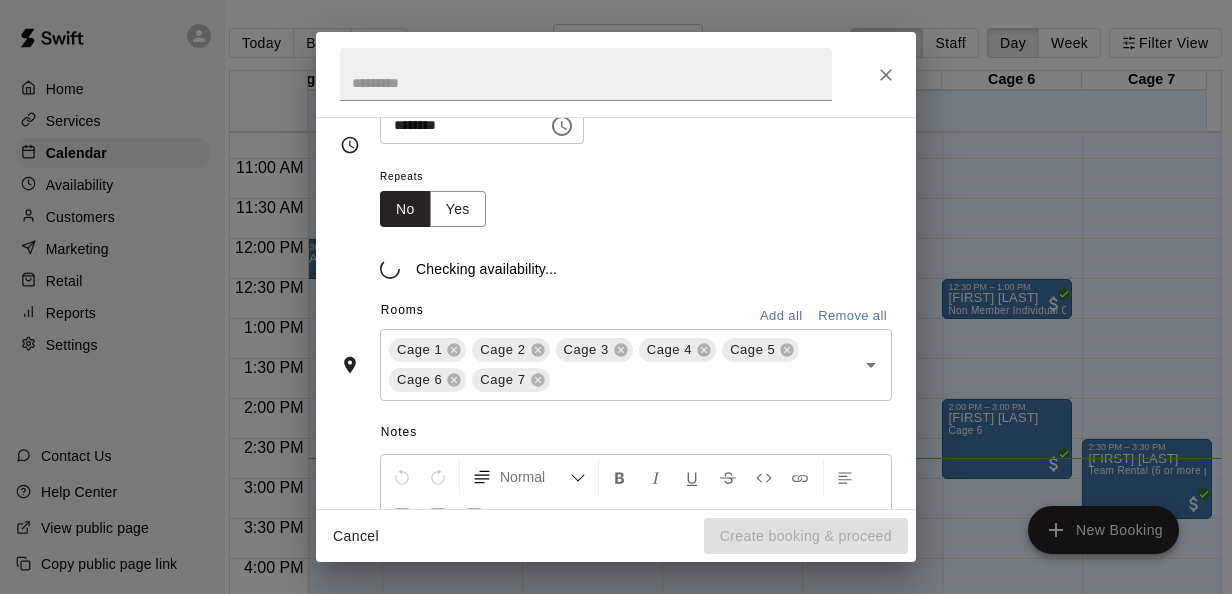 scroll, scrollTop: 290, scrollLeft: 0, axis: vertical 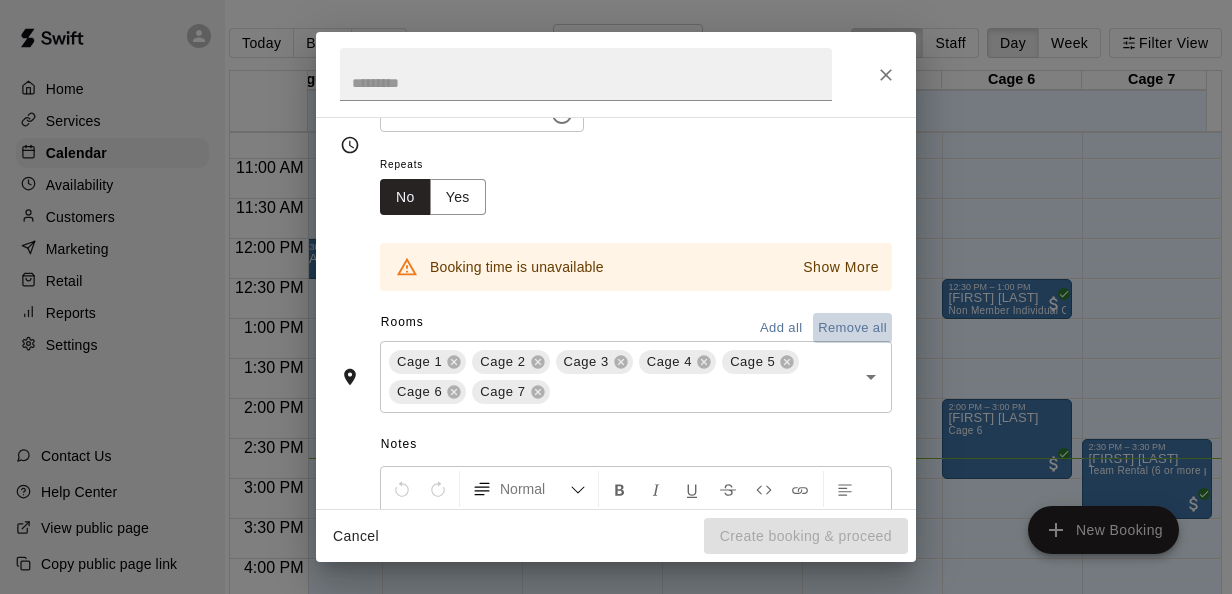 click on "Remove all" at bounding box center [852, 328] 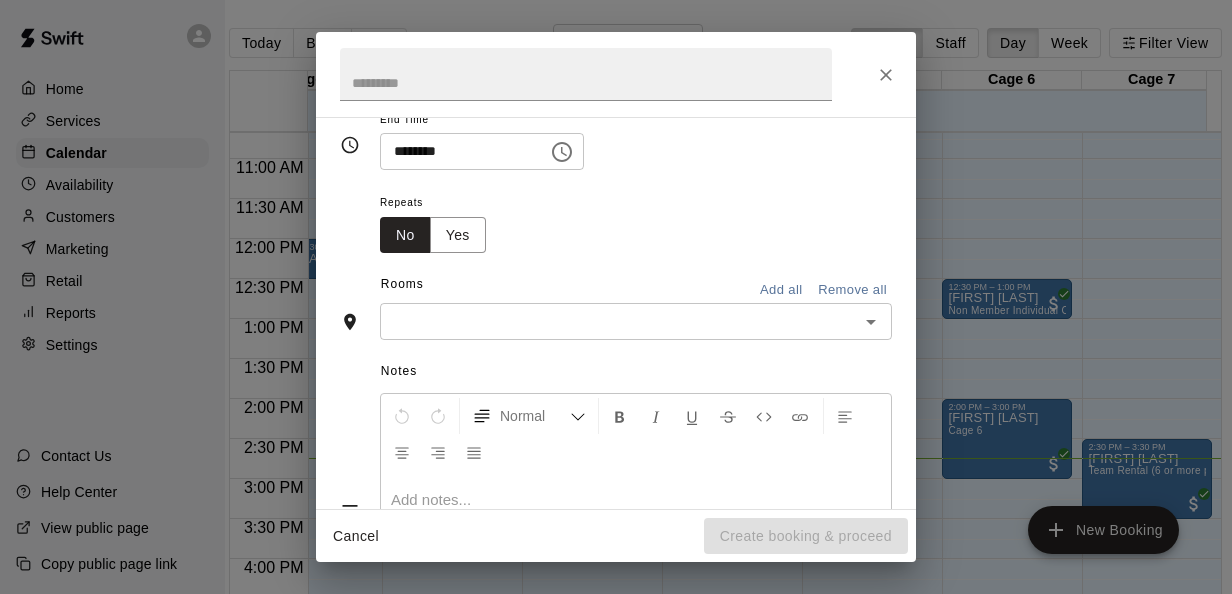 click 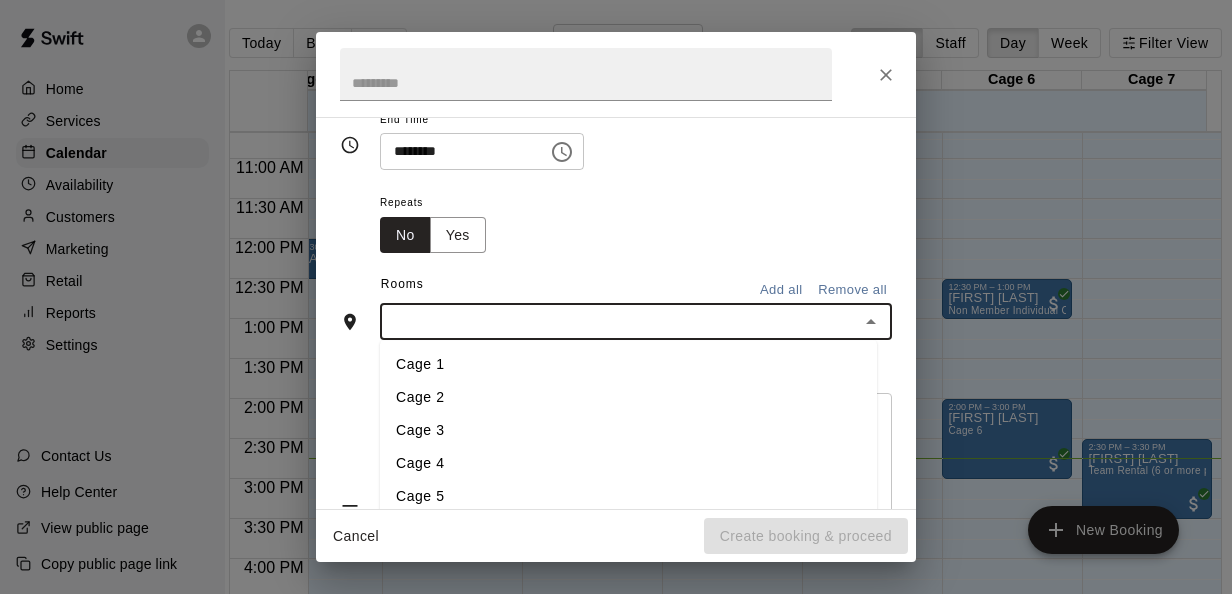 click on "Cage 5" at bounding box center (628, 497) 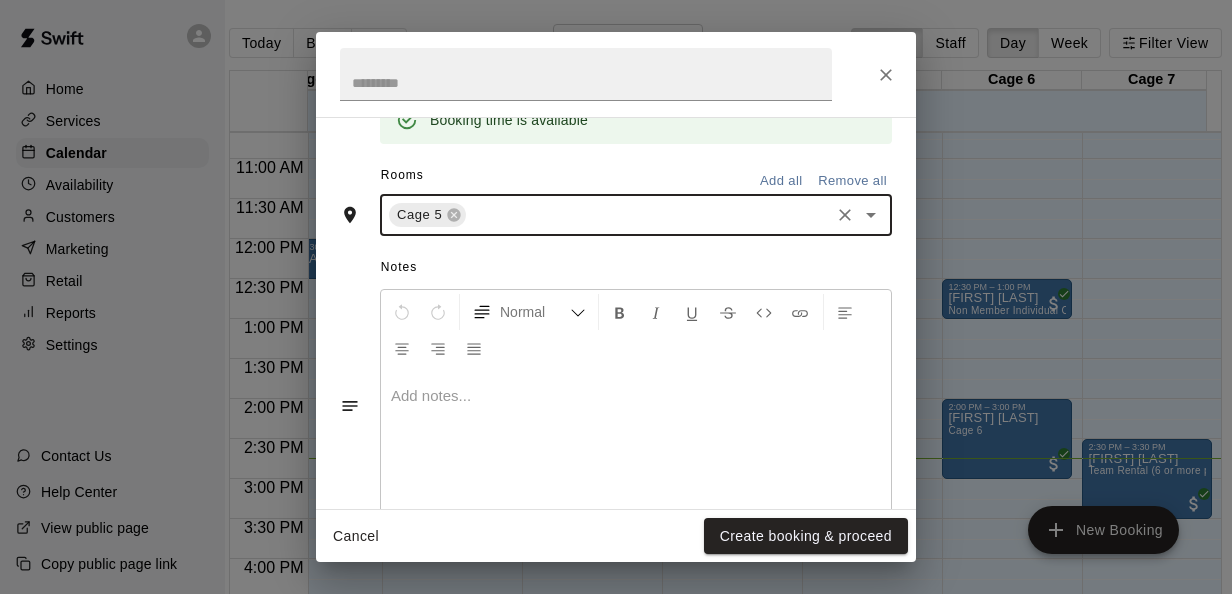 scroll, scrollTop: 484, scrollLeft: 0, axis: vertical 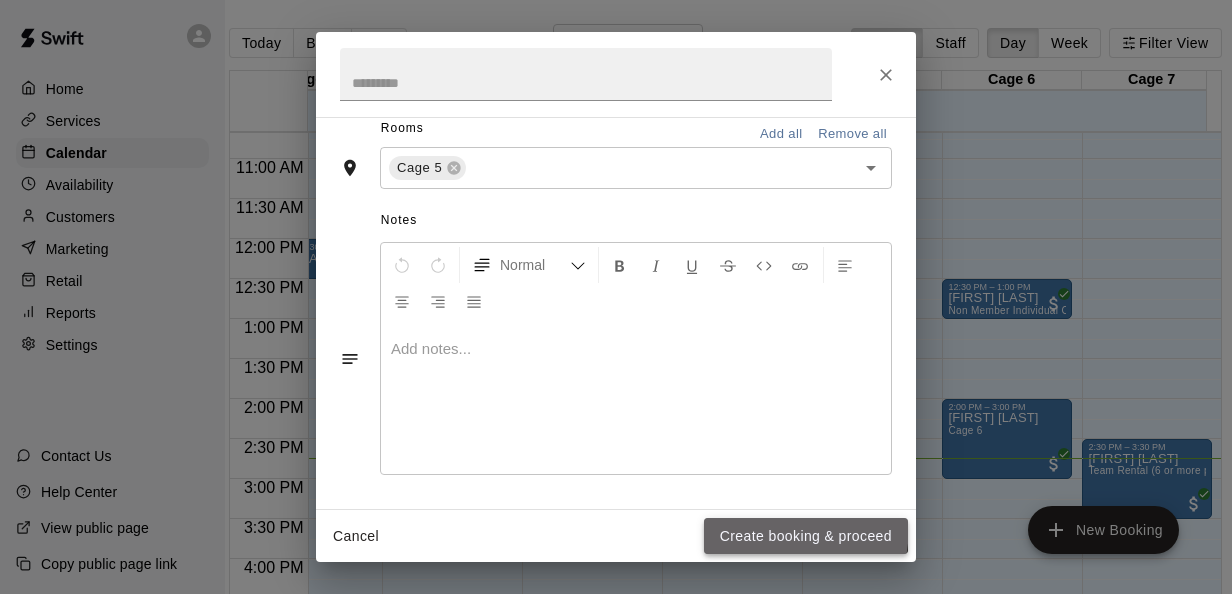 click on "Create booking & proceed" at bounding box center [806, 536] 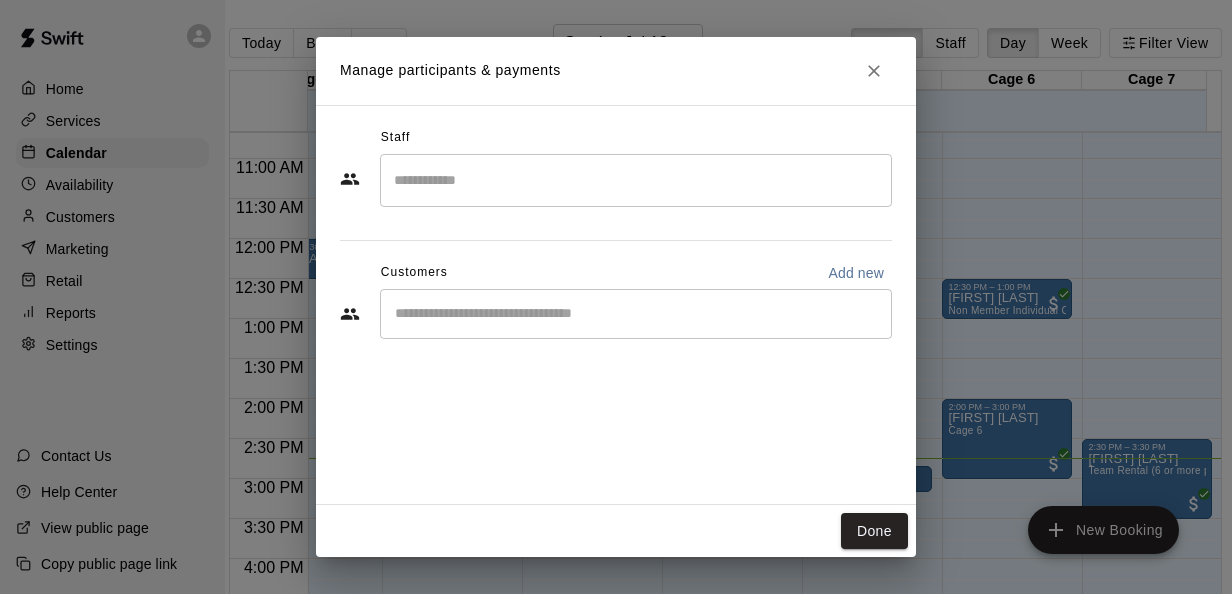 click on "Add new" at bounding box center (856, 273) 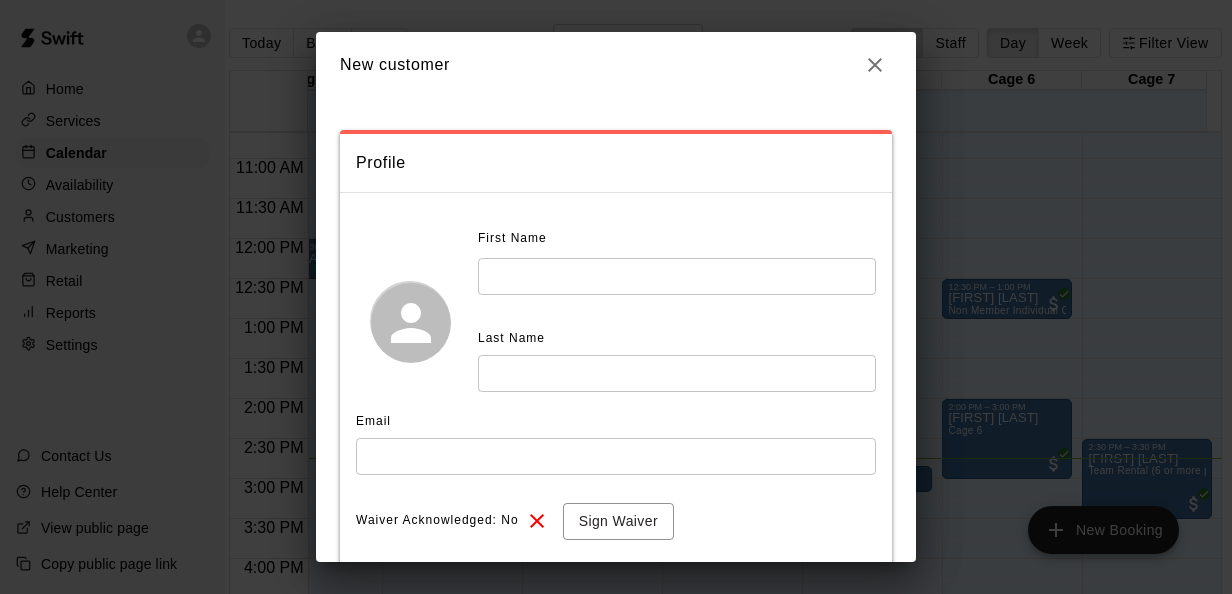 click 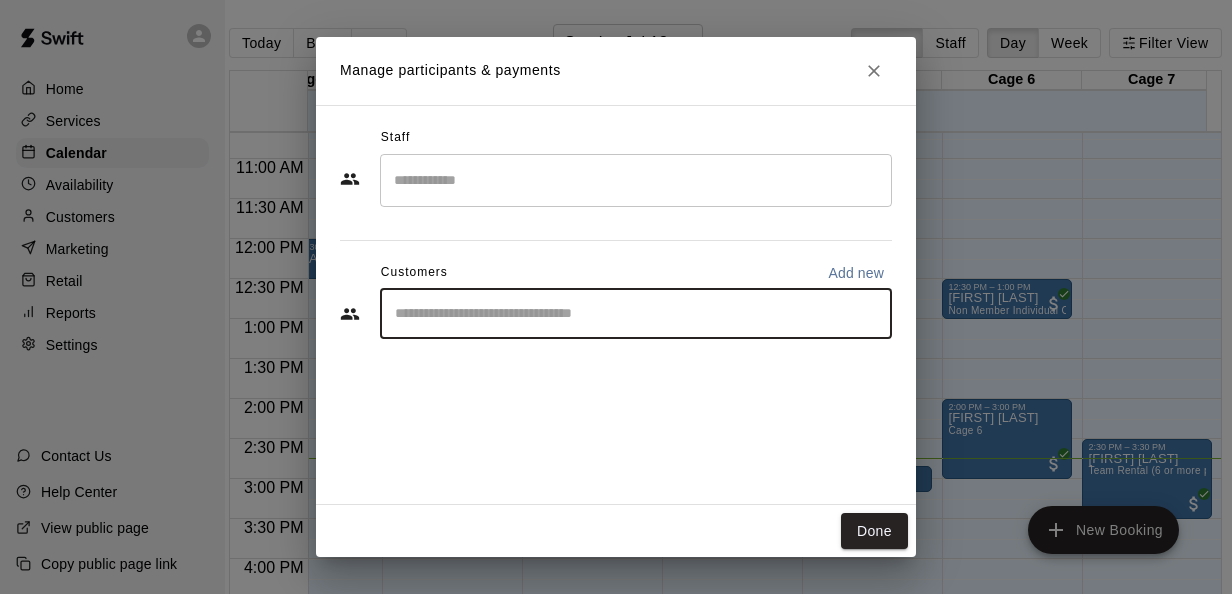click at bounding box center [636, 314] 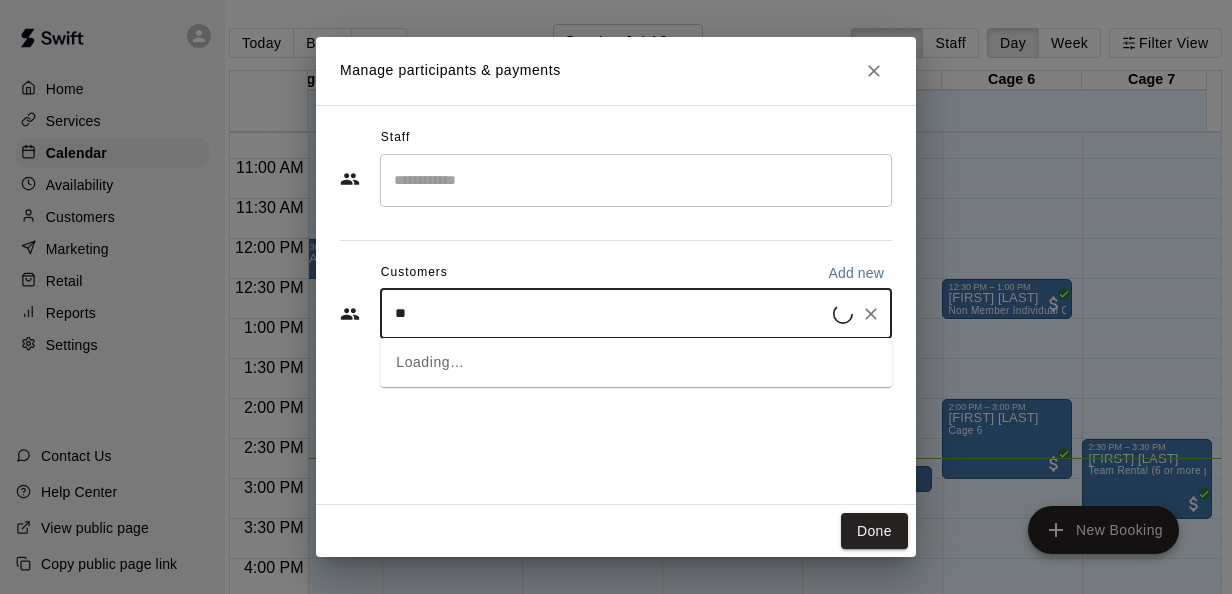 type on "***" 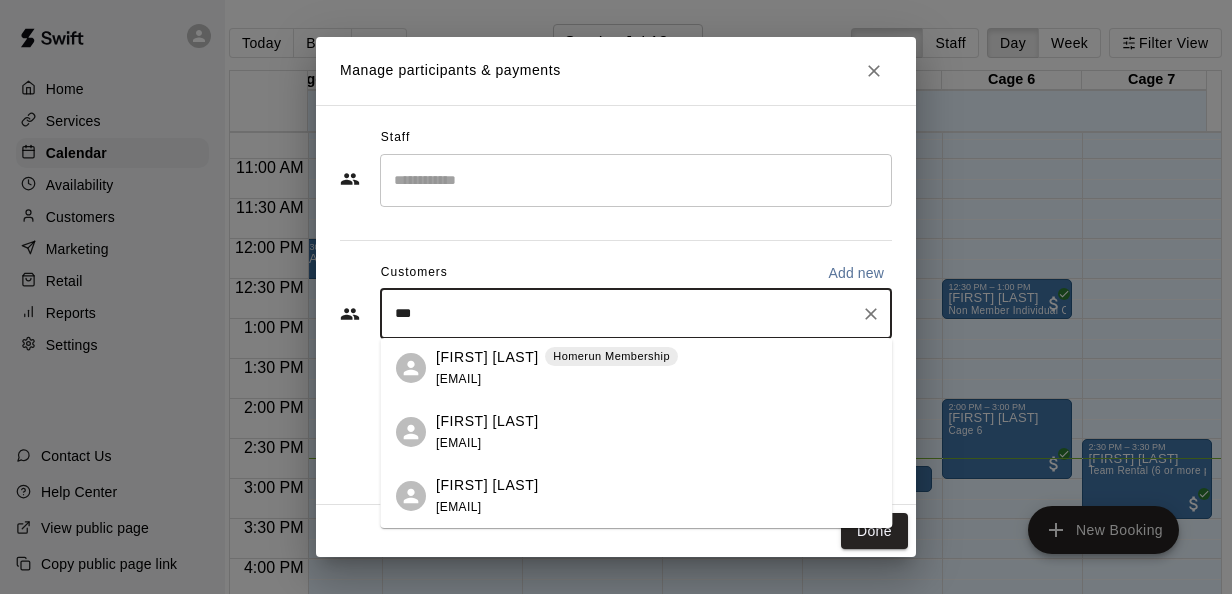 scroll, scrollTop: 0, scrollLeft: 0, axis: both 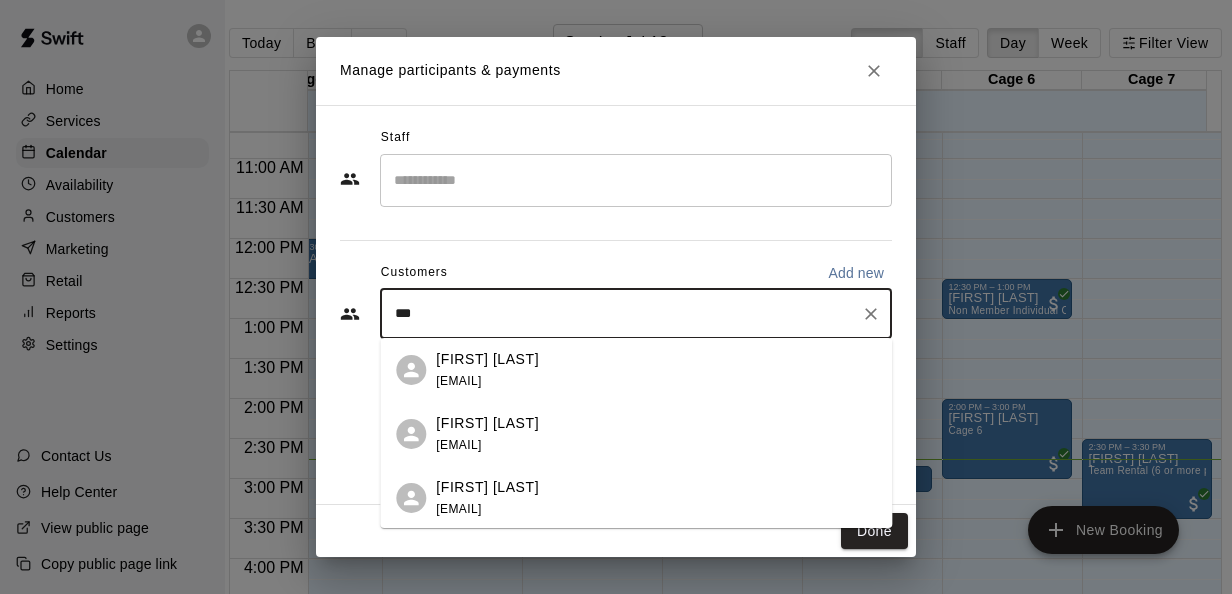 click on "[FIRST] [LAST] [EMAIL]" at bounding box center [636, 370] 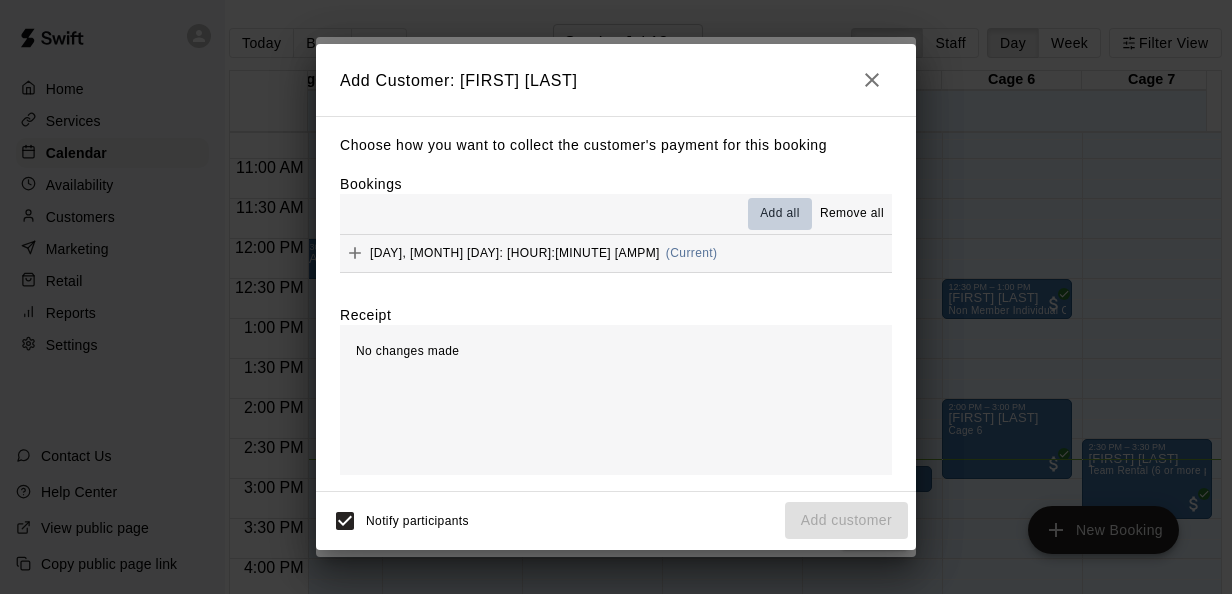 click on "Add all" at bounding box center [780, 214] 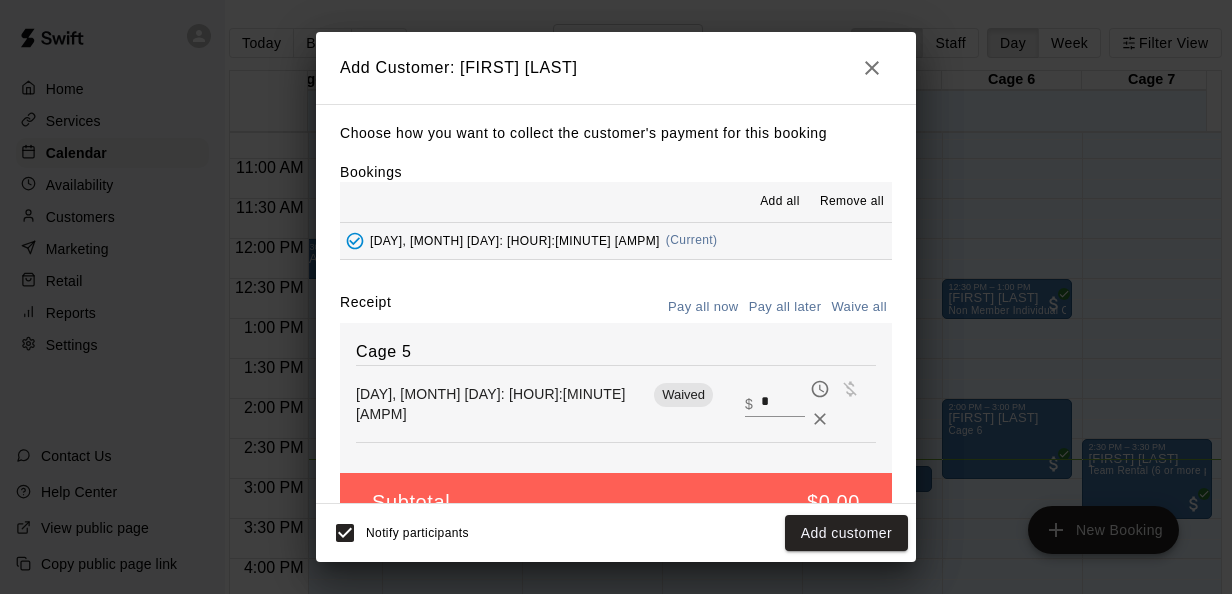 scroll, scrollTop: 46, scrollLeft: 0, axis: vertical 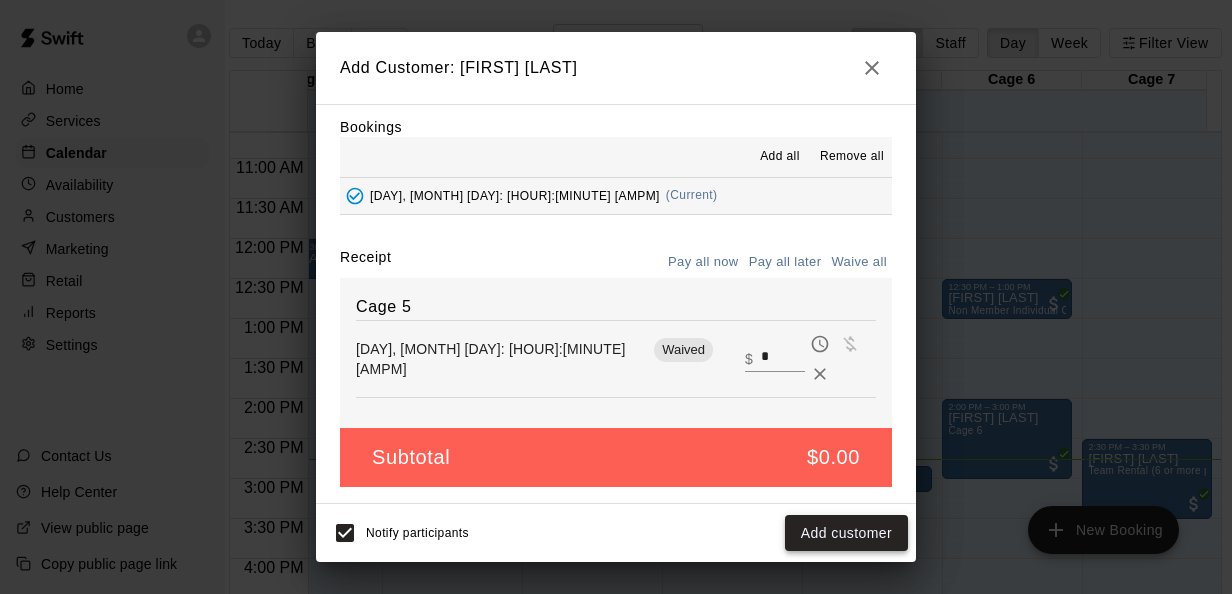 click on "Add customer" at bounding box center (846, 533) 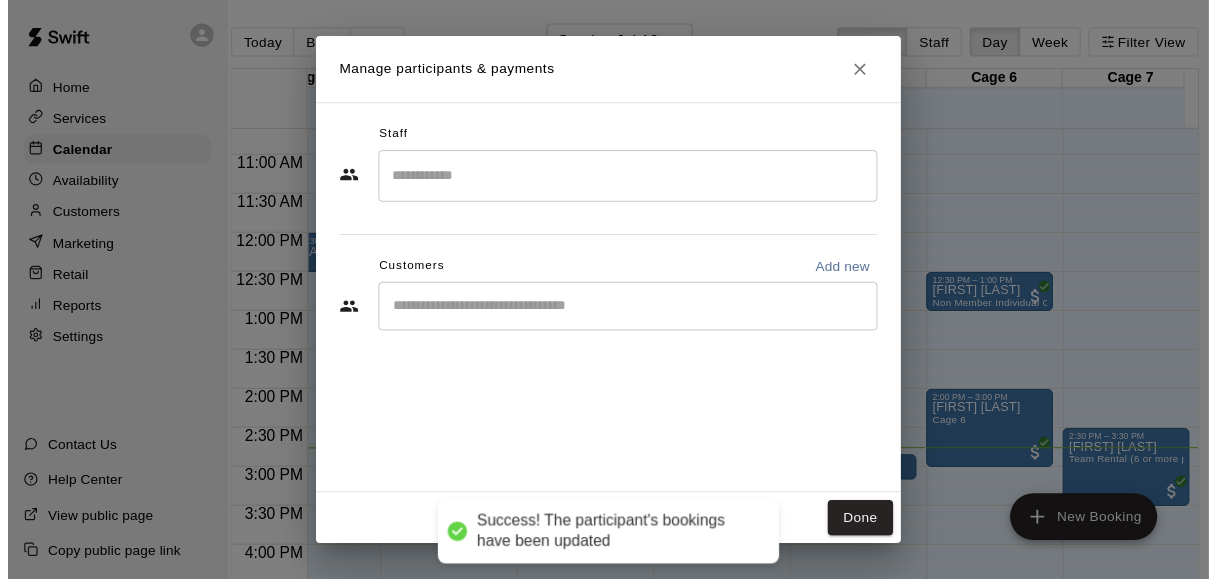 scroll, scrollTop: 0, scrollLeft: 0, axis: both 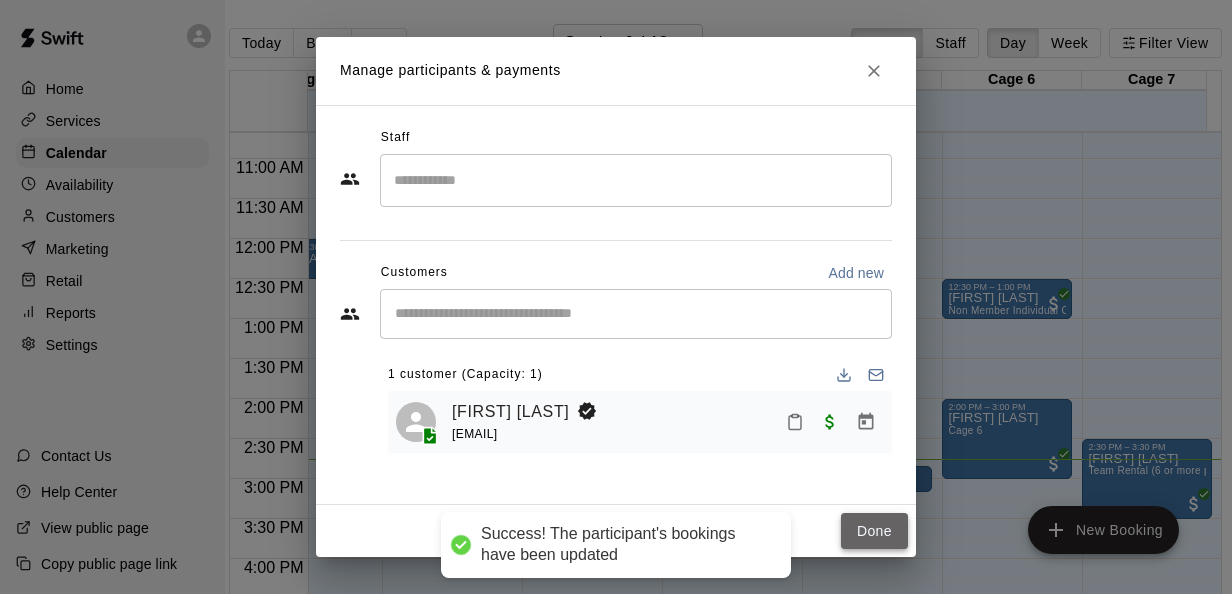 click on "Done" at bounding box center (874, 531) 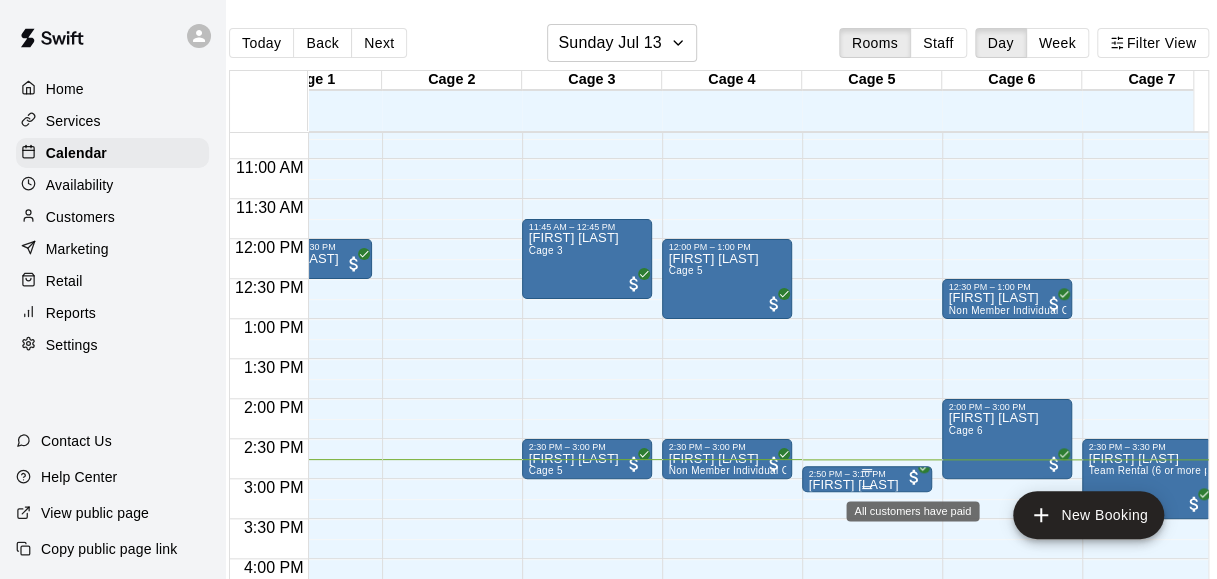 scroll, scrollTop: 891, scrollLeft: 48, axis: both 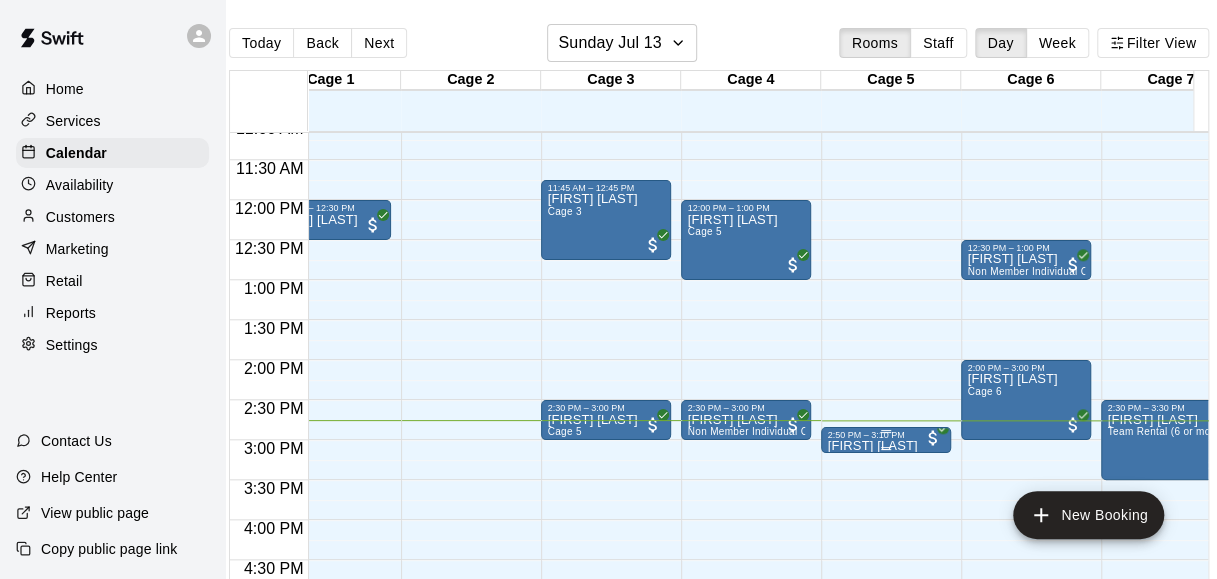 click at bounding box center (886, 448) 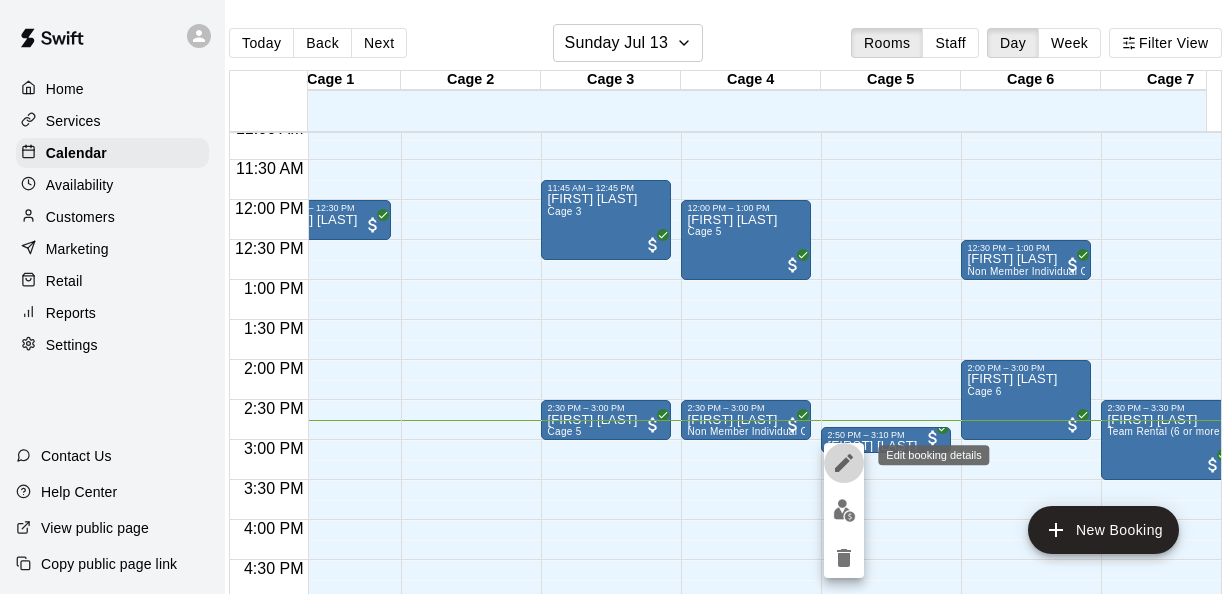 click 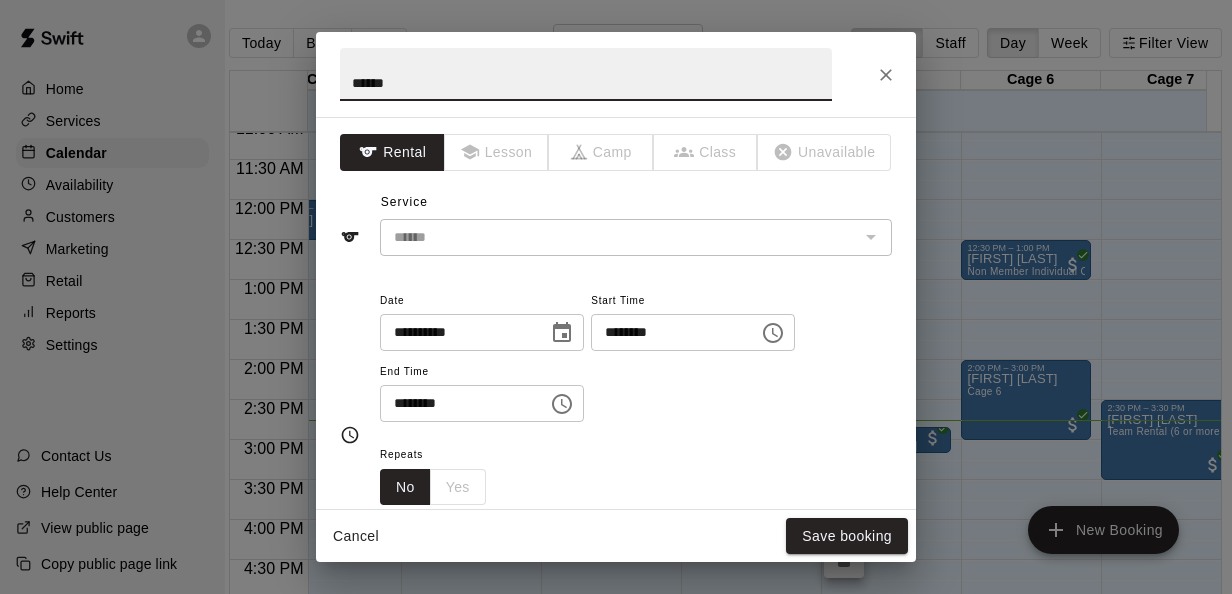 click on "********" at bounding box center [457, 403] 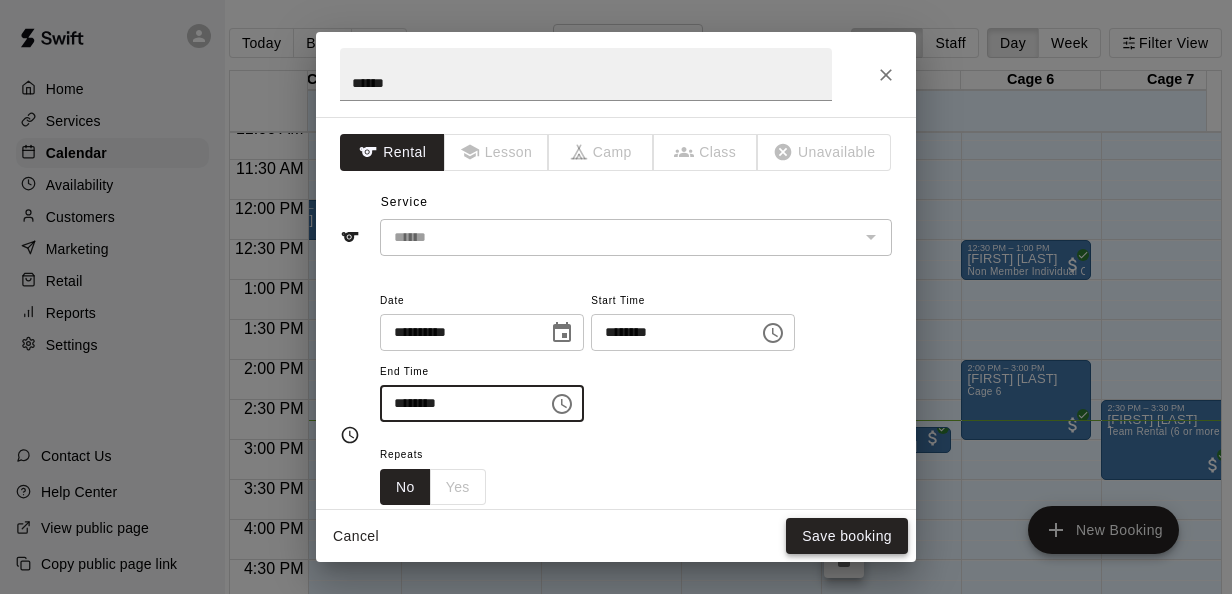 type on "********" 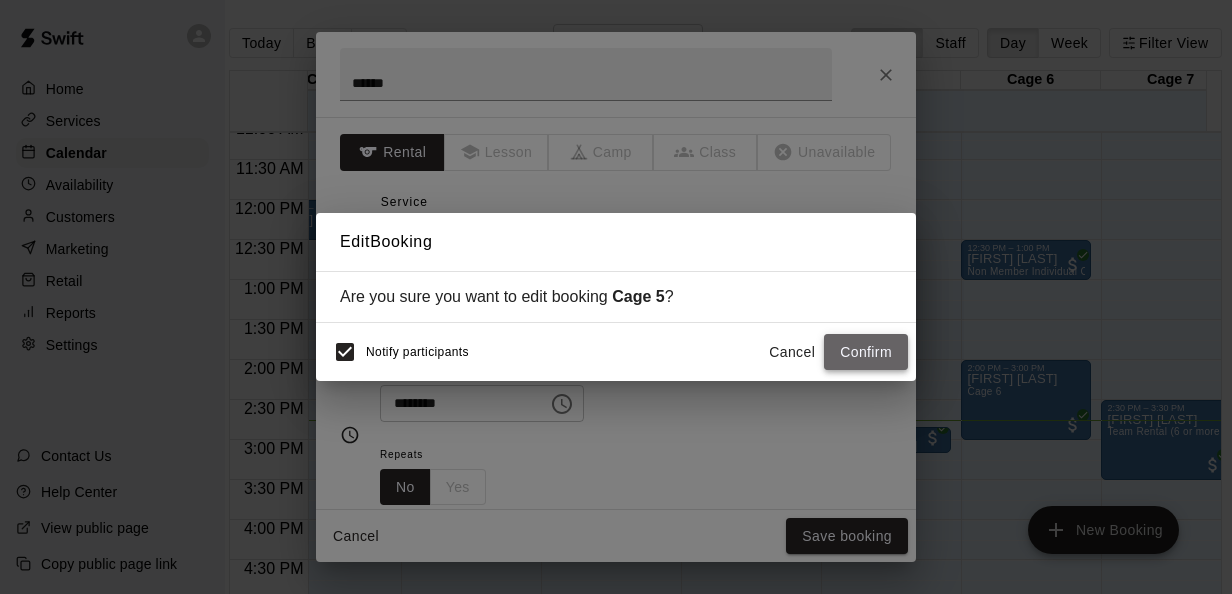 click on "Confirm" at bounding box center [866, 352] 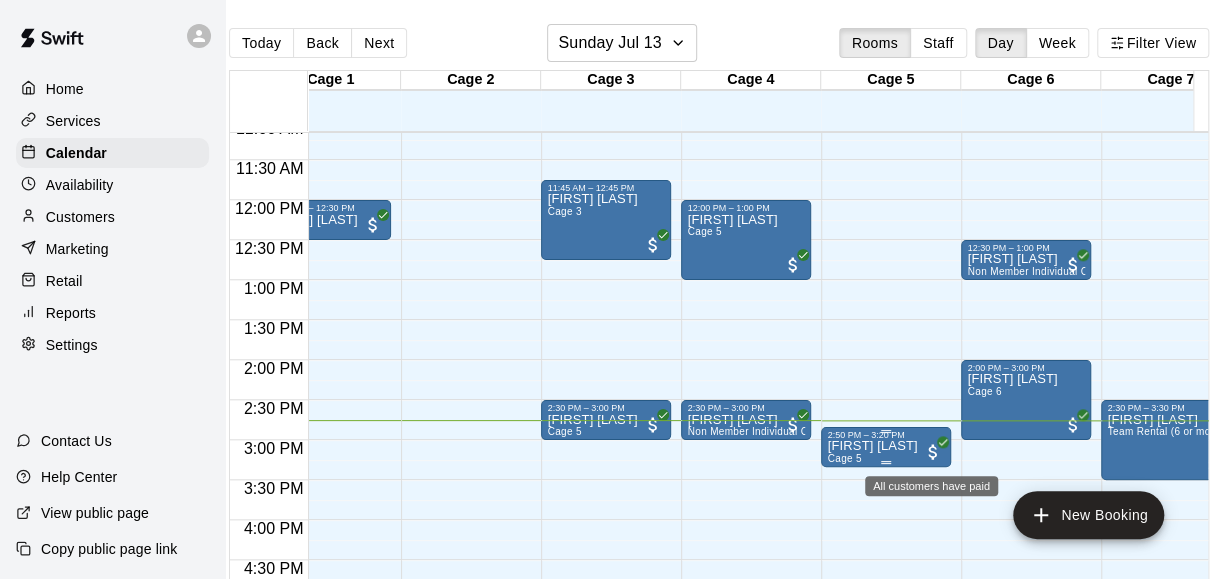click at bounding box center (933, 452) 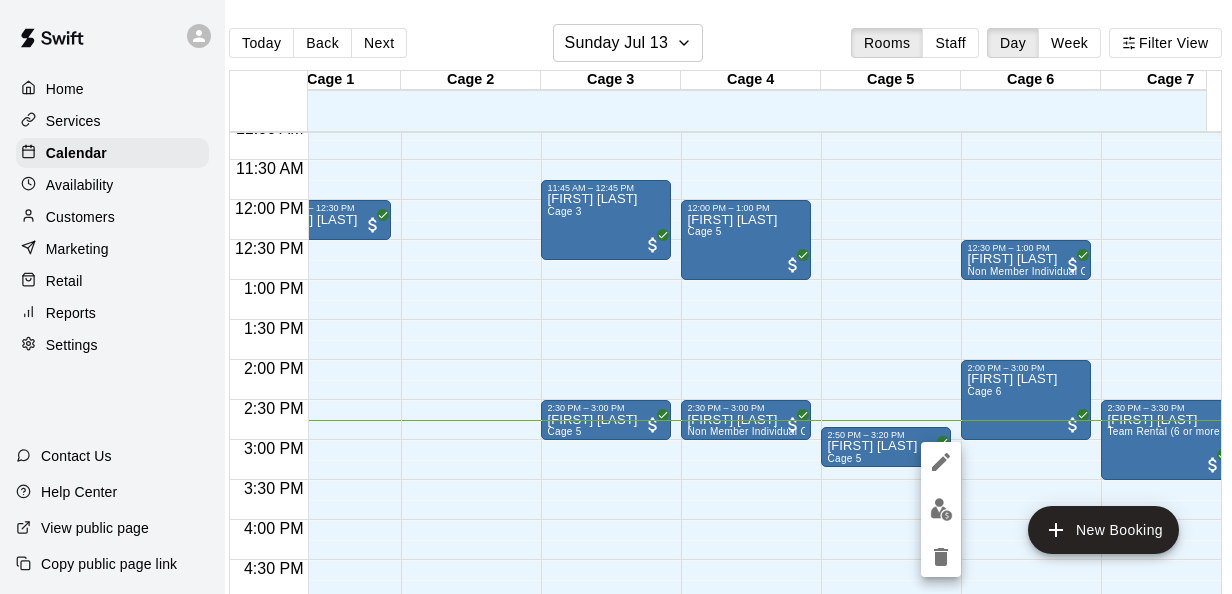 click at bounding box center (616, 297) 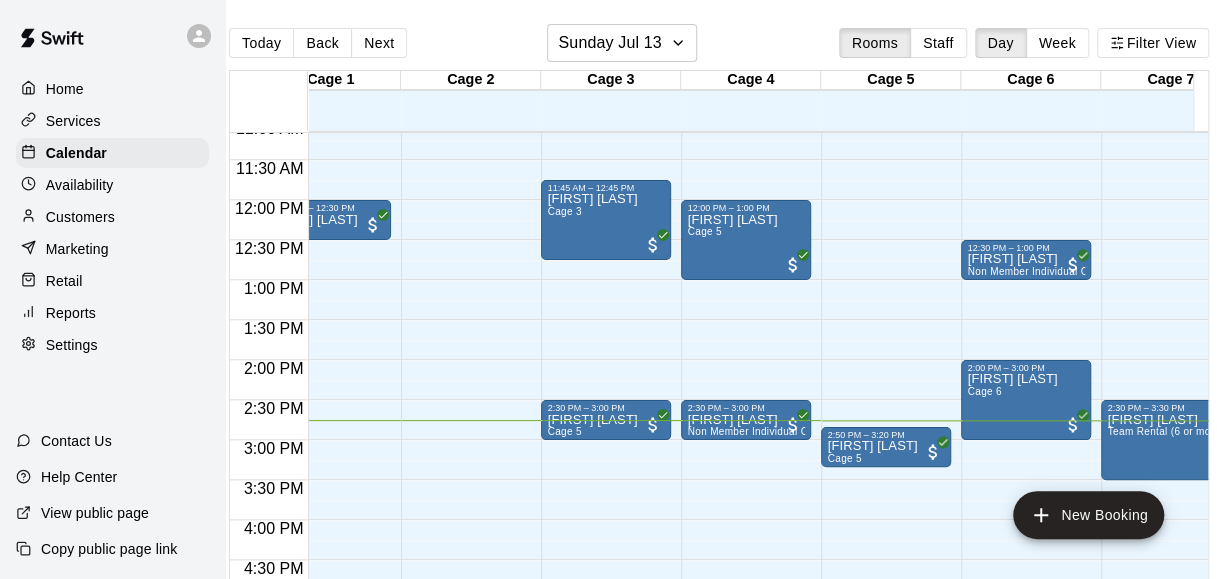 click on "[FIRST] [LAST]" at bounding box center (872, 446) 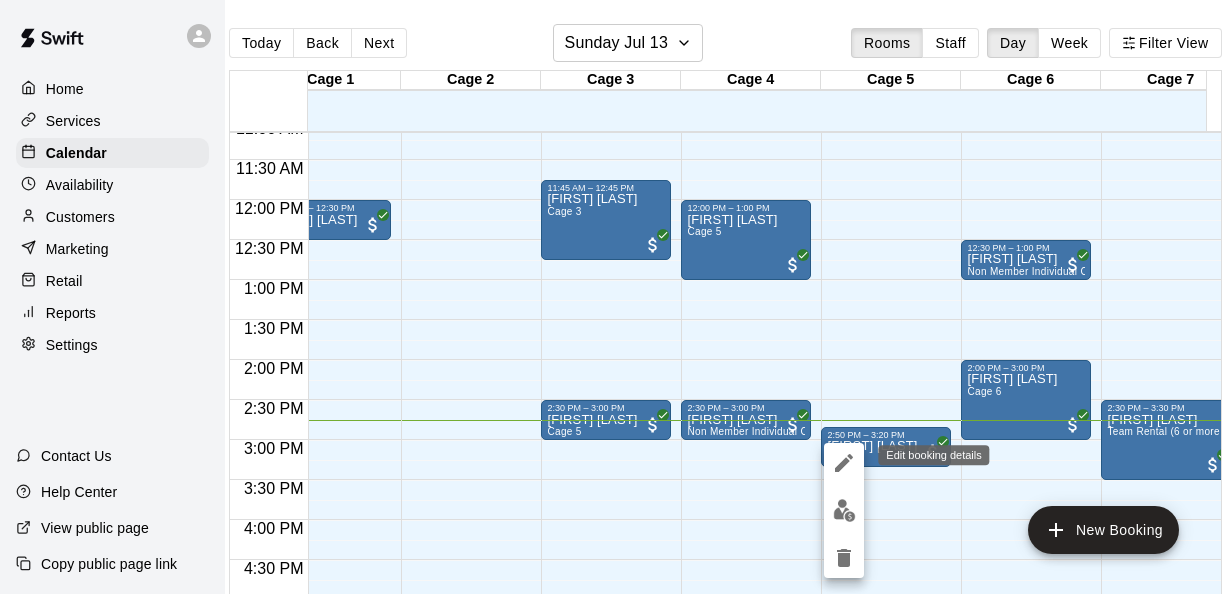 click 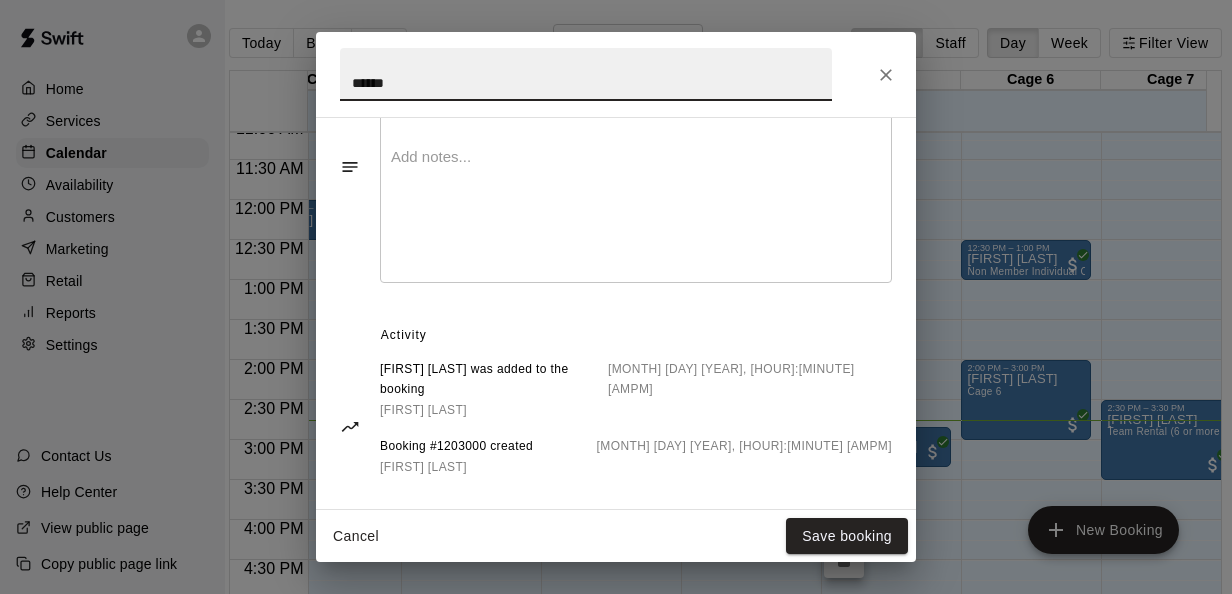 scroll, scrollTop: 0, scrollLeft: 0, axis: both 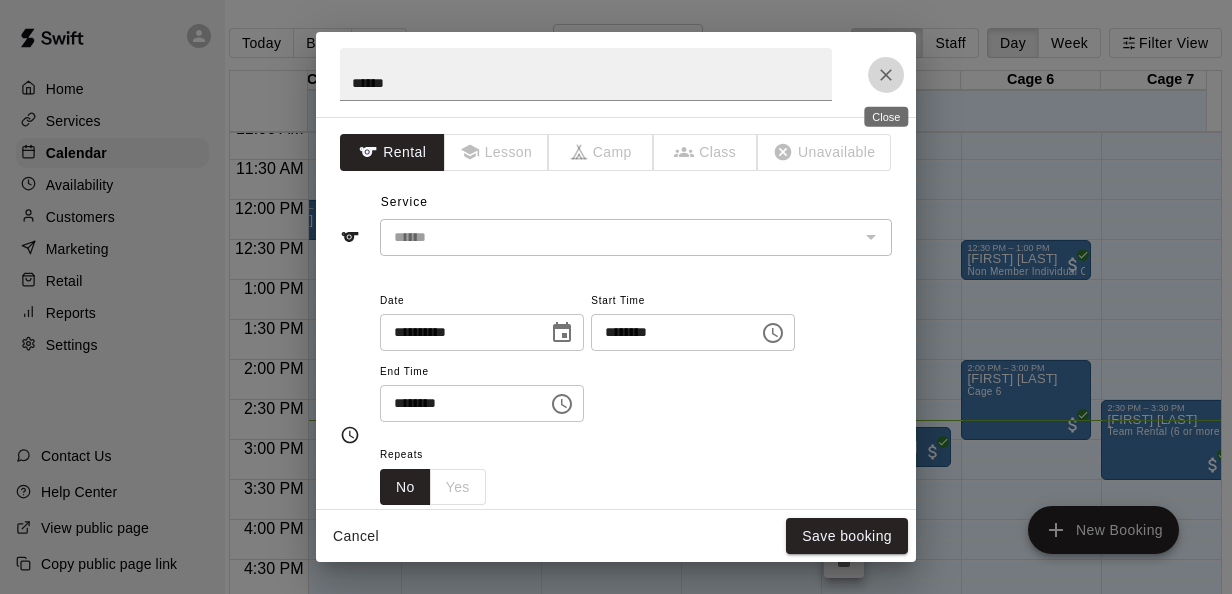 click at bounding box center [886, 75] 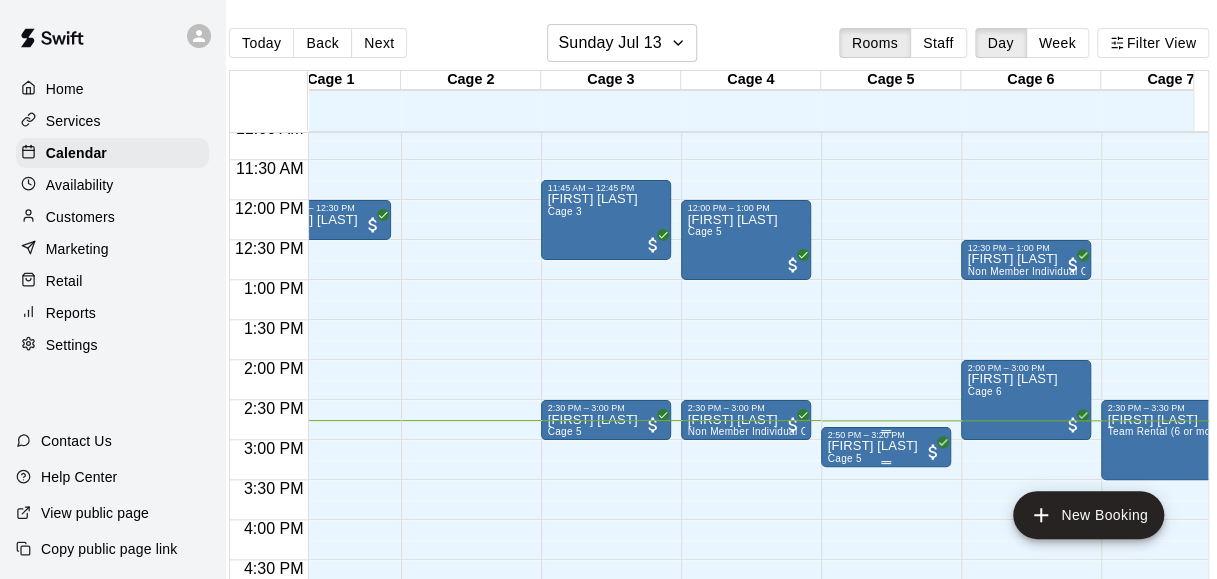 click on "[HOUR]:[MINUTE] [AMPM] – [HOUR]:[MINUTE] [AMPM] [FIRST] [LAST] Cage 5" at bounding box center [886, 447] 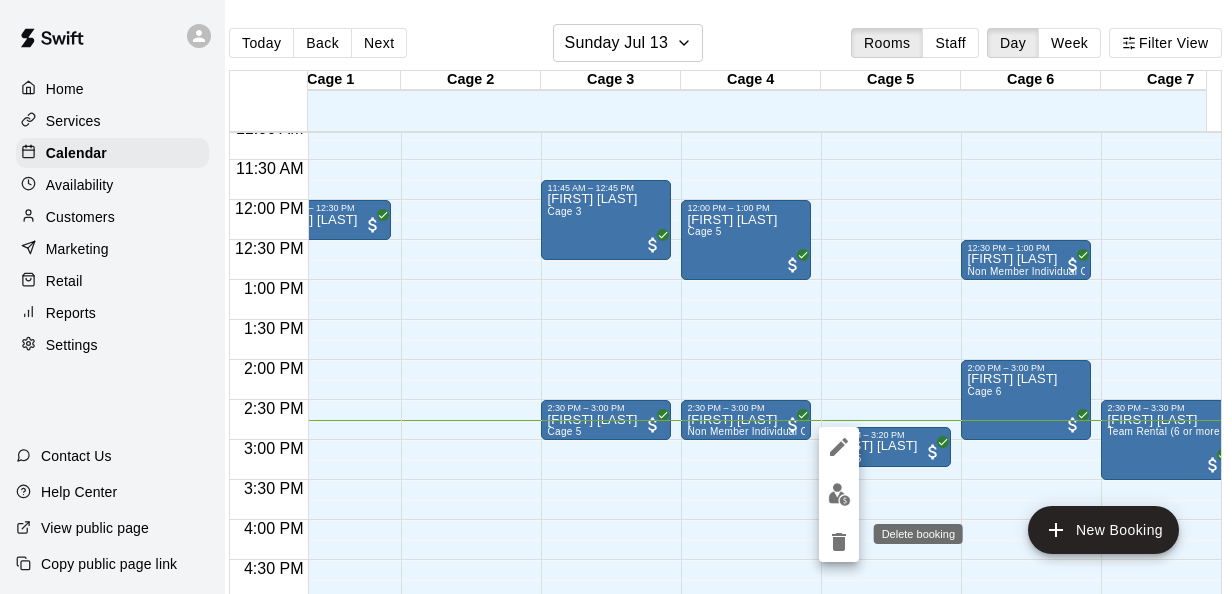 click 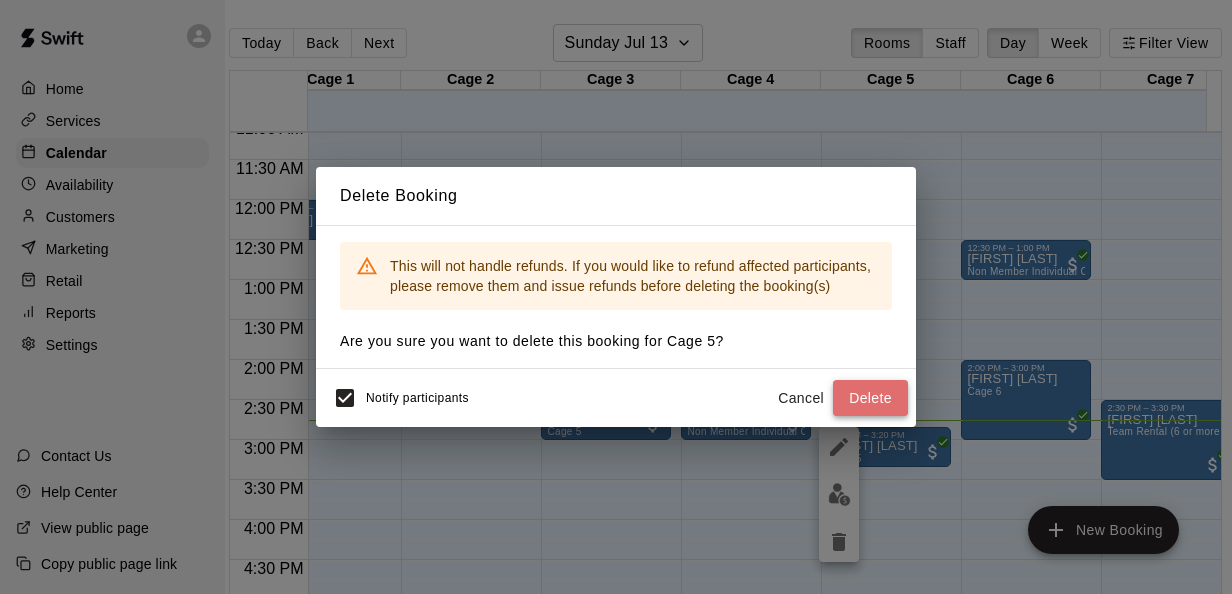 click on "Delete" at bounding box center (870, 398) 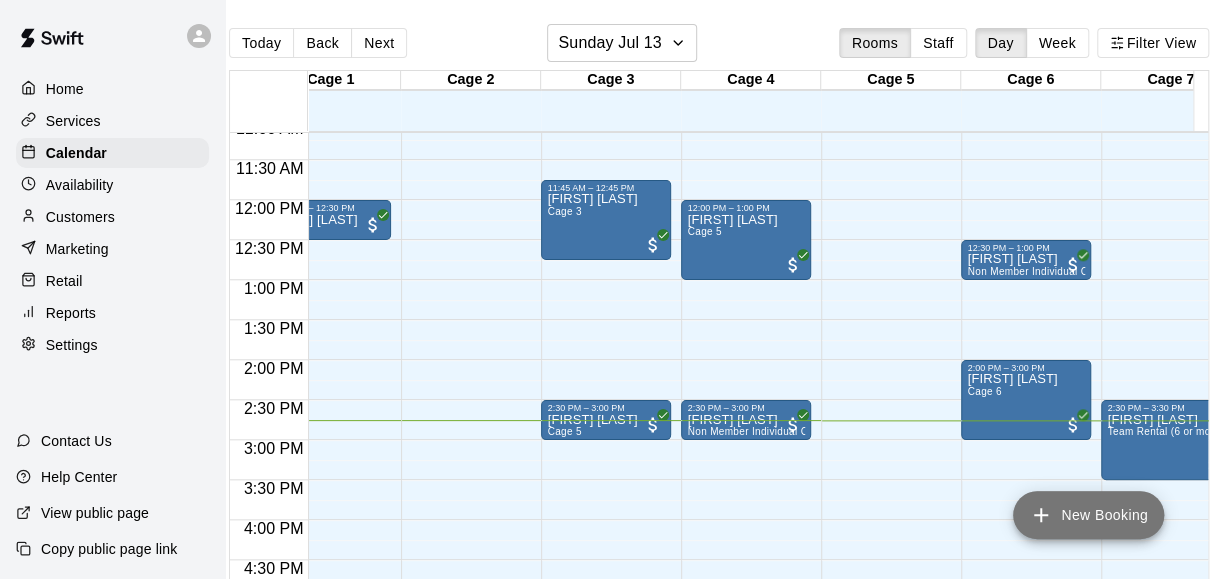 click on "New Booking" at bounding box center (1088, 515) 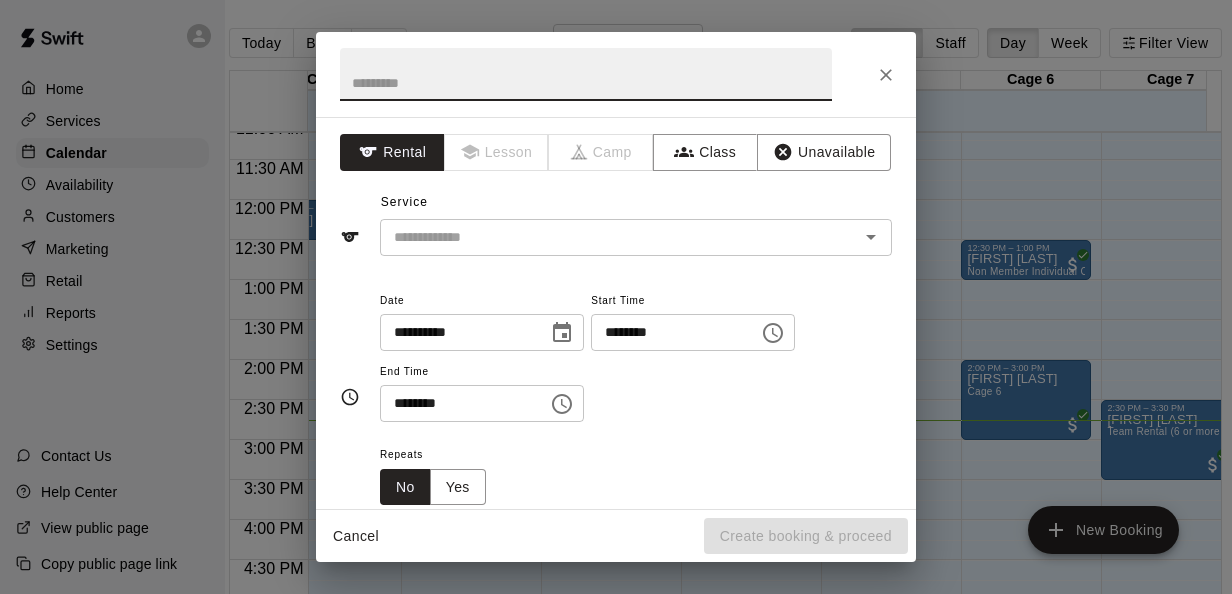 click on "********" at bounding box center [668, 332] 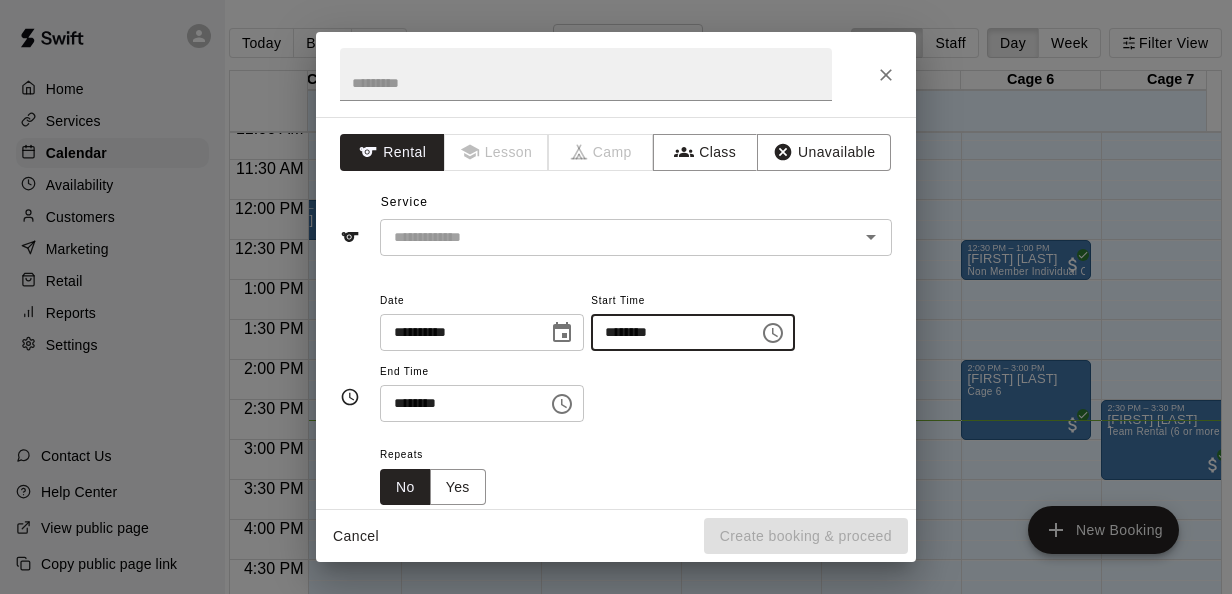 click on "********" at bounding box center [668, 332] 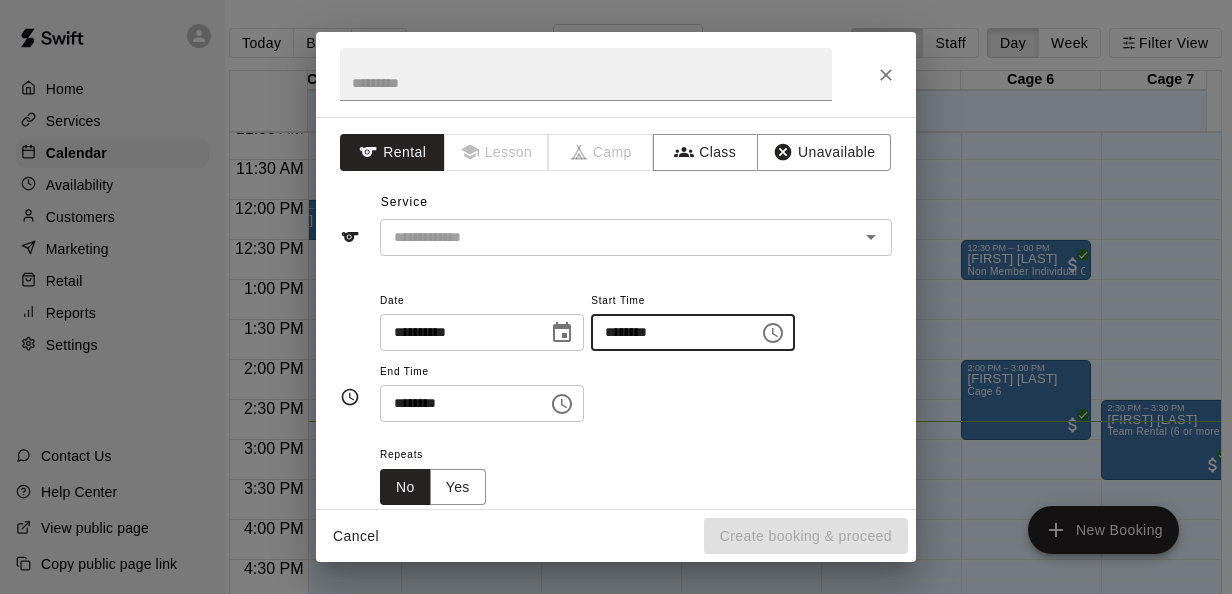 type on "********" 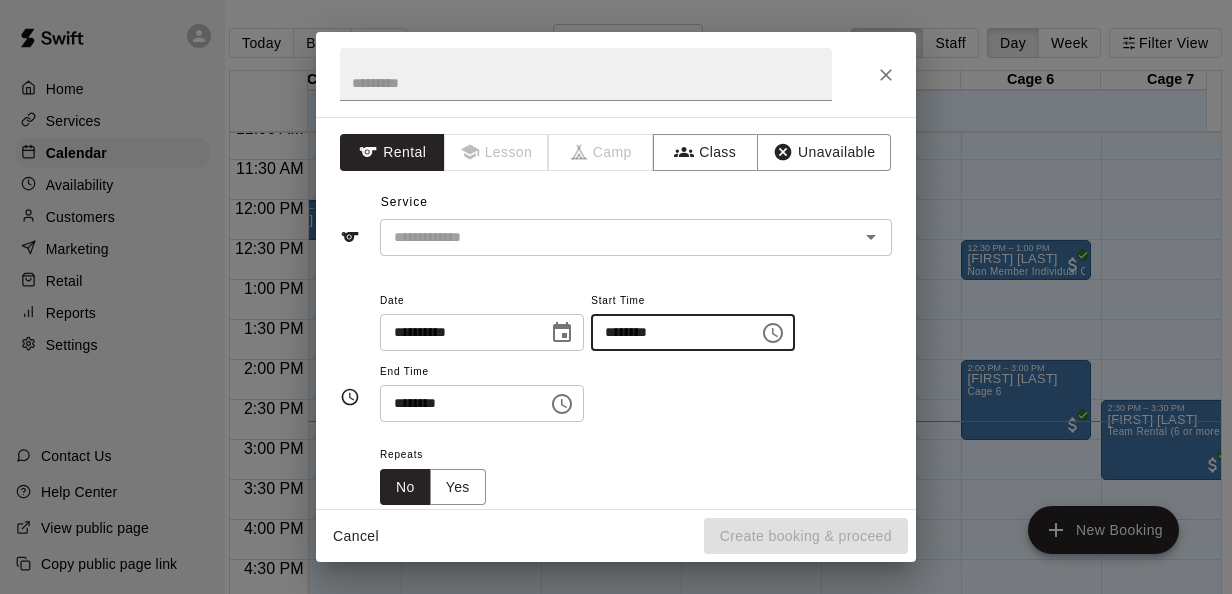 click on "********" at bounding box center [457, 403] 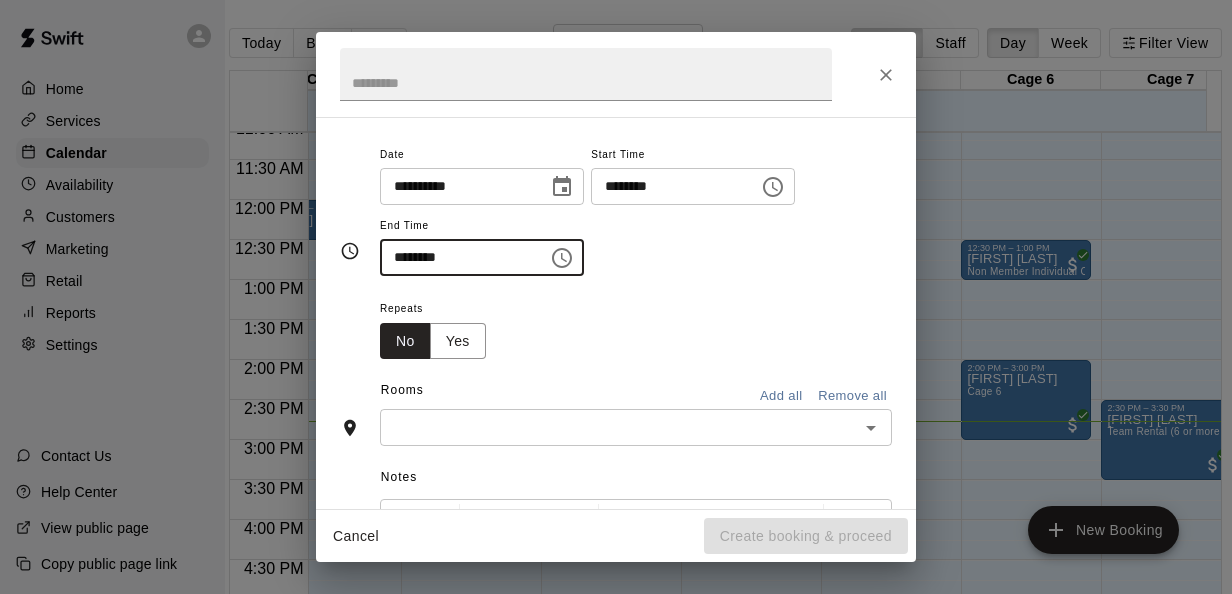 scroll, scrollTop: 160, scrollLeft: 0, axis: vertical 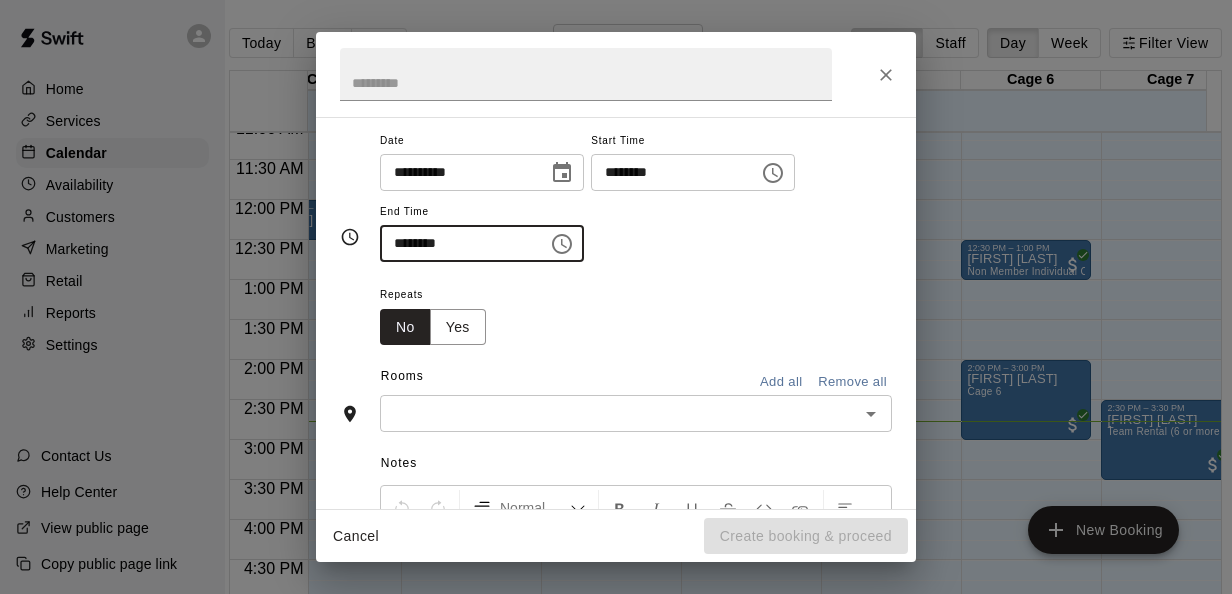 type on "********" 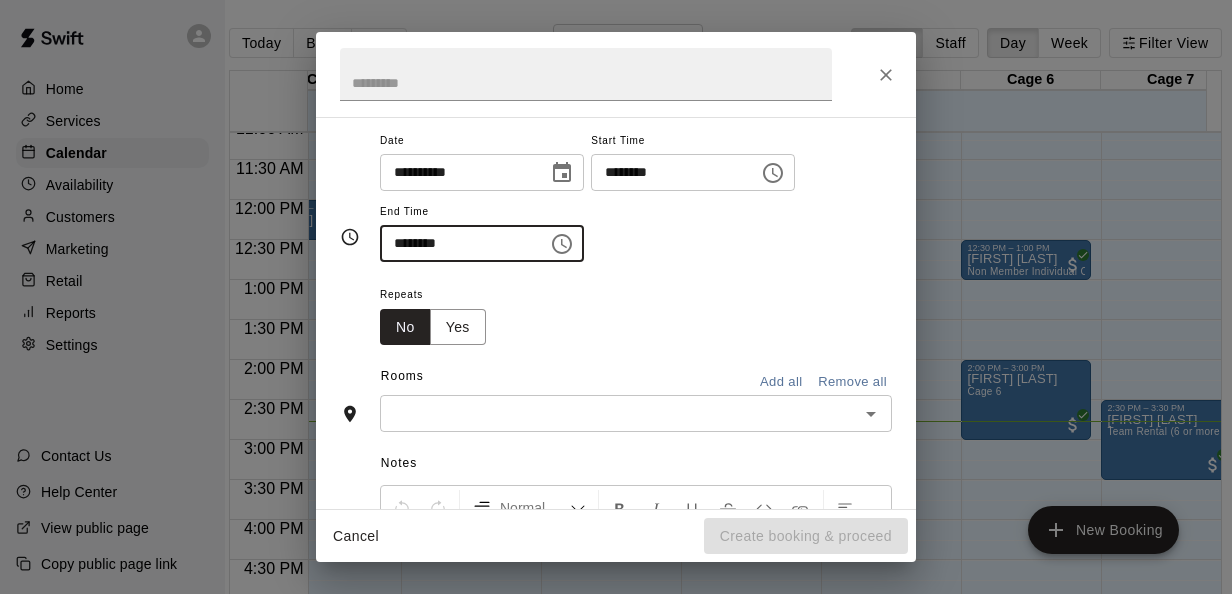 click on "Repeats No Yes" at bounding box center [636, 313] 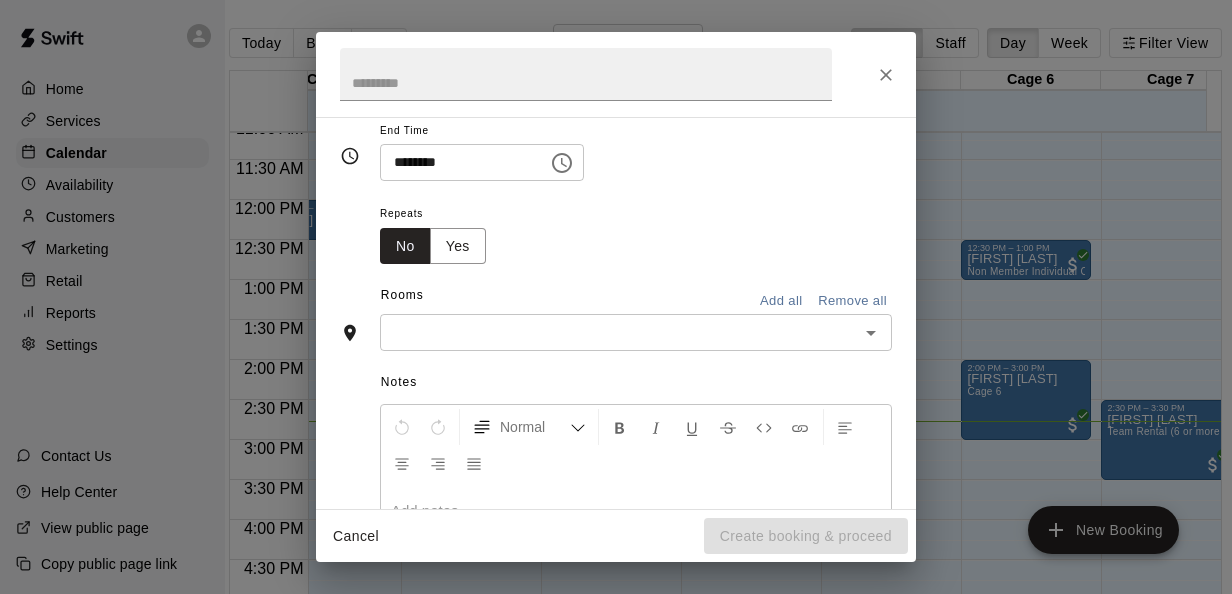 scroll, scrollTop: 404, scrollLeft: 0, axis: vertical 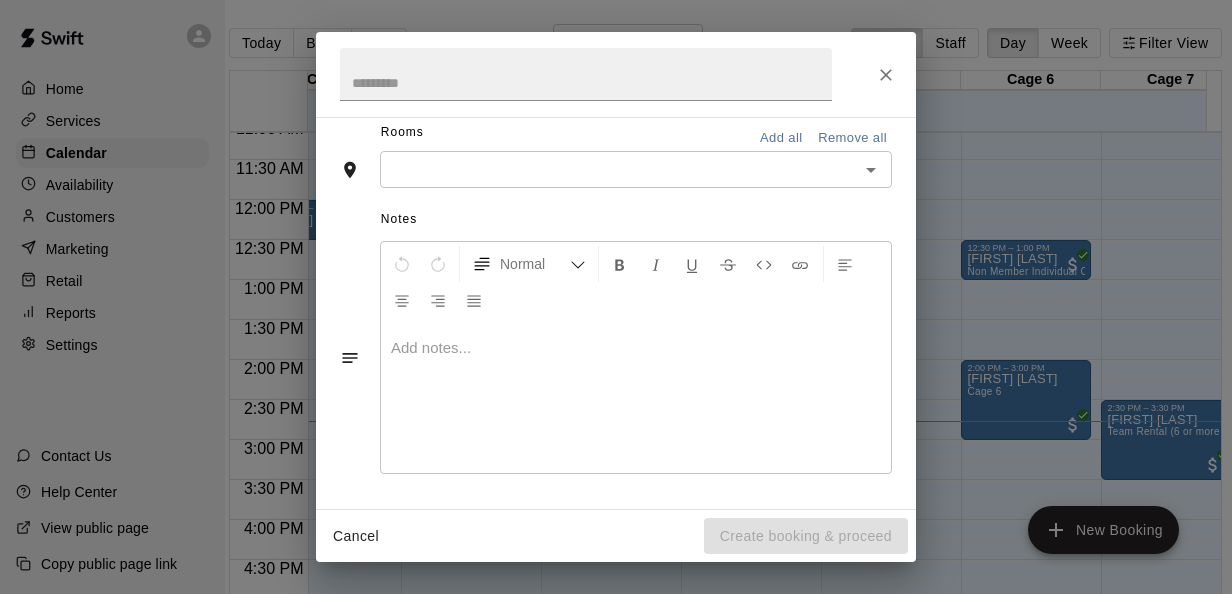 click 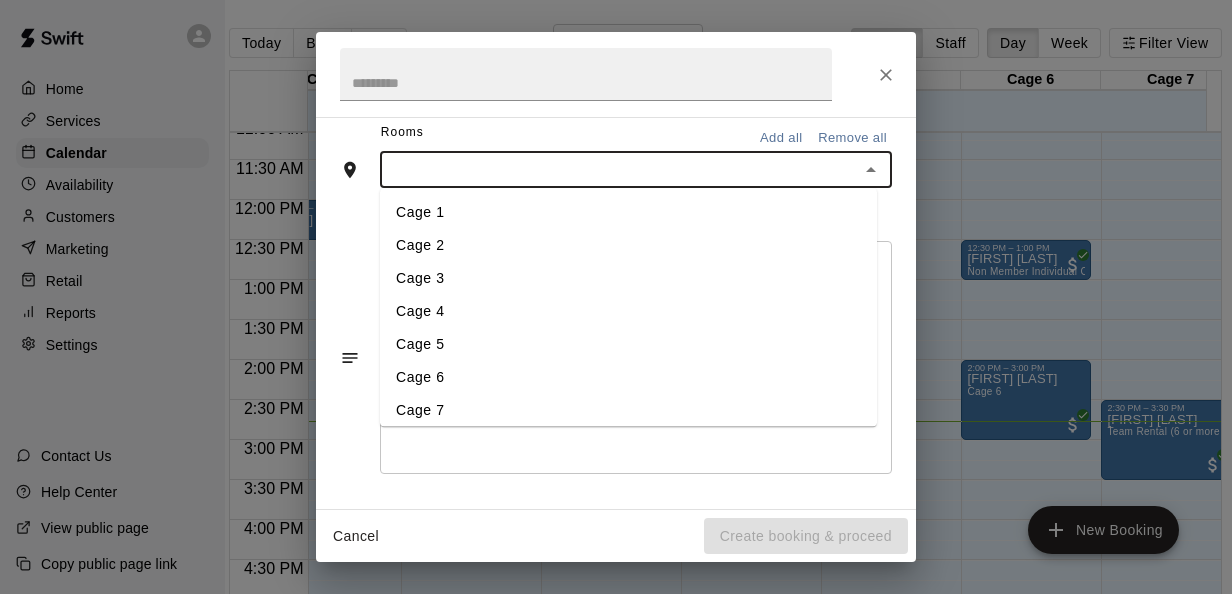 click on "Cage 5" at bounding box center [628, 345] 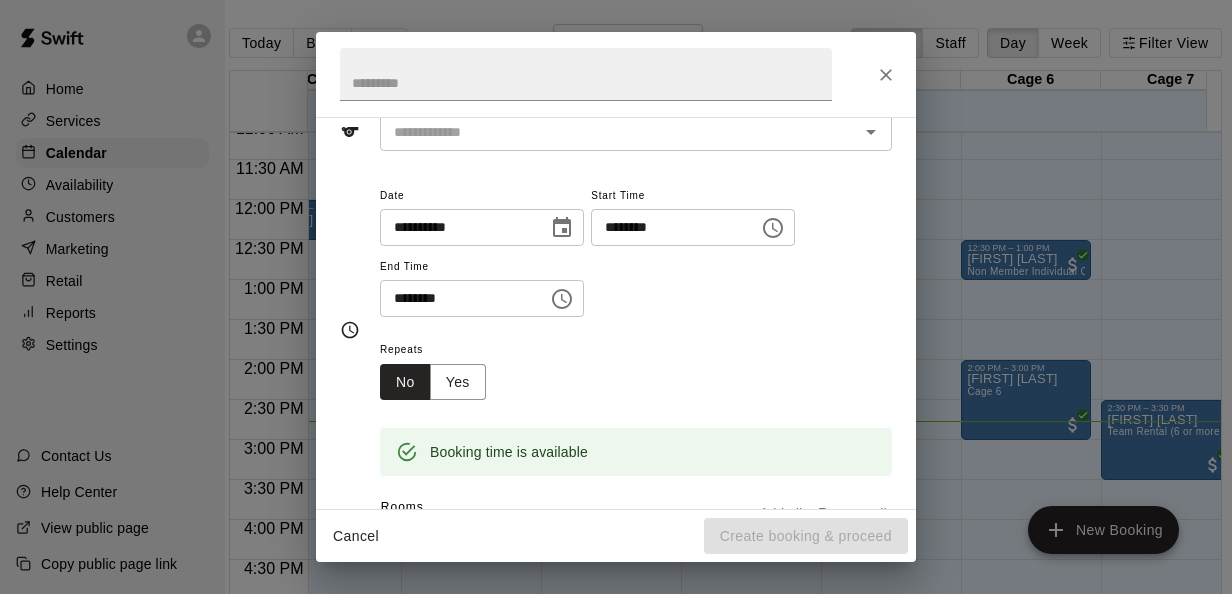 scroll, scrollTop: 0, scrollLeft: 0, axis: both 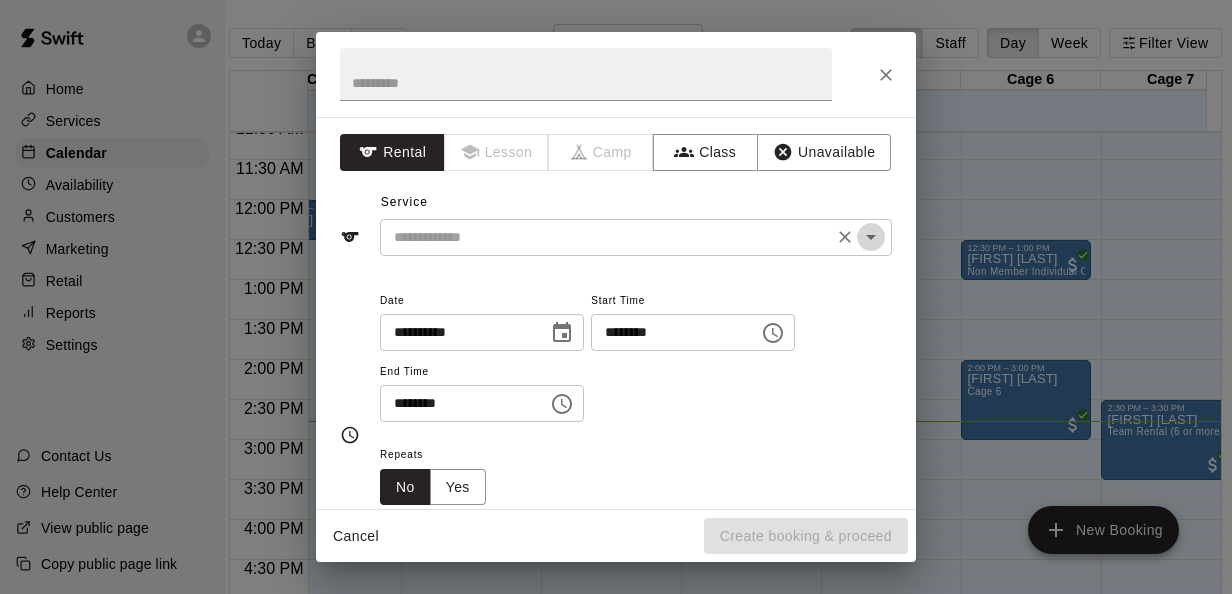 click 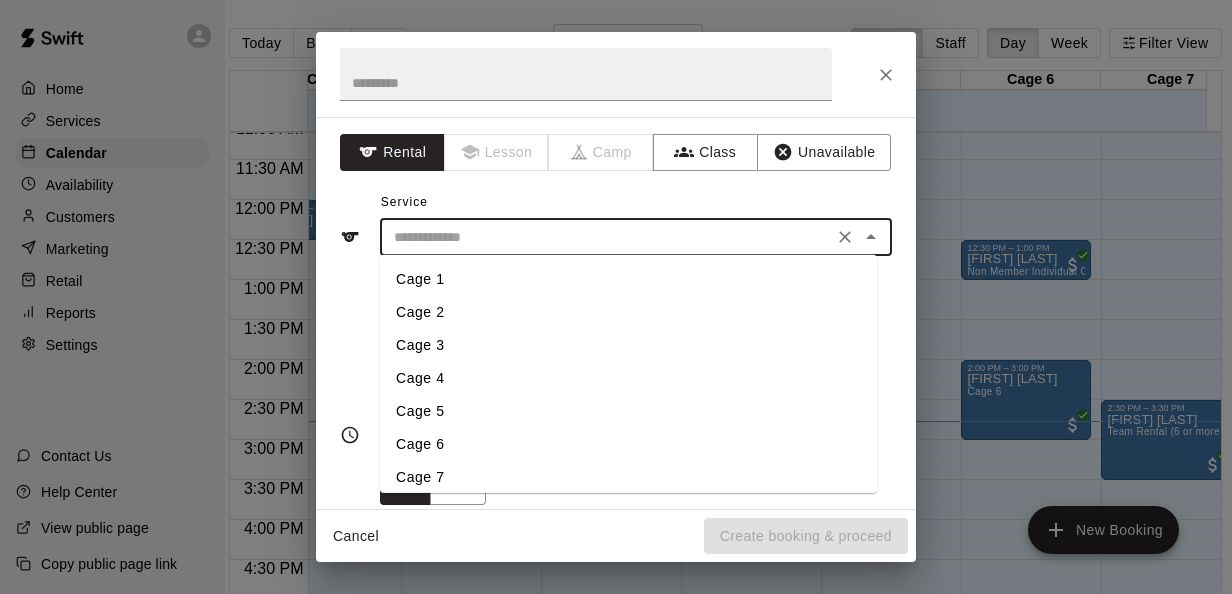 click on "Cage 5" at bounding box center [628, 411] 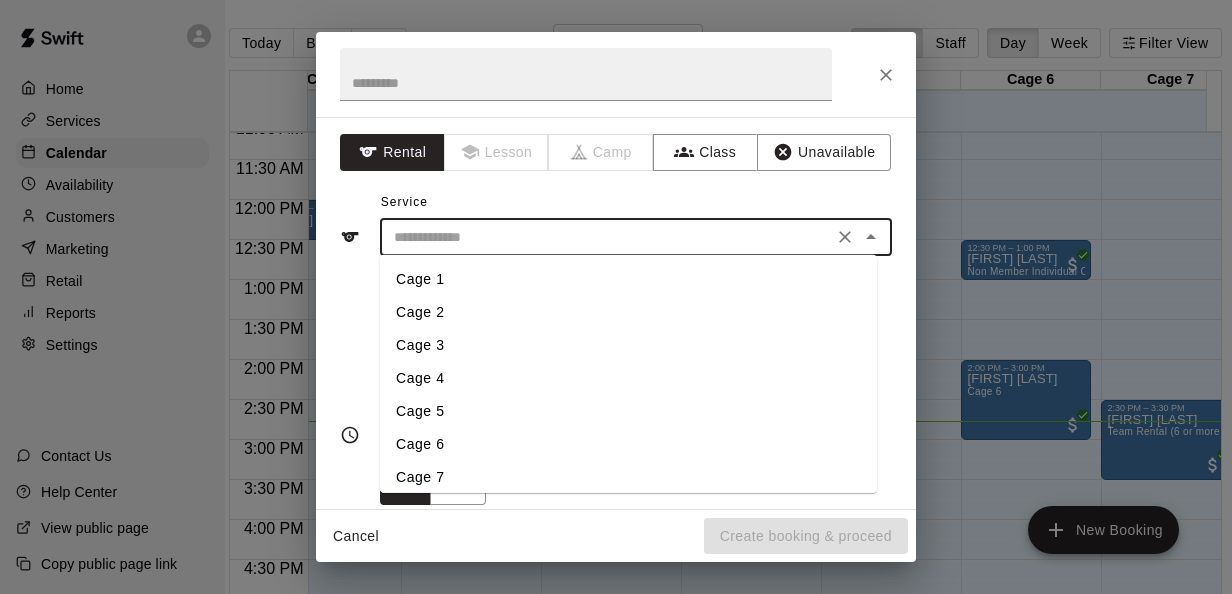type on "******" 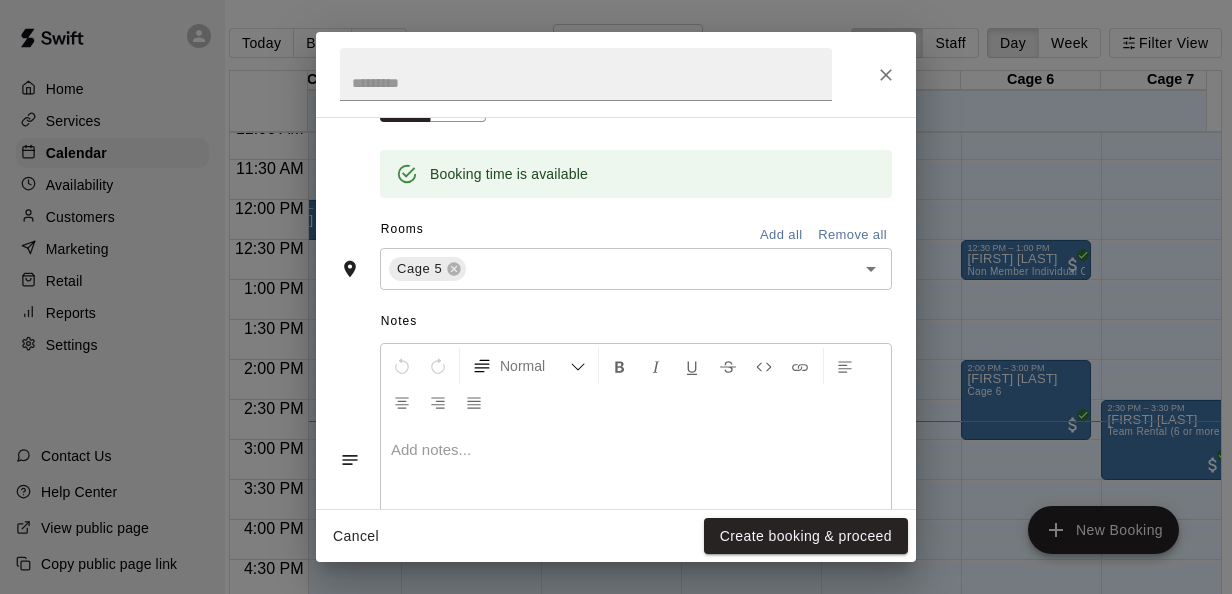 scroll, scrollTop: 484, scrollLeft: 0, axis: vertical 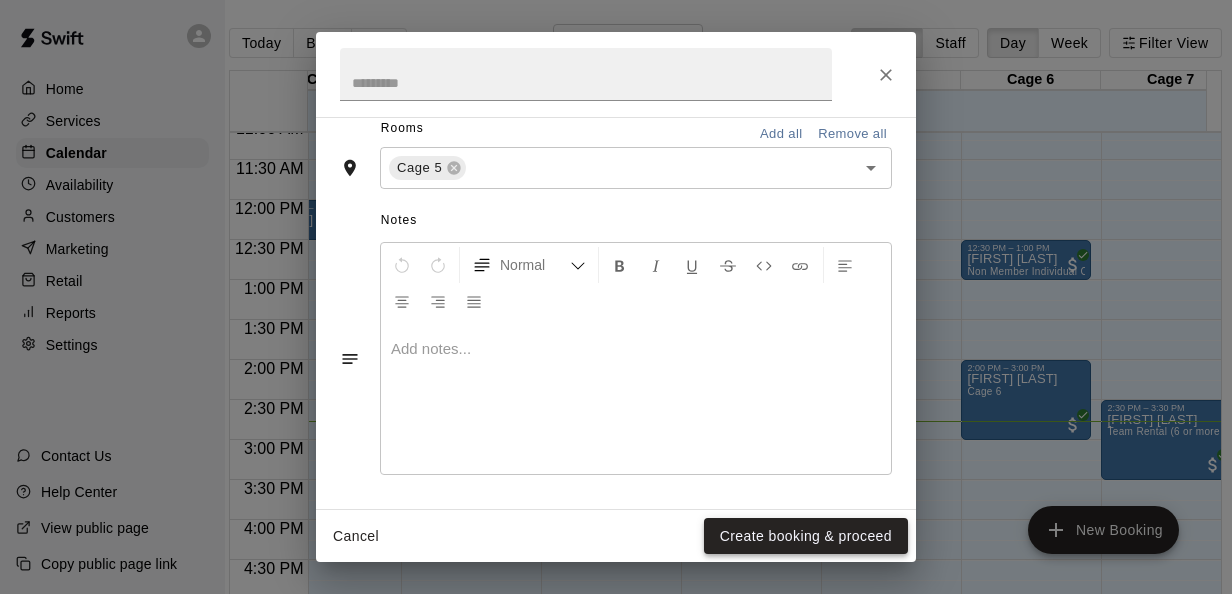 click on "Create booking & proceed" at bounding box center [806, 536] 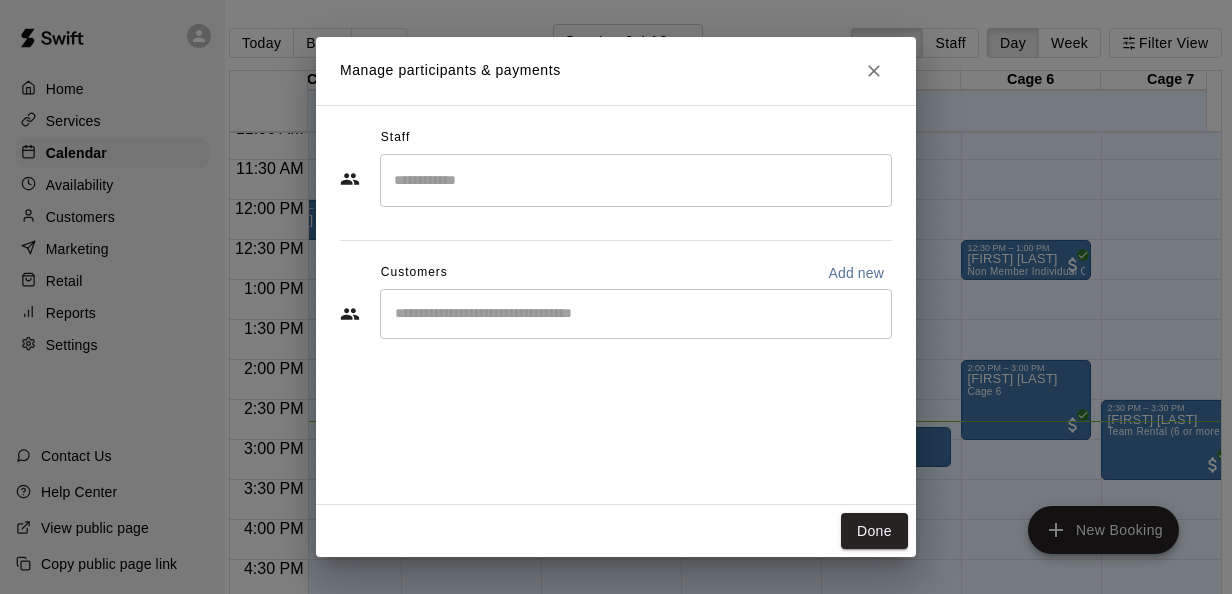 click on "​" at bounding box center (636, 314) 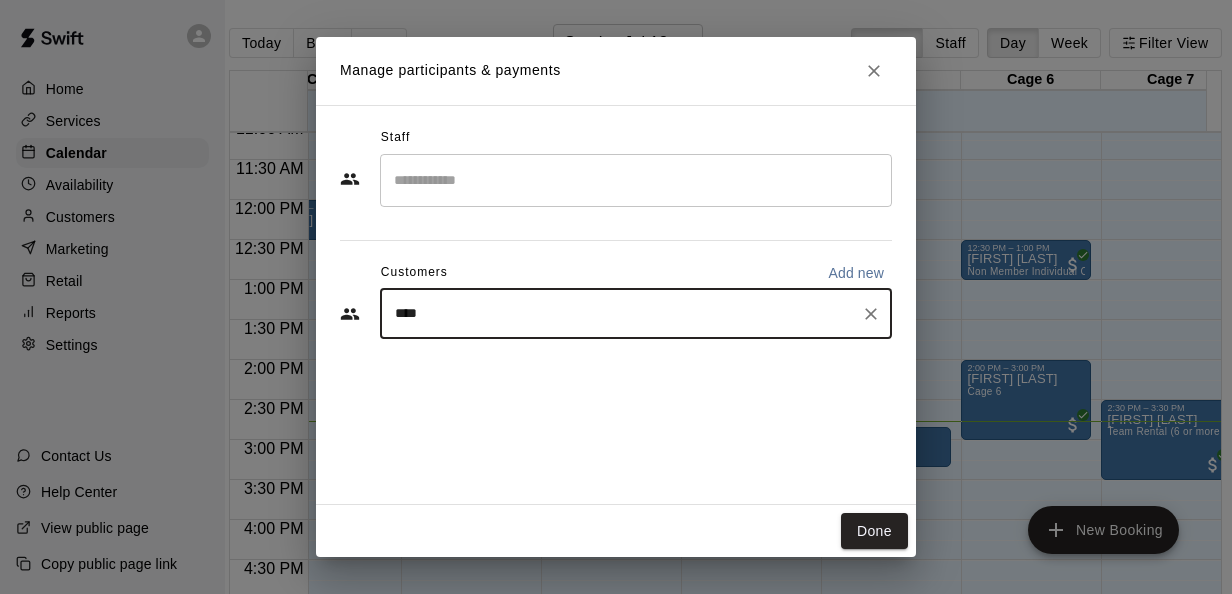 type on "*****" 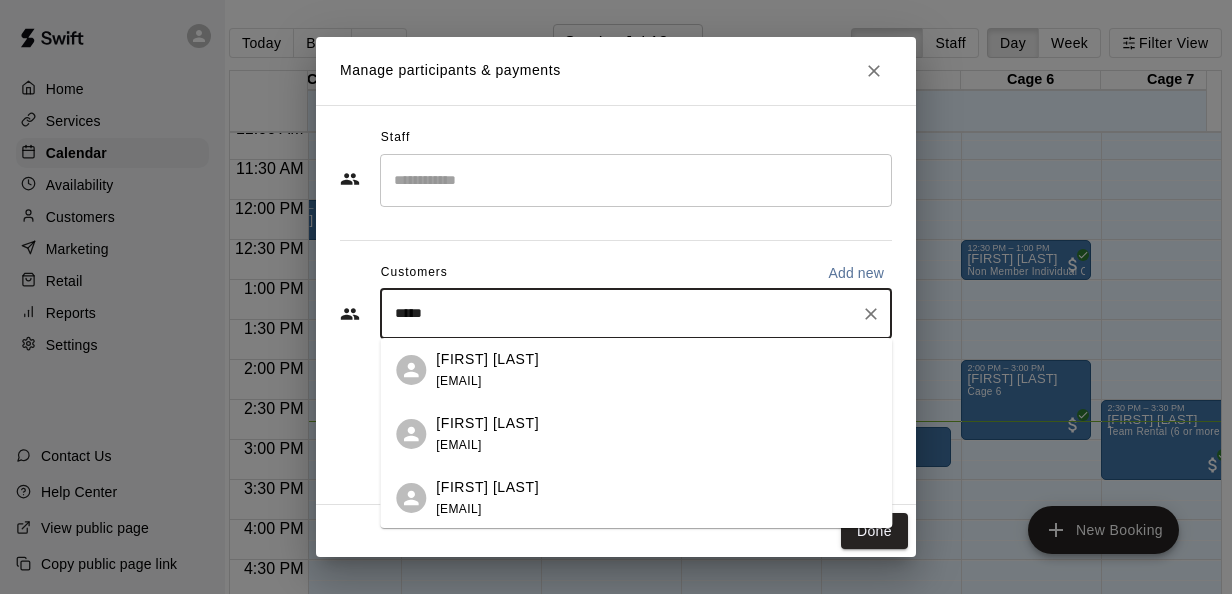 click on "[FIRST] [LAST] [EMAIL]" at bounding box center (487, 370) 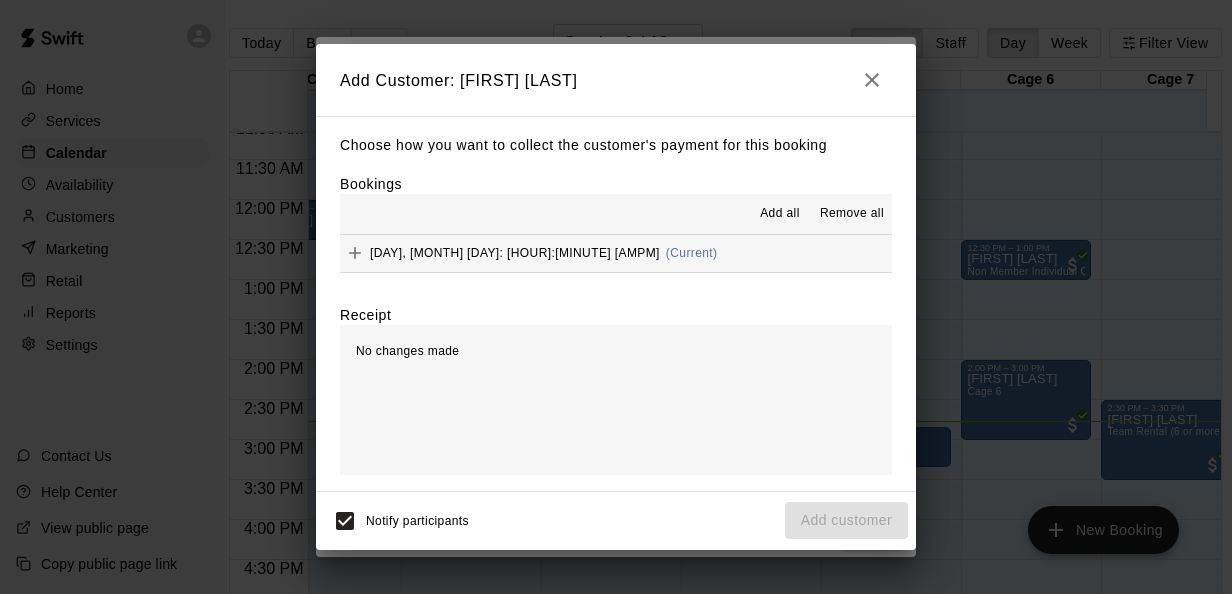 click on "Add all" at bounding box center (780, 214) 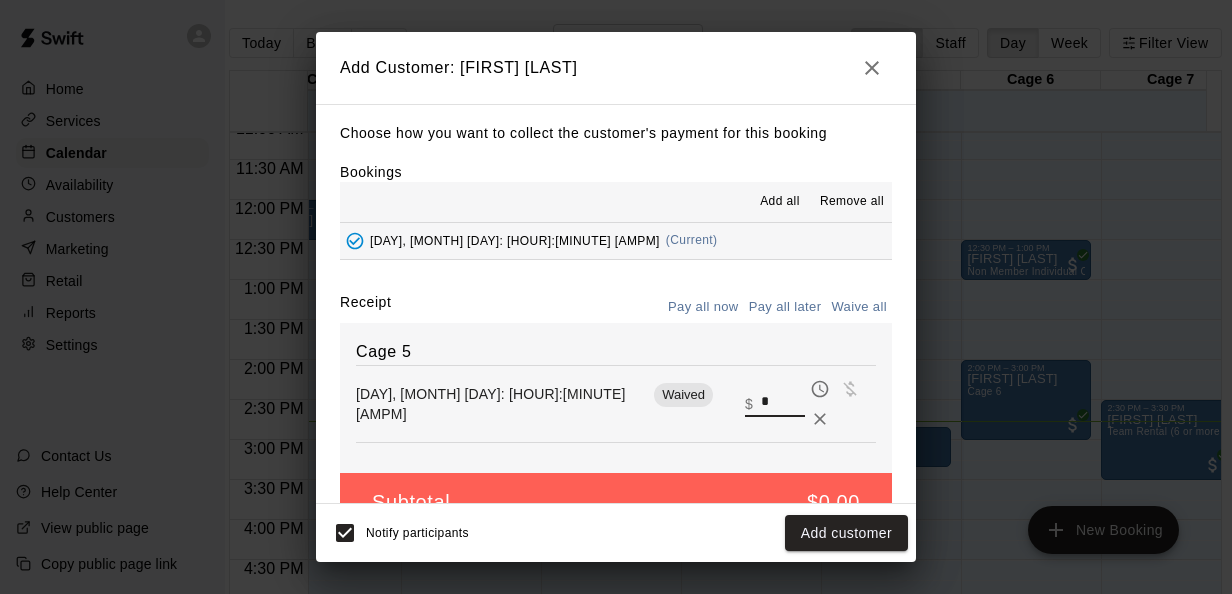 click on "*" at bounding box center [783, 403] 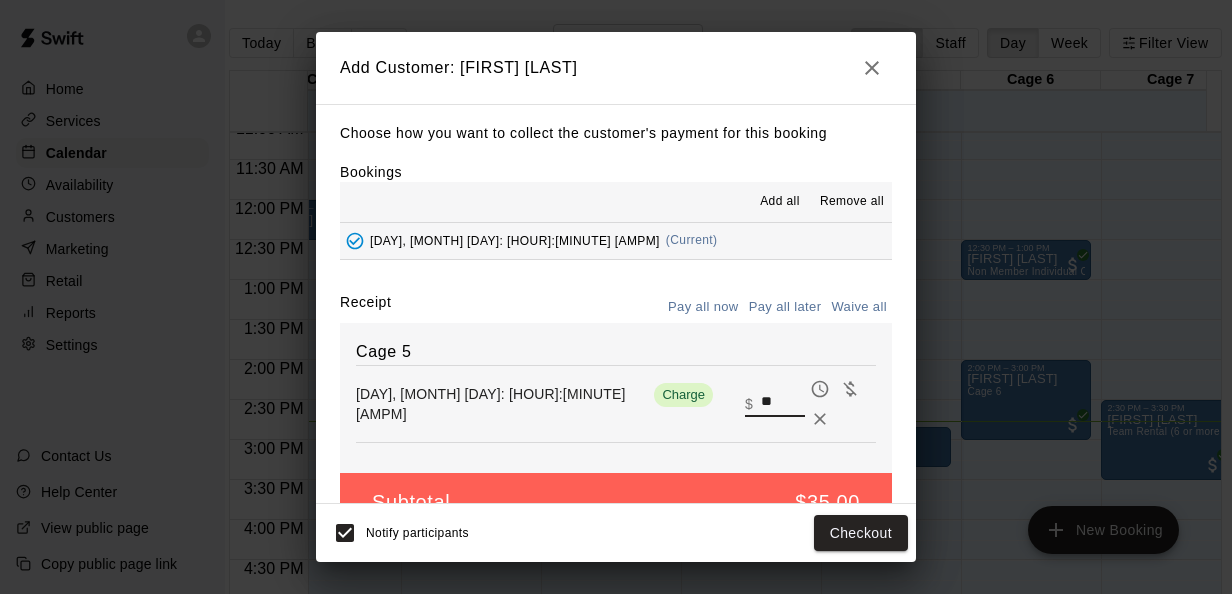 scroll, scrollTop: 46, scrollLeft: 0, axis: vertical 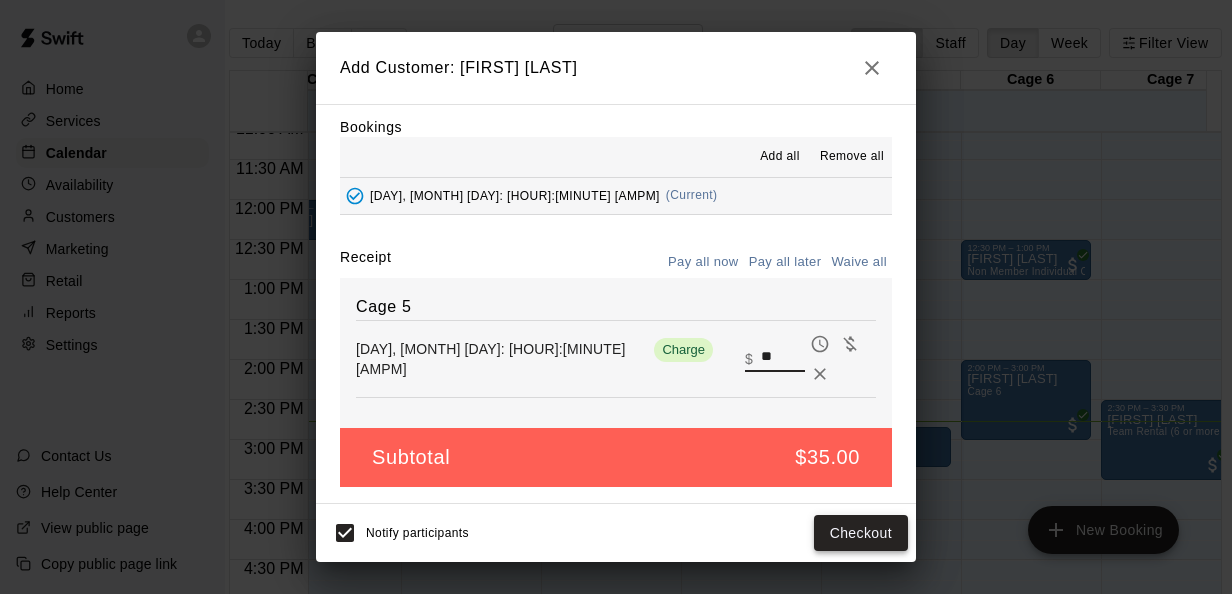 type on "**" 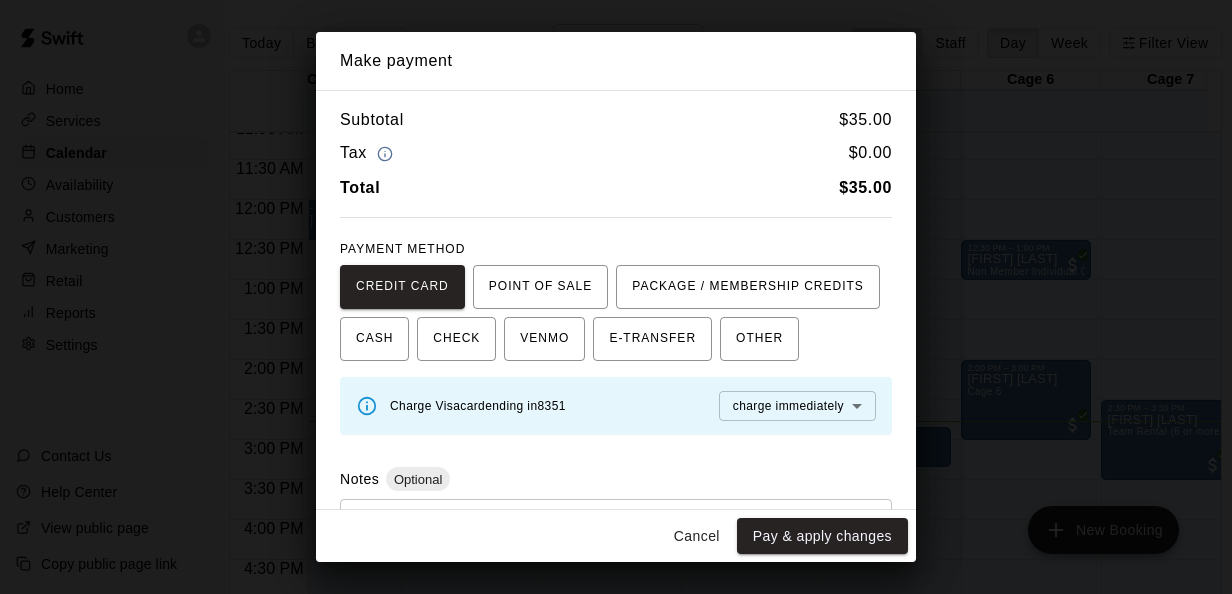 scroll, scrollTop: 99, scrollLeft: 0, axis: vertical 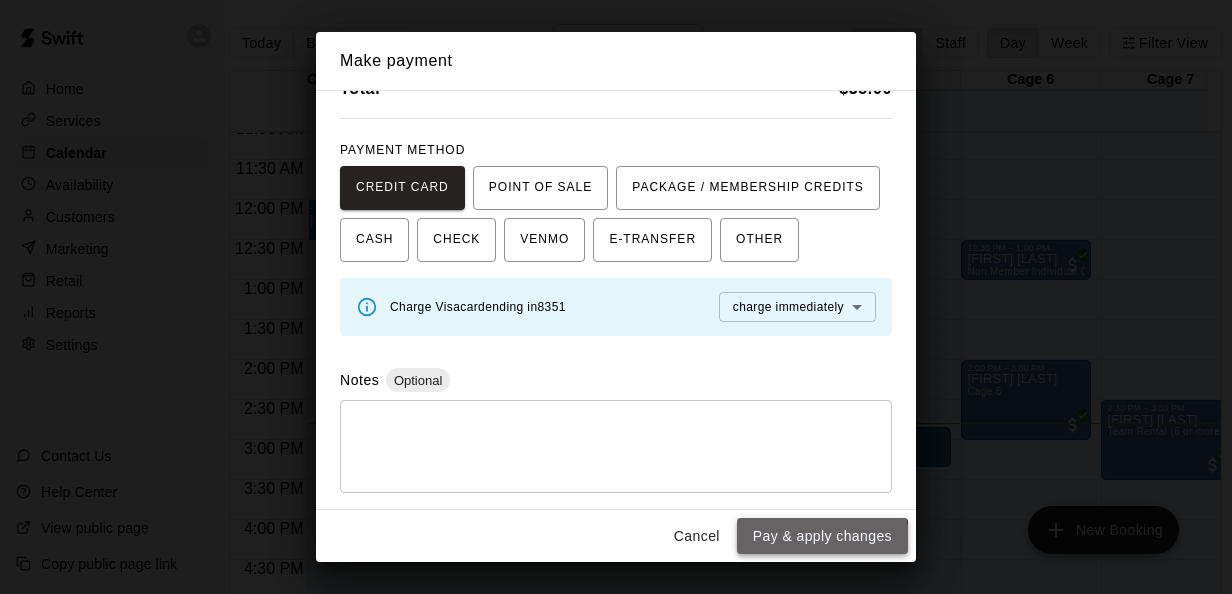 click on "Pay & apply changes" at bounding box center (822, 536) 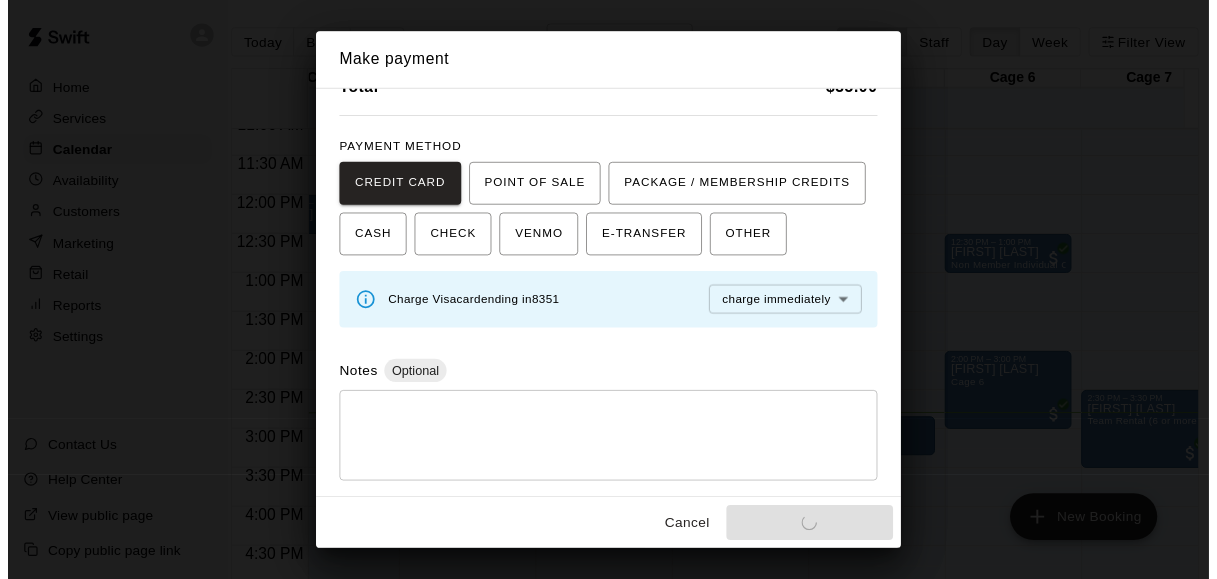 scroll, scrollTop: 0, scrollLeft: 0, axis: both 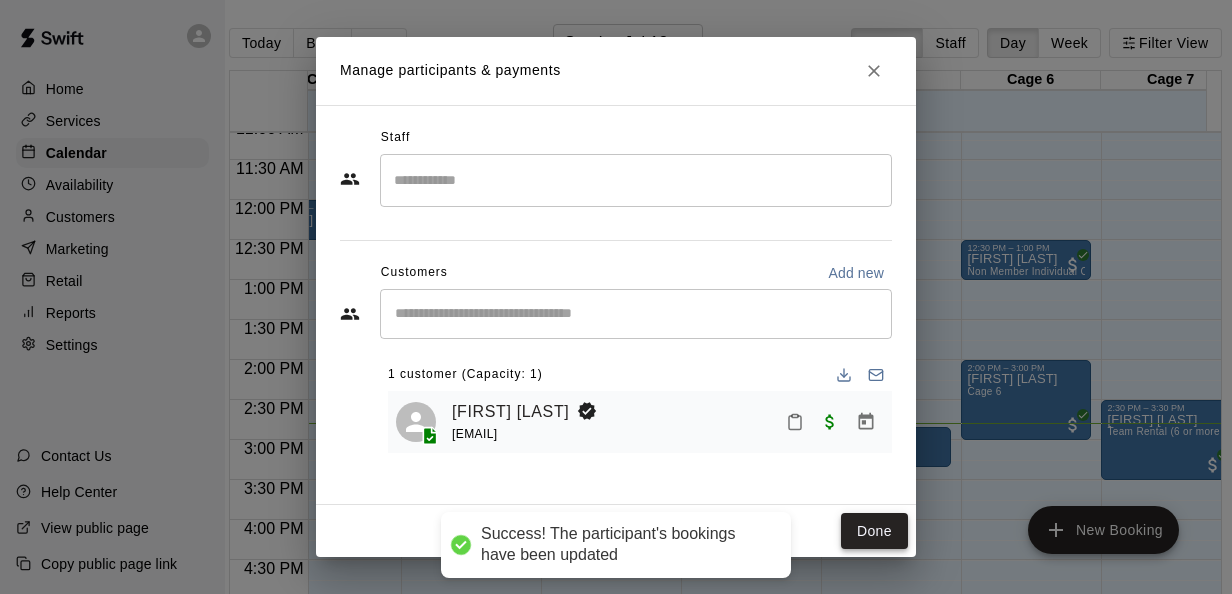 click on "Done" at bounding box center [874, 531] 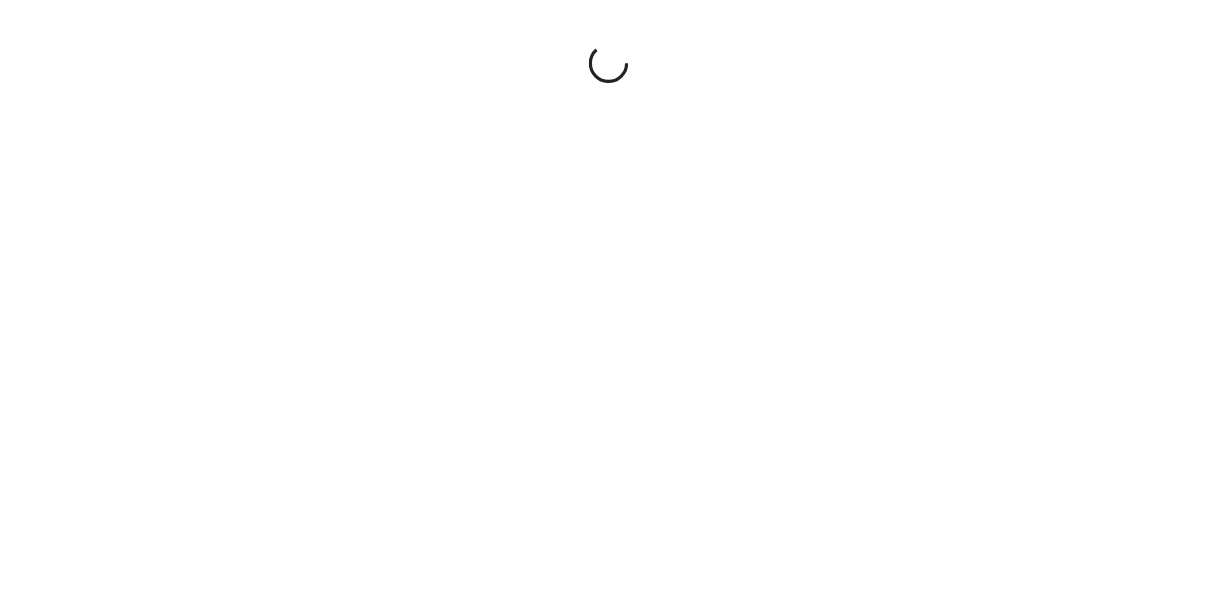 scroll, scrollTop: 0, scrollLeft: 0, axis: both 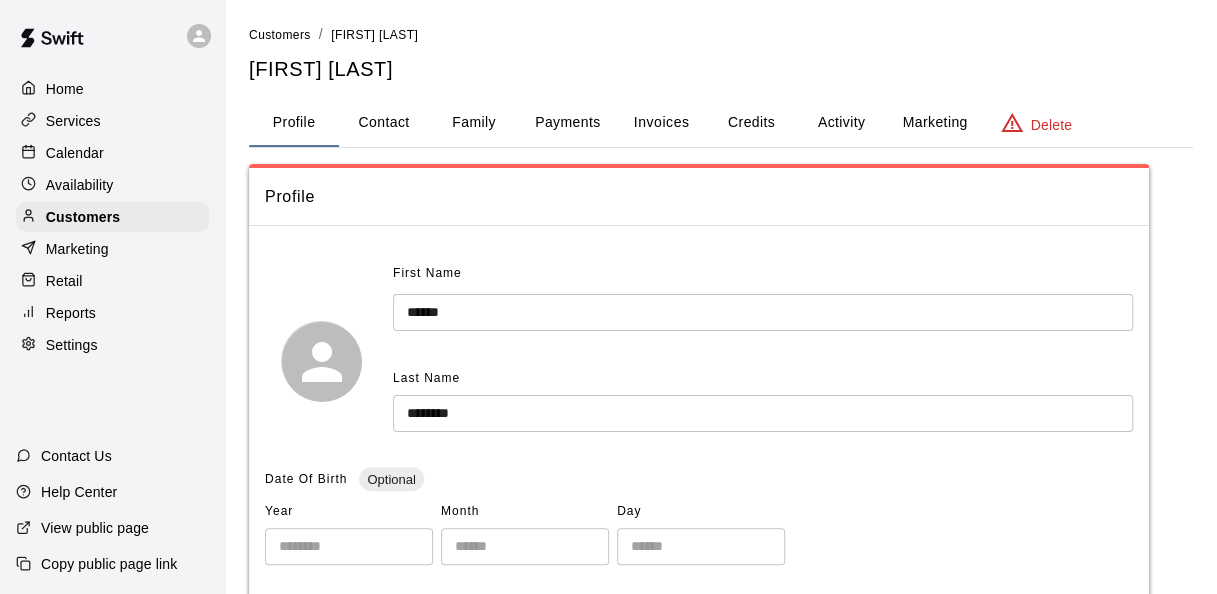 click on "Payments" at bounding box center [567, 123] 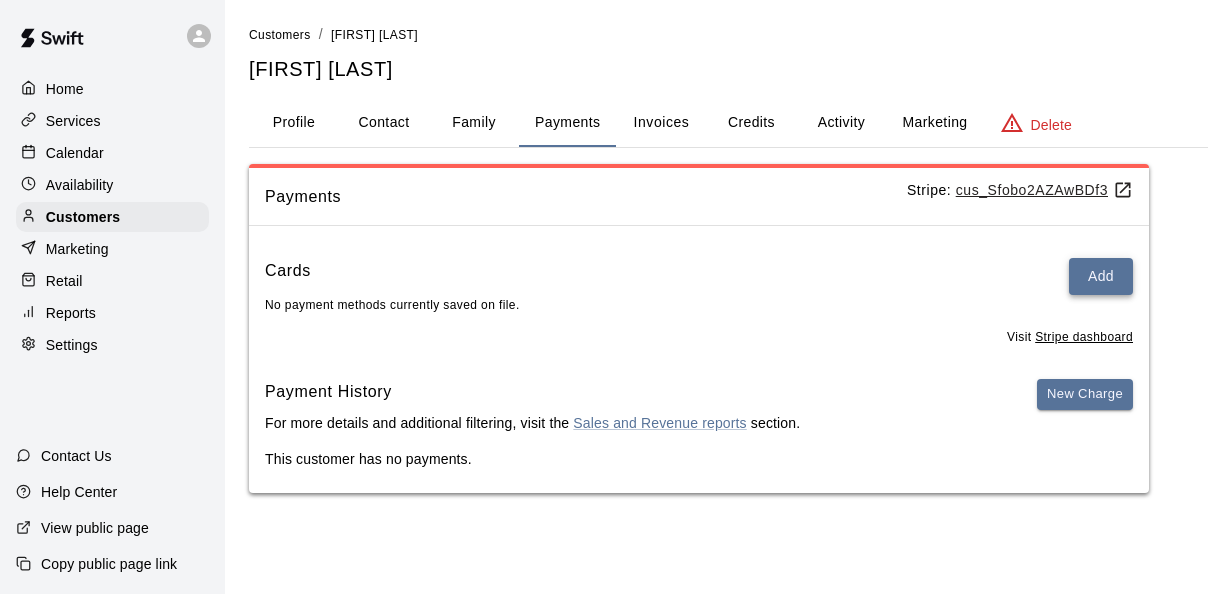 click on "Add" at bounding box center (1101, 276) 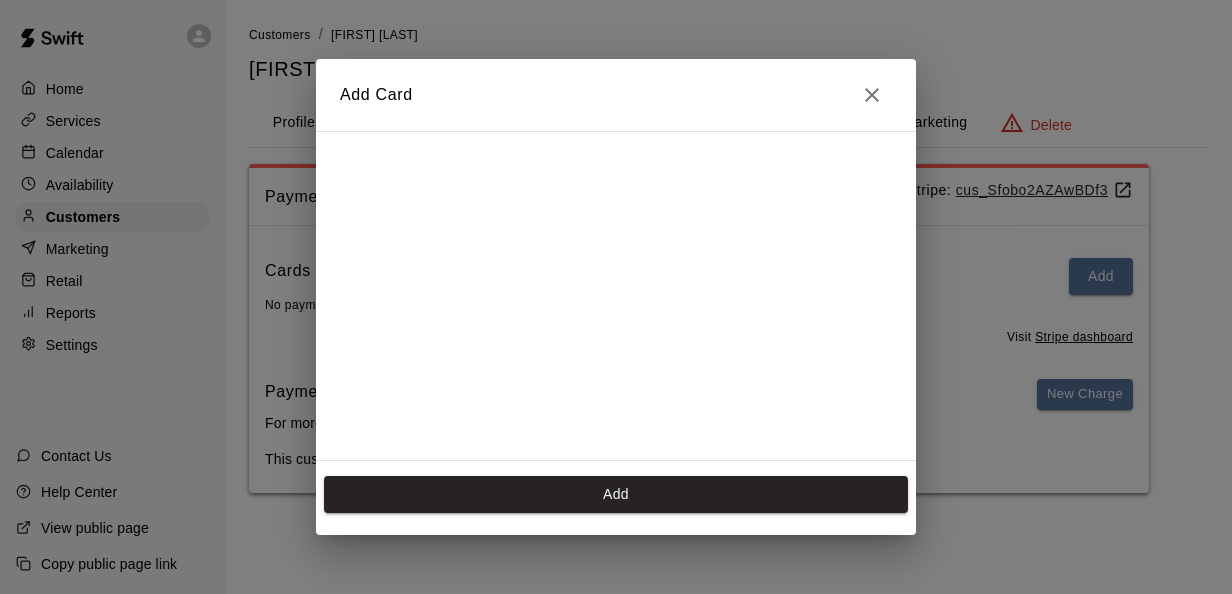 click at bounding box center (616, 296) 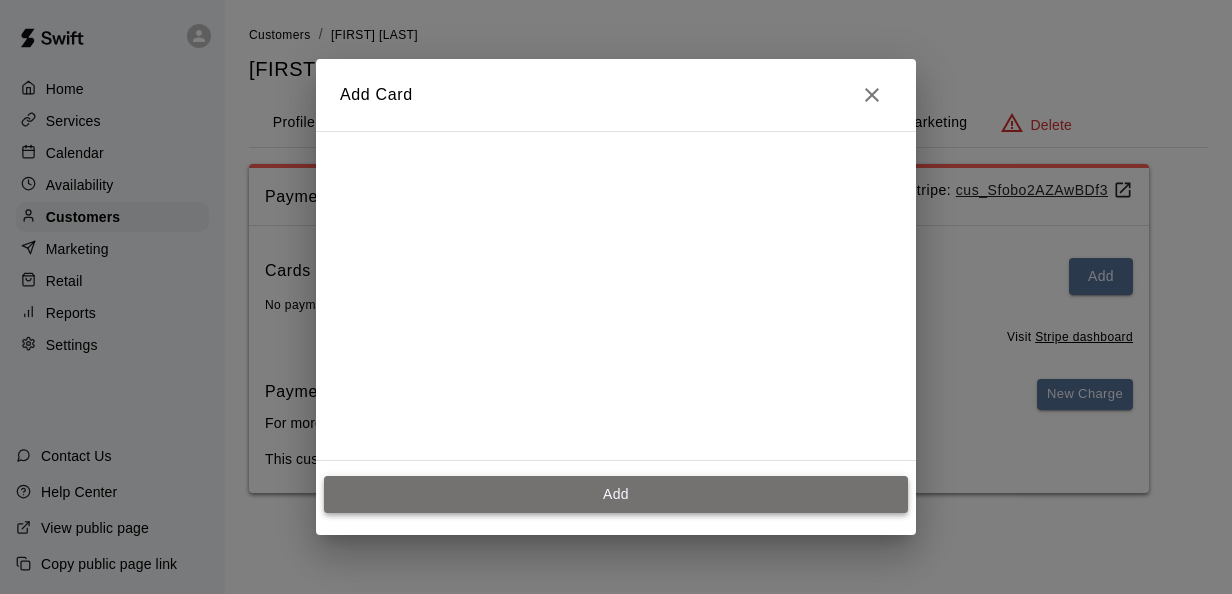 click on "Add" at bounding box center (616, 494) 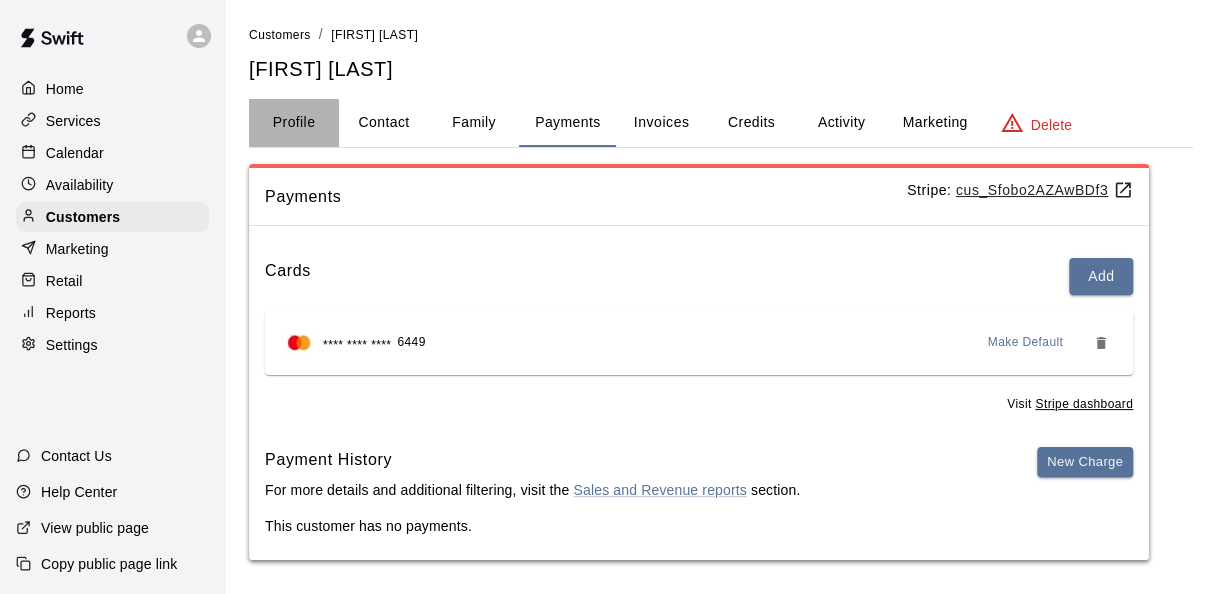 click on "Profile" at bounding box center [294, 123] 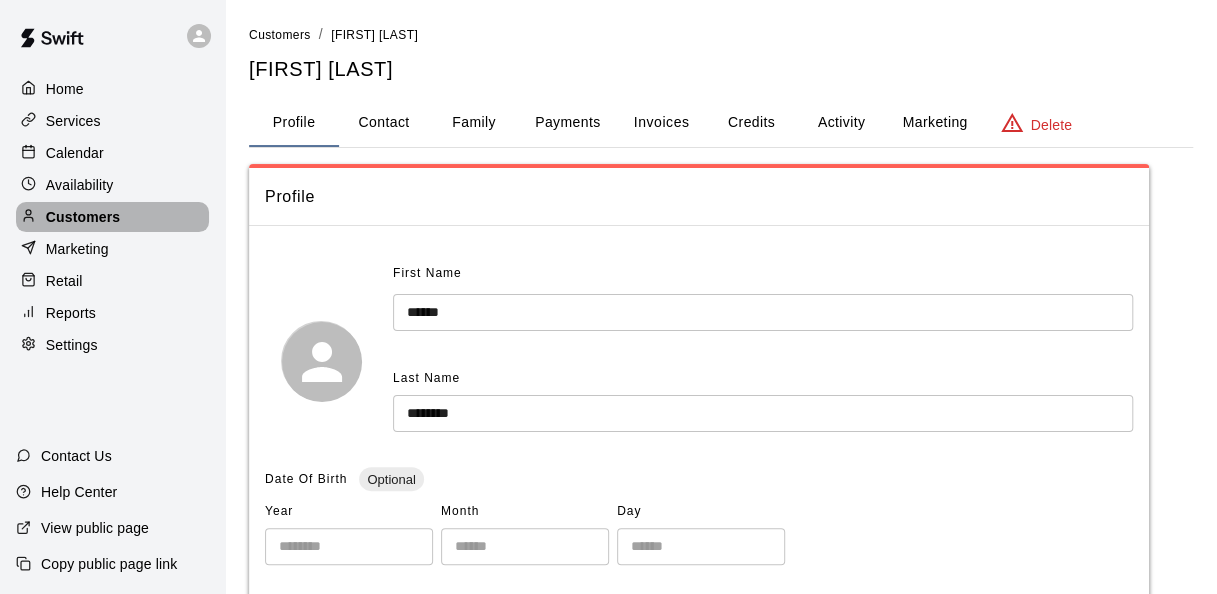 click on "Customers" at bounding box center [83, 217] 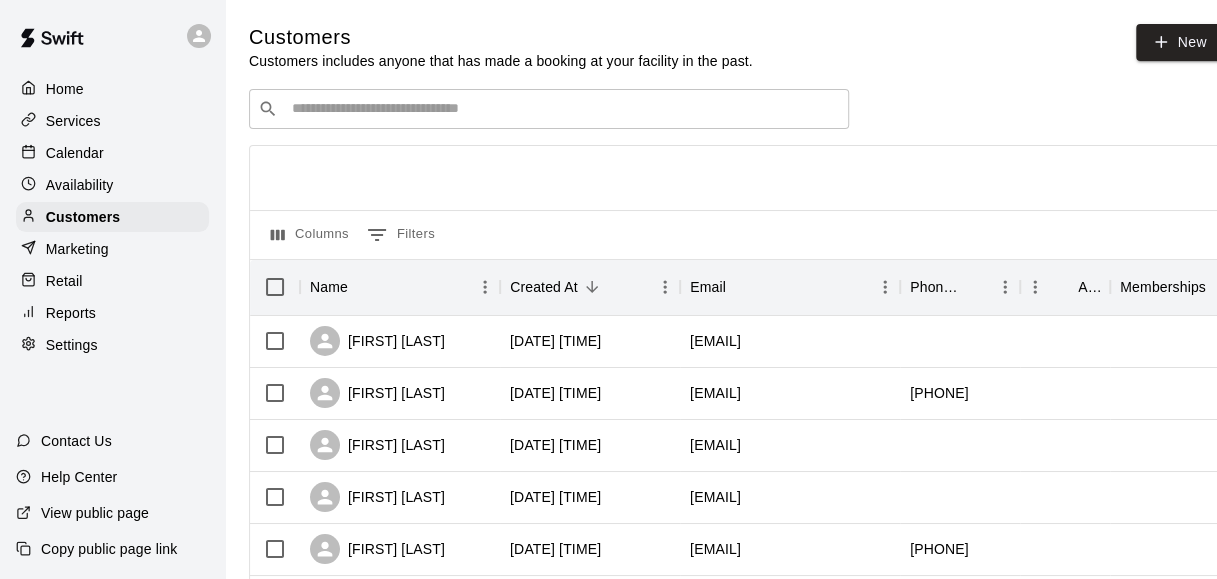 click at bounding box center (563, 109) 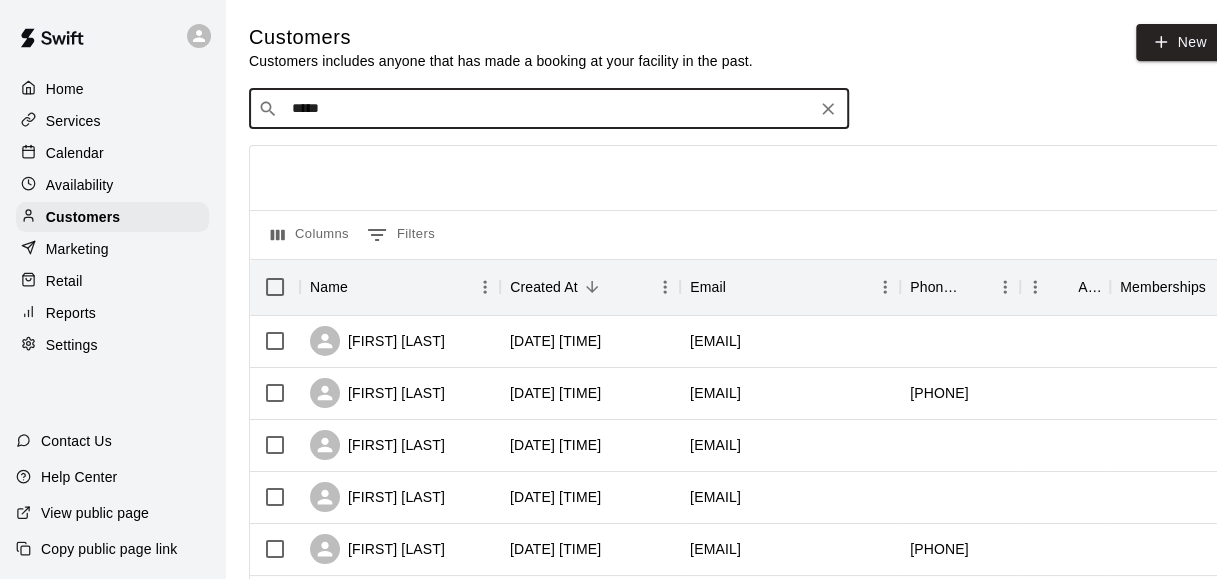 type on "******" 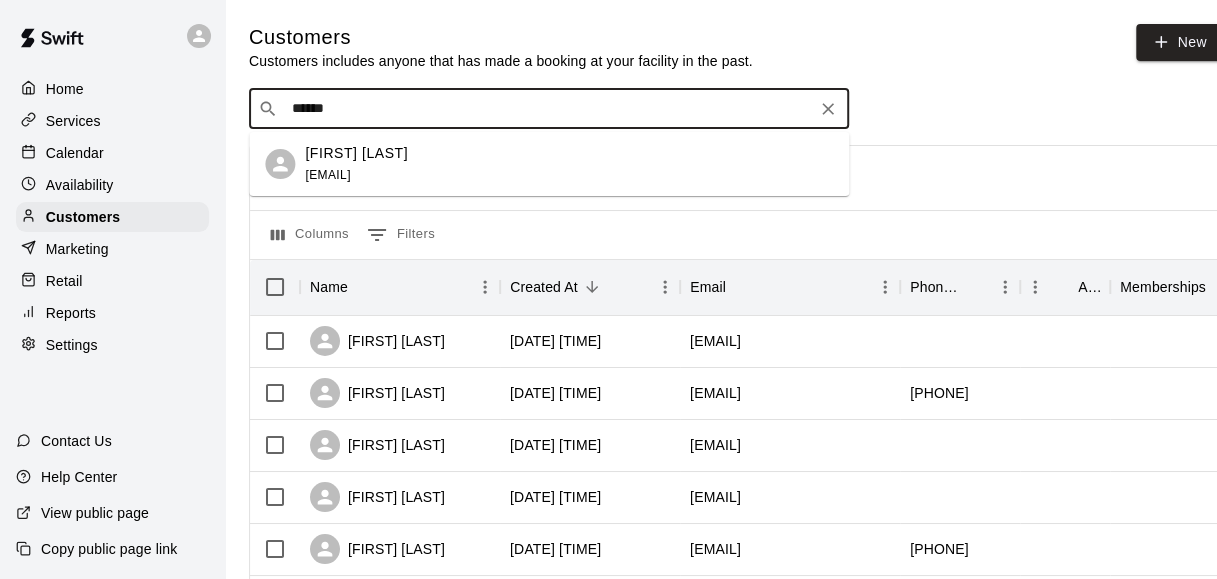 click on "[FIRST] [LAST]" at bounding box center [356, 153] 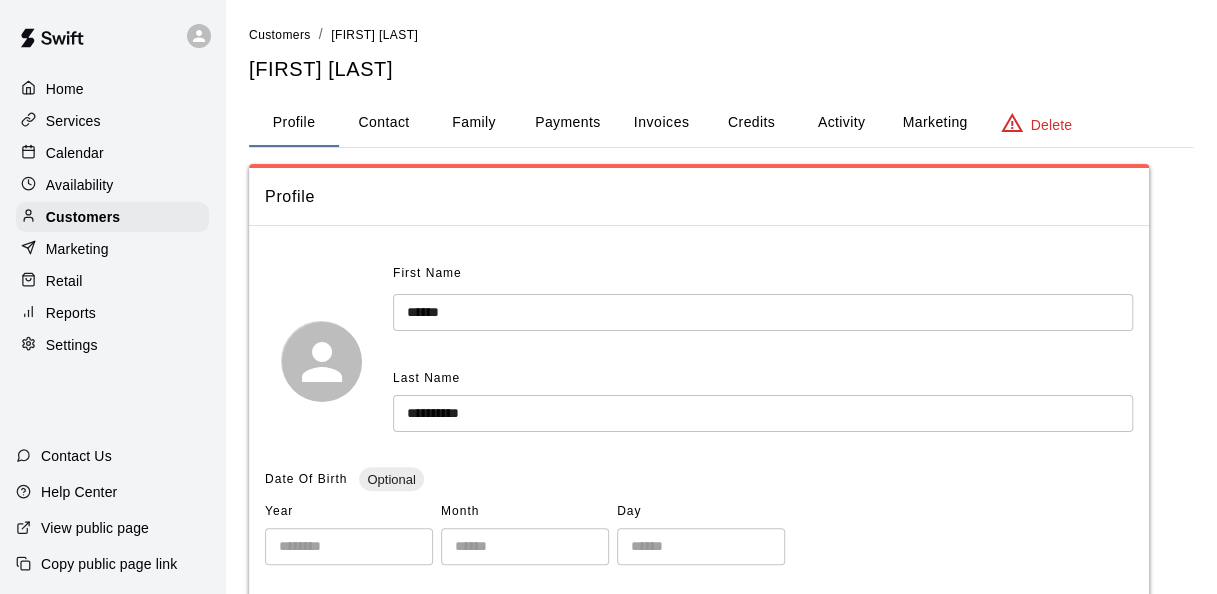click on "Payments" at bounding box center [567, 123] 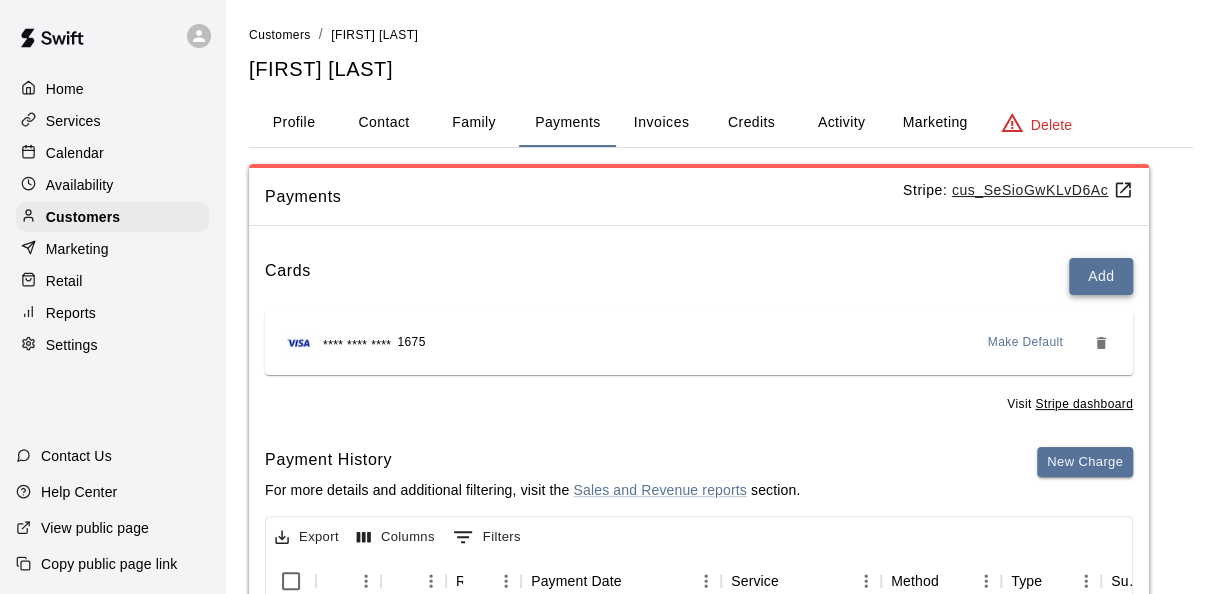 click on "Add" at bounding box center [1101, 276] 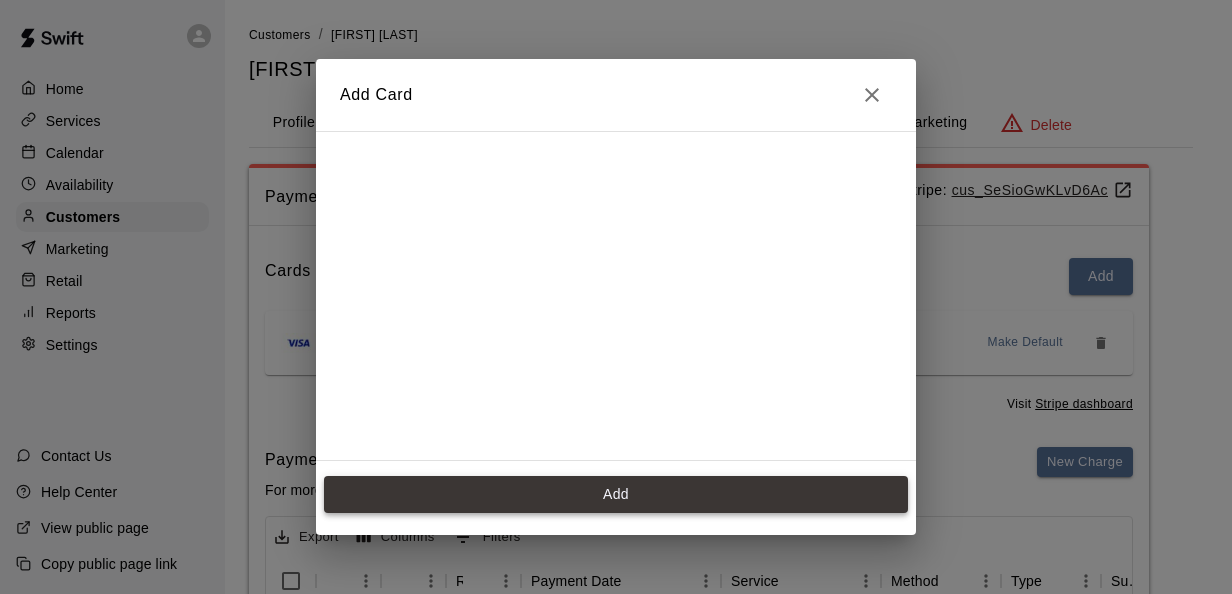 click on "Add" at bounding box center [616, 494] 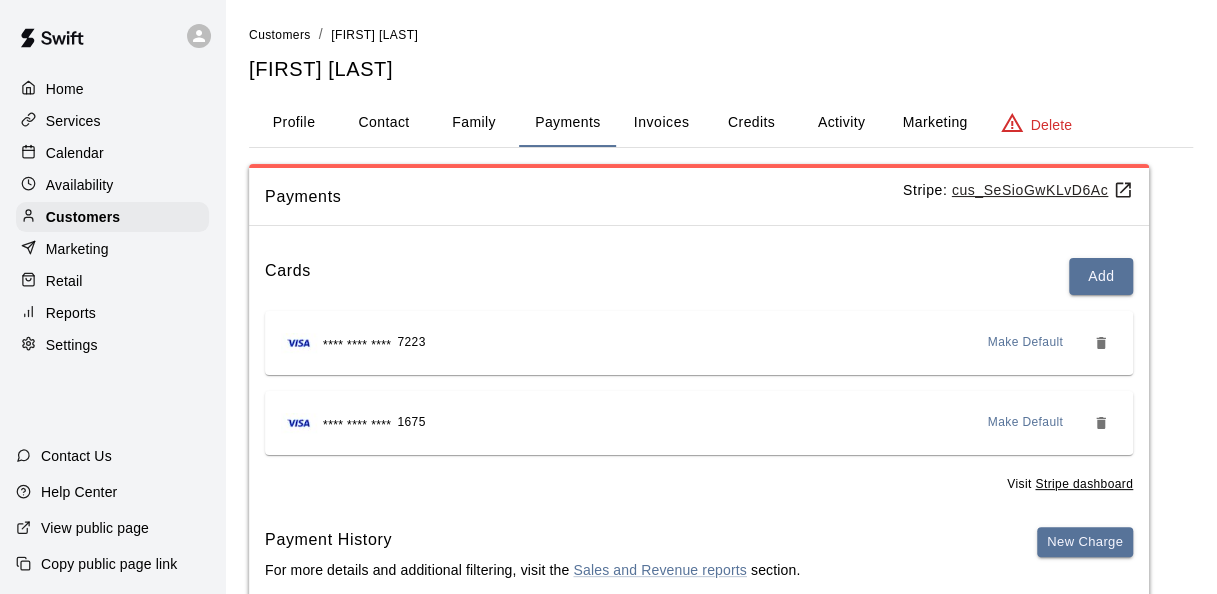 drag, startPoint x: 676, startPoint y: 483, endPoint x: 652, endPoint y: 354, distance: 131.21356 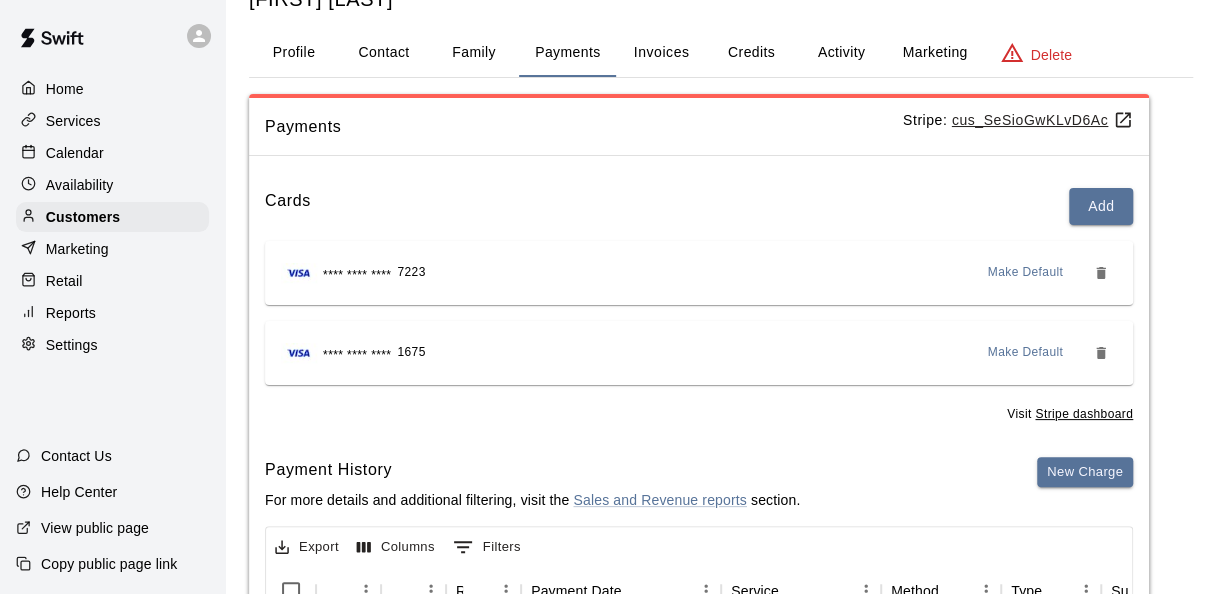 scroll, scrollTop: 74, scrollLeft: 0, axis: vertical 